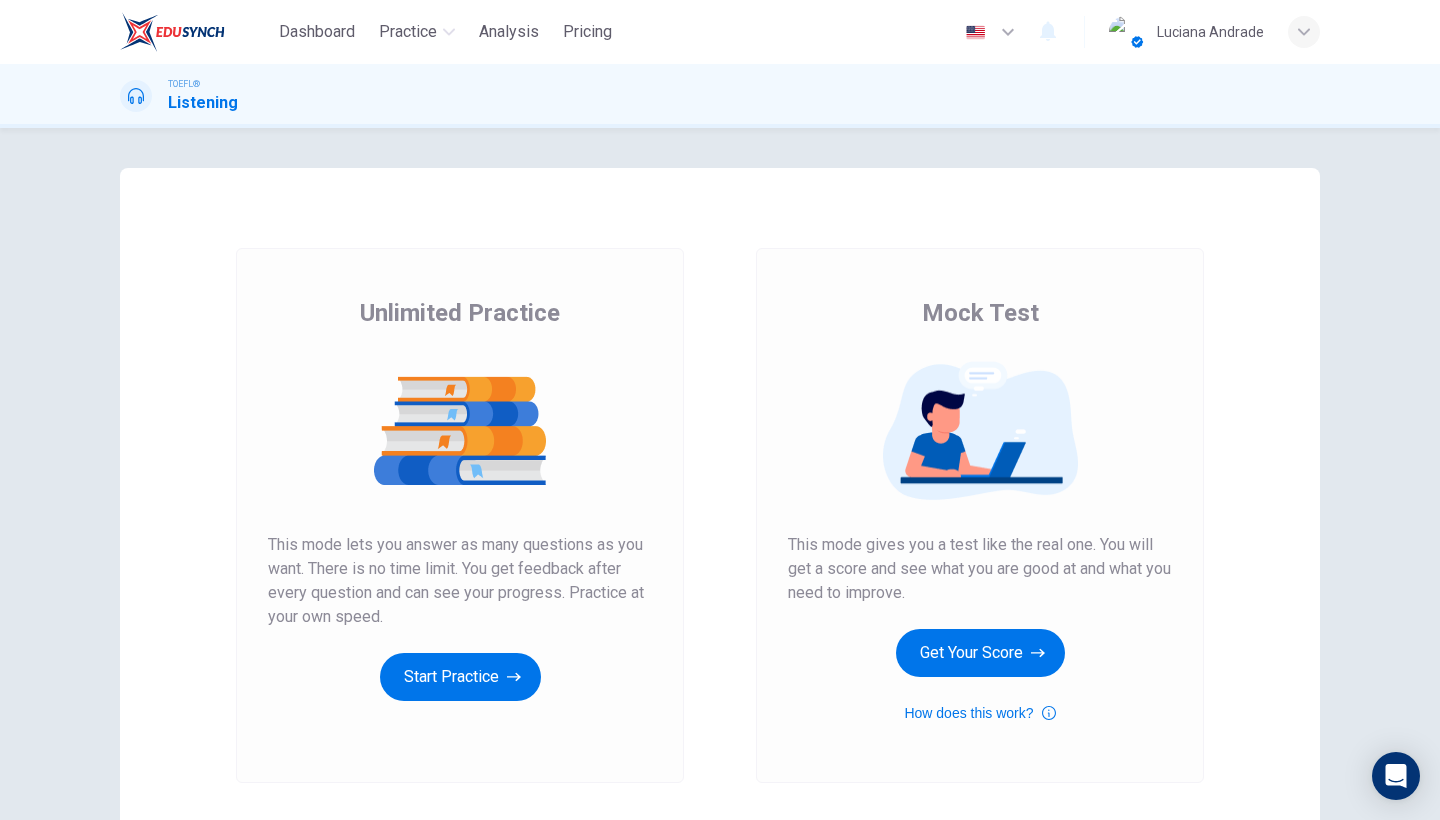 scroll, scrollTop: 0, scrollLeft: 0, axis: both 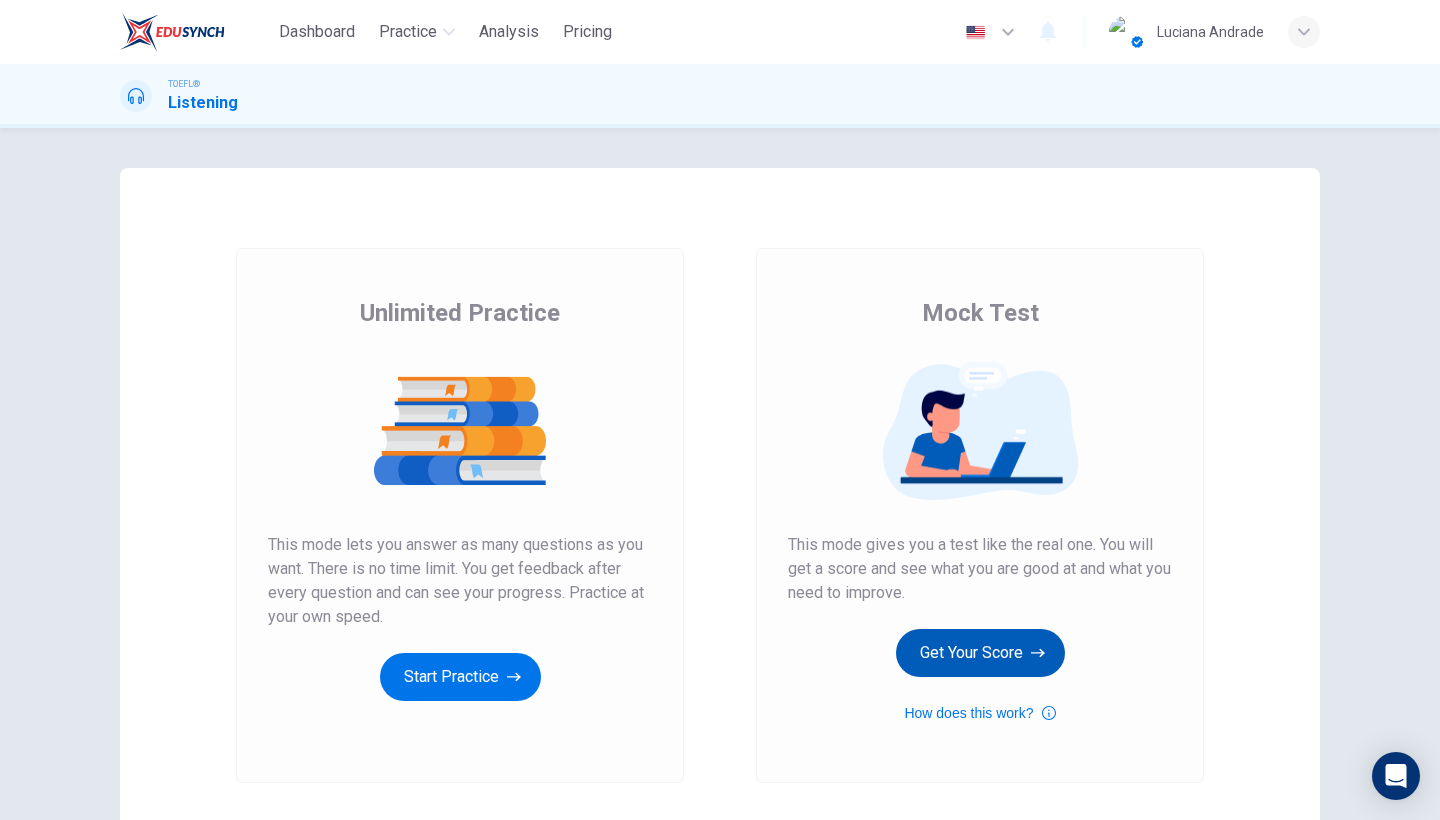 click on "Get Your Score" at bounding box center (460, 677) 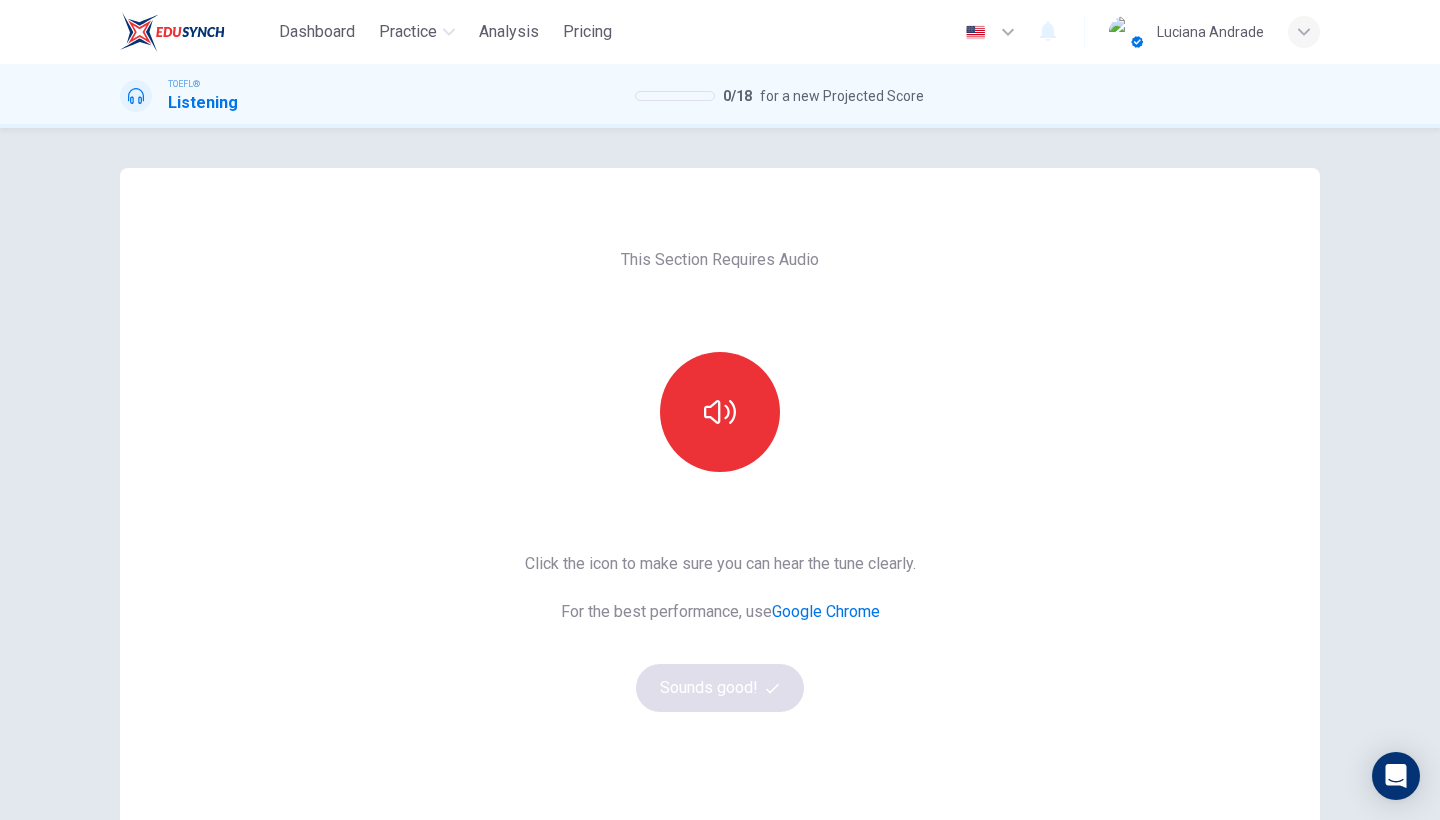 click on "Click the icon to make sure you can hear the tune clearly. For the best performance, use  Google Chrome Sounds good!" at bounding box center (720, 632) 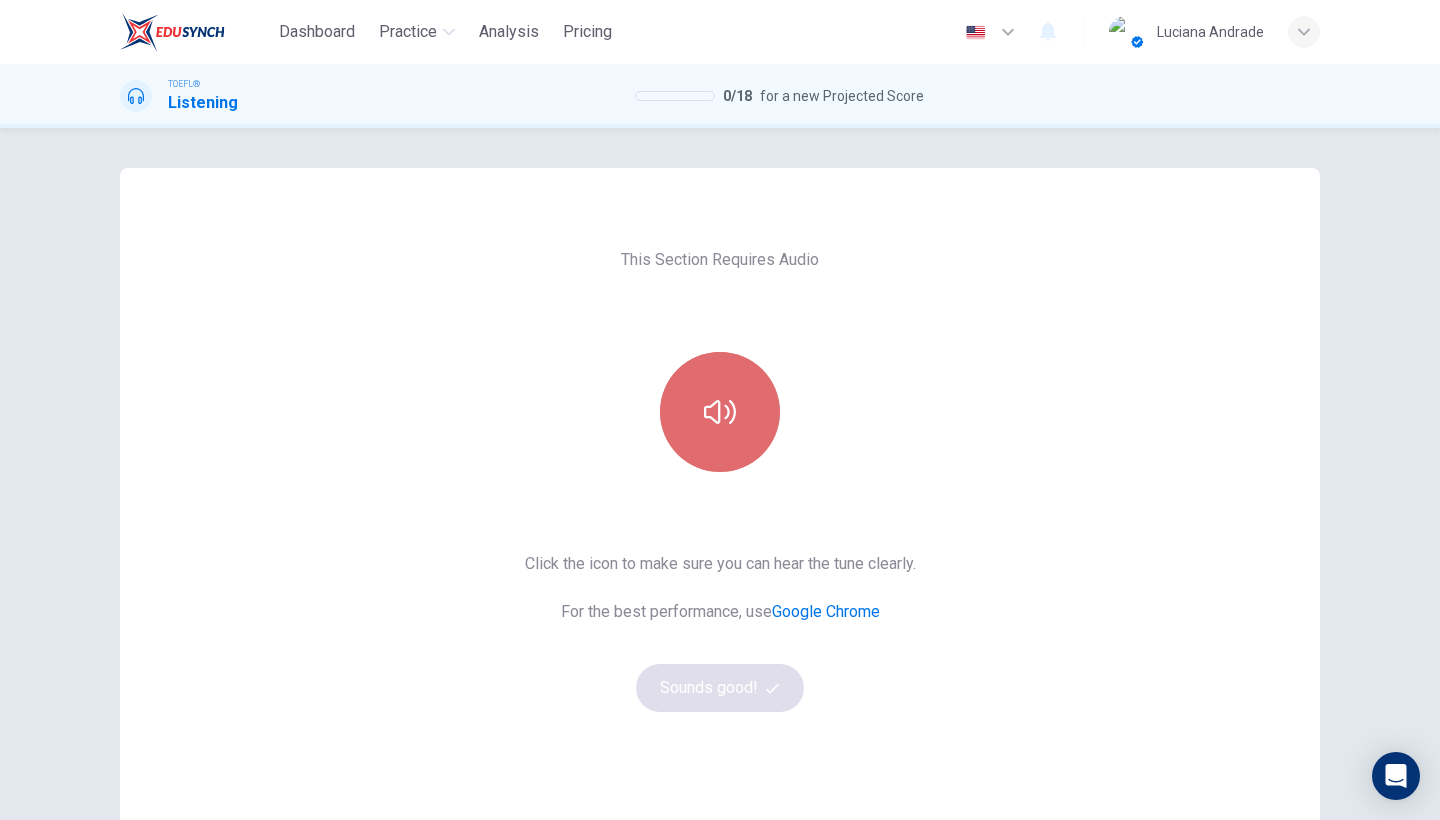 click at bounding box center [720, 412] 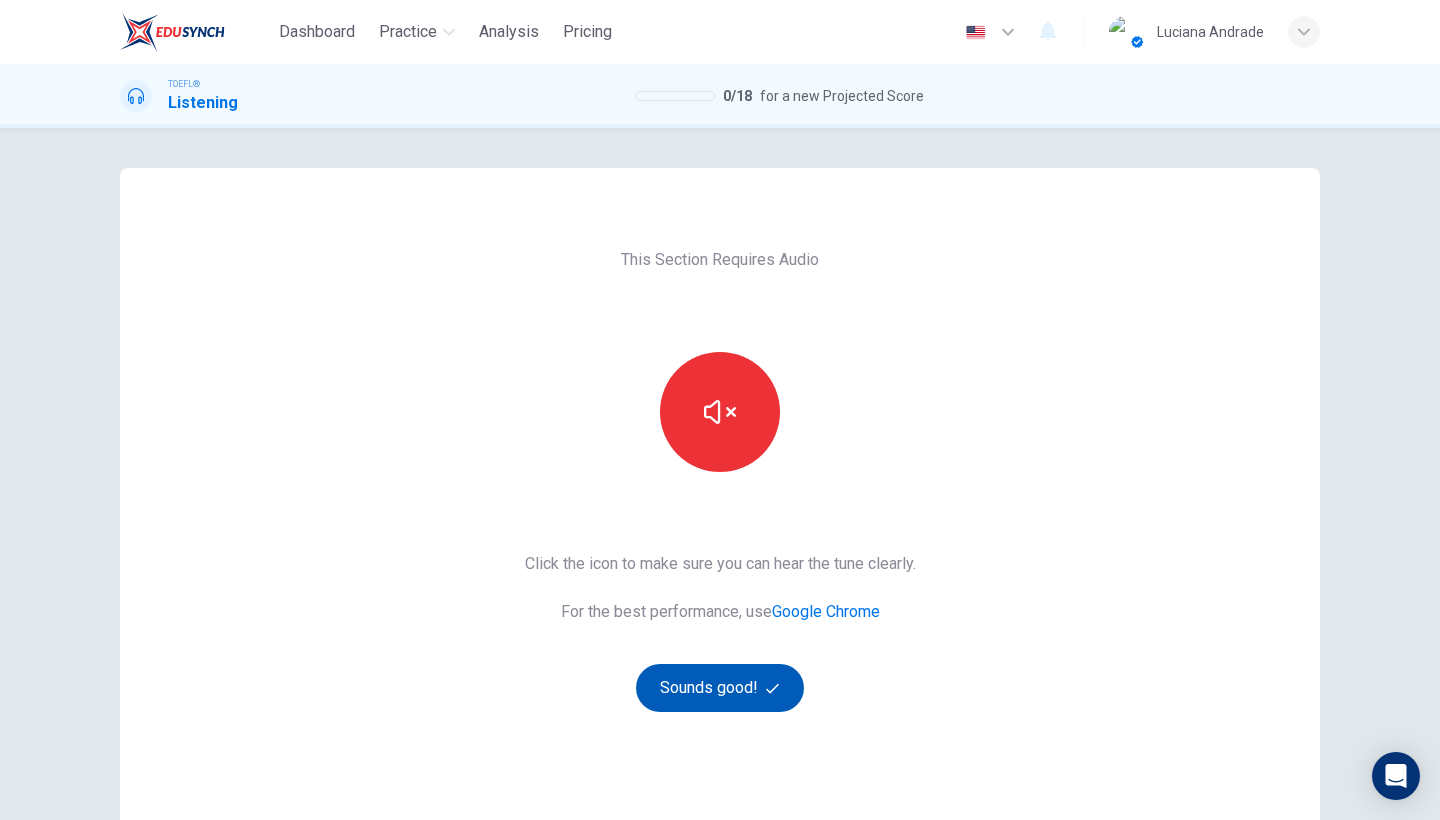 click on "Sounds good!" at bounding box center [720, 688] 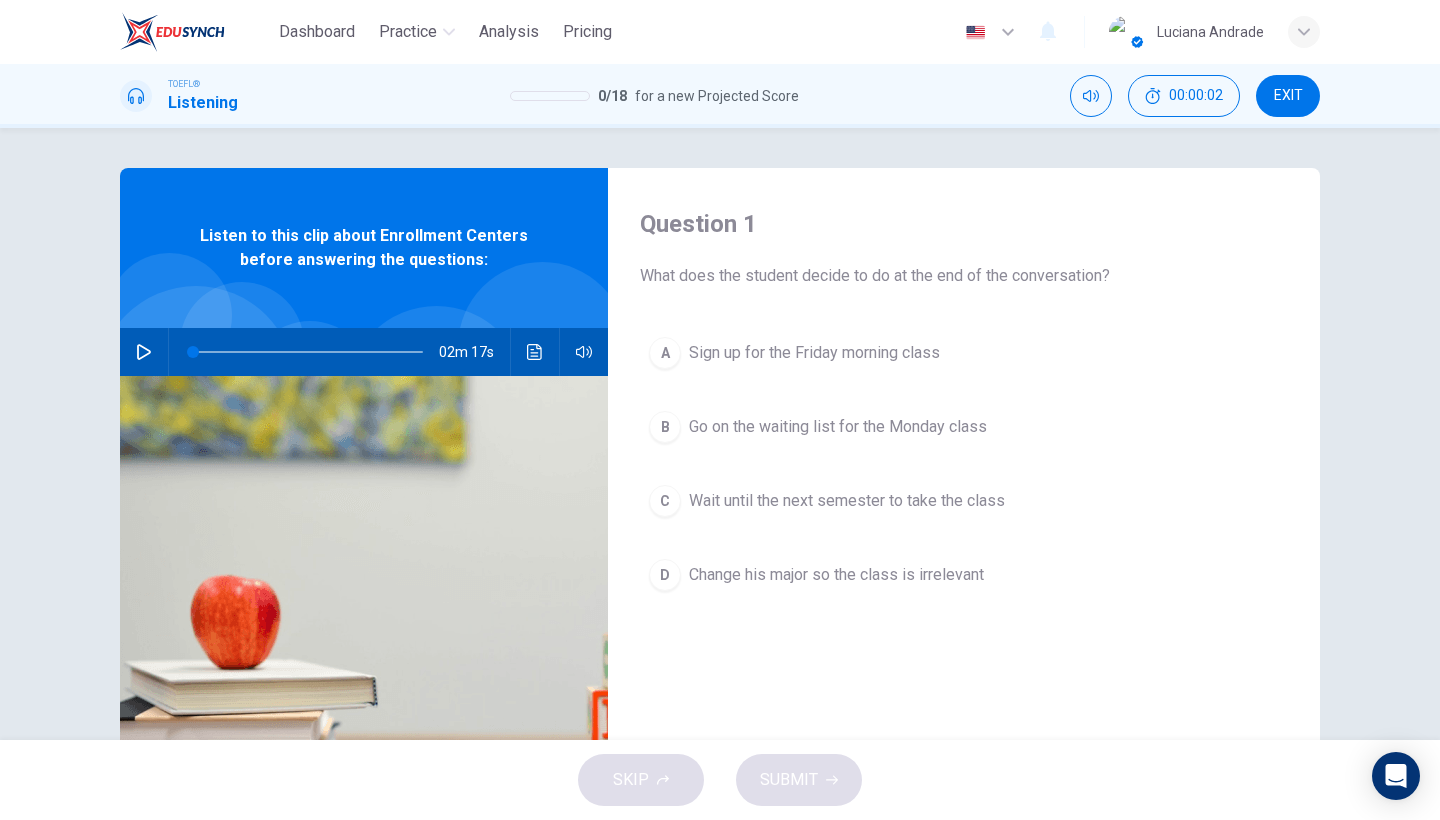 click at bounding box center [144, 352] 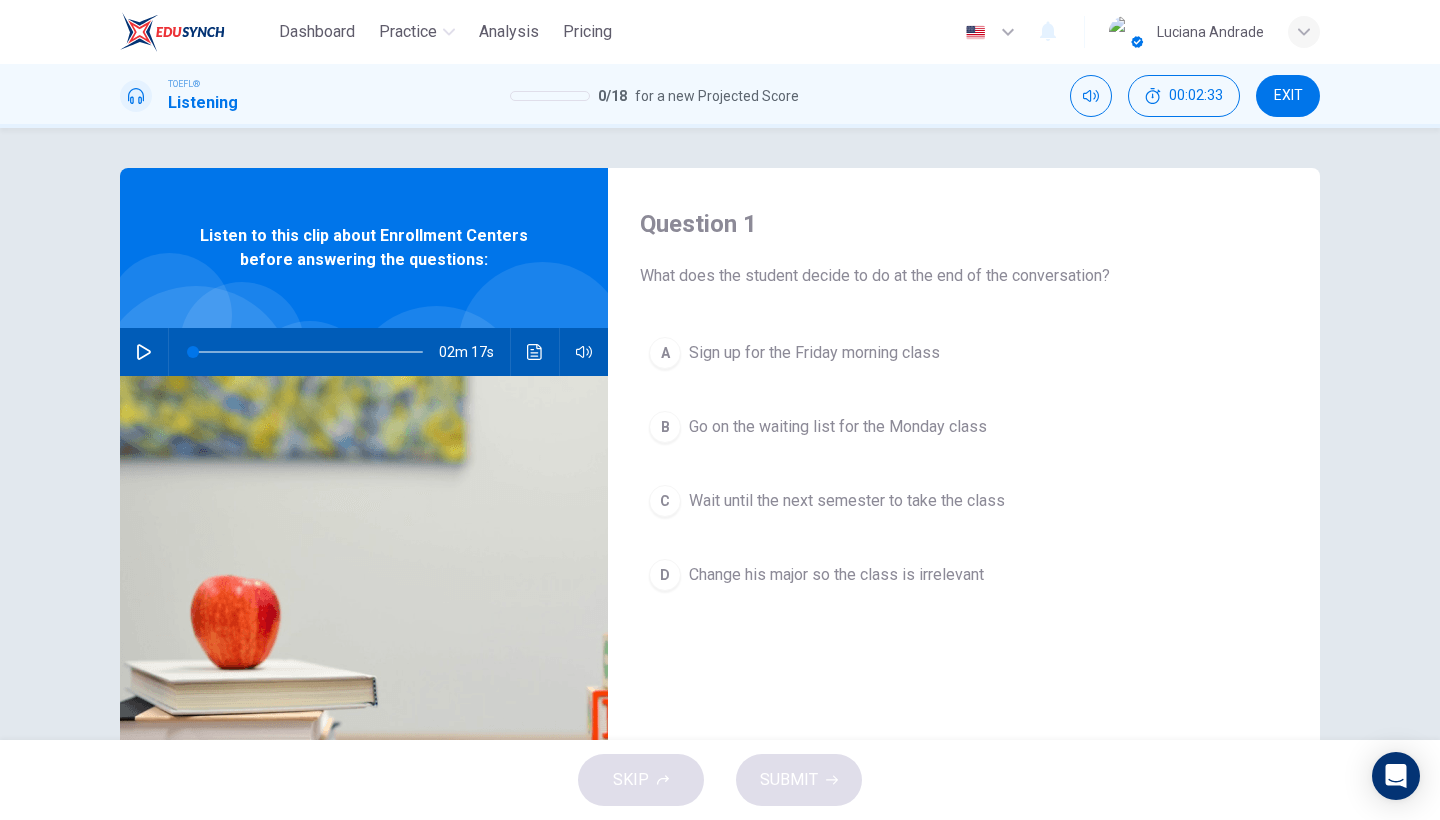click on "Go on the waiting list for the Monday class" at bounding box center [814, 353] 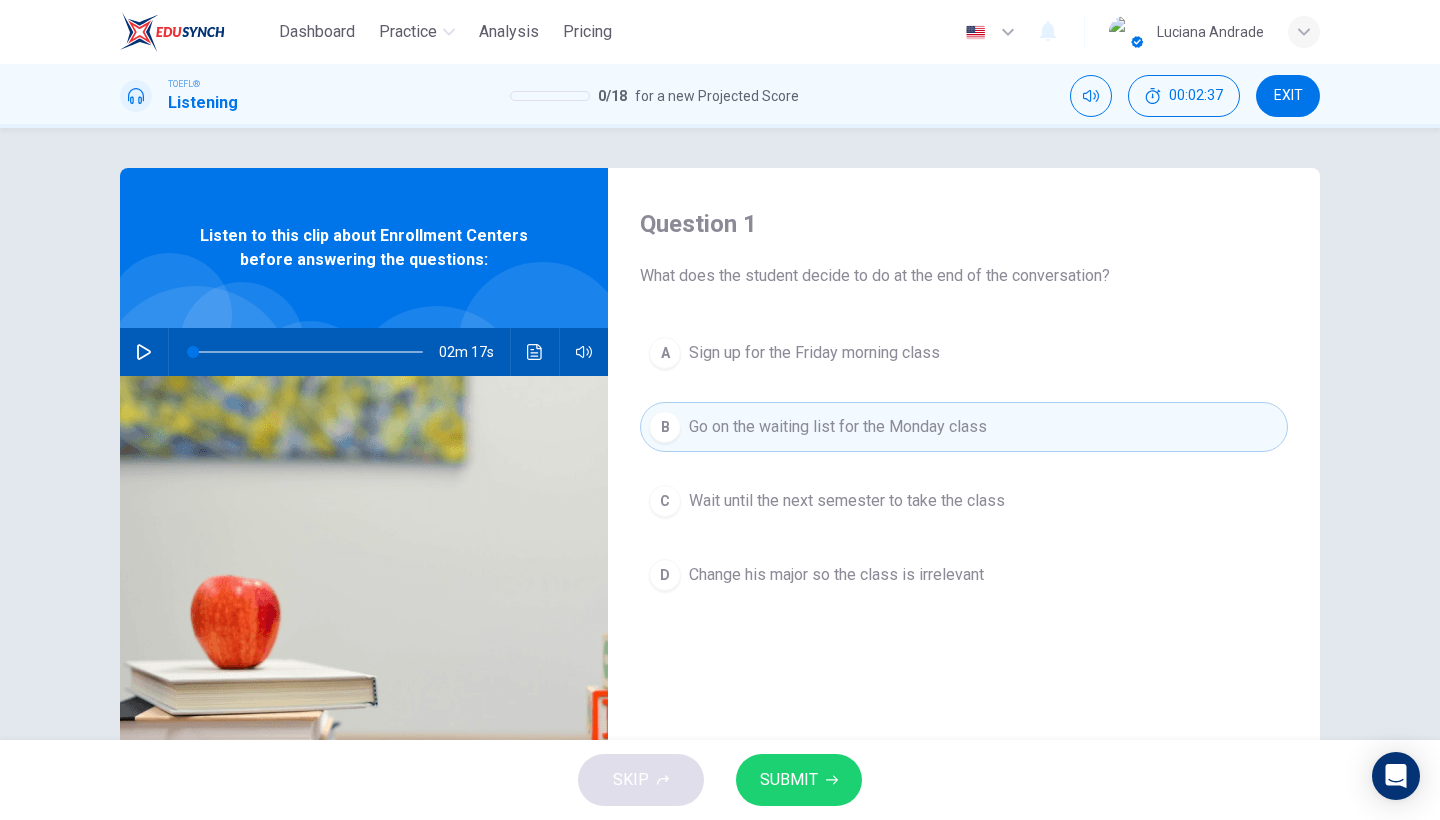 click on "SUBMIT" at bounding box center [799, 780] 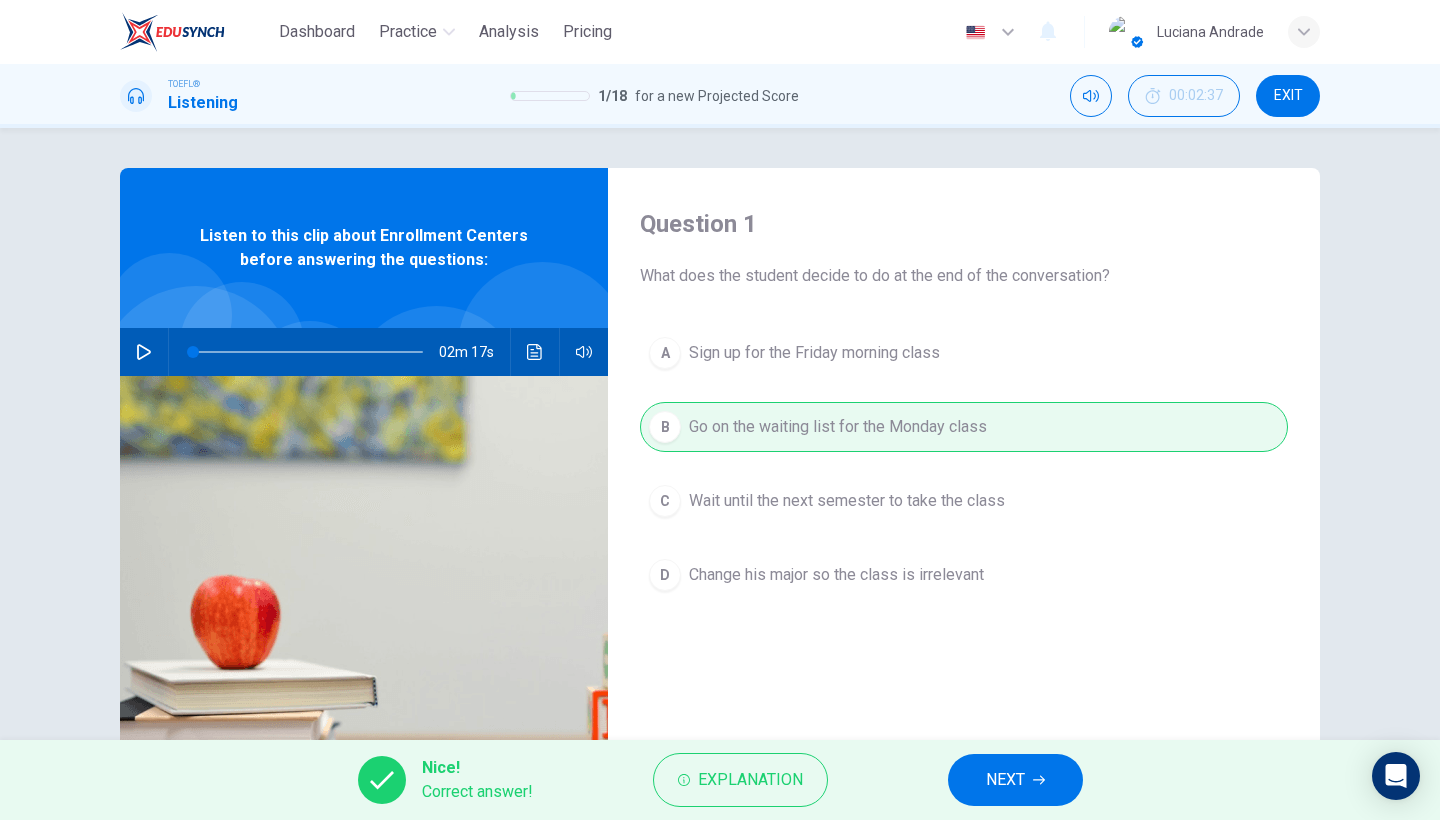 click on "NEXT" at bounding box center [1015, 780] 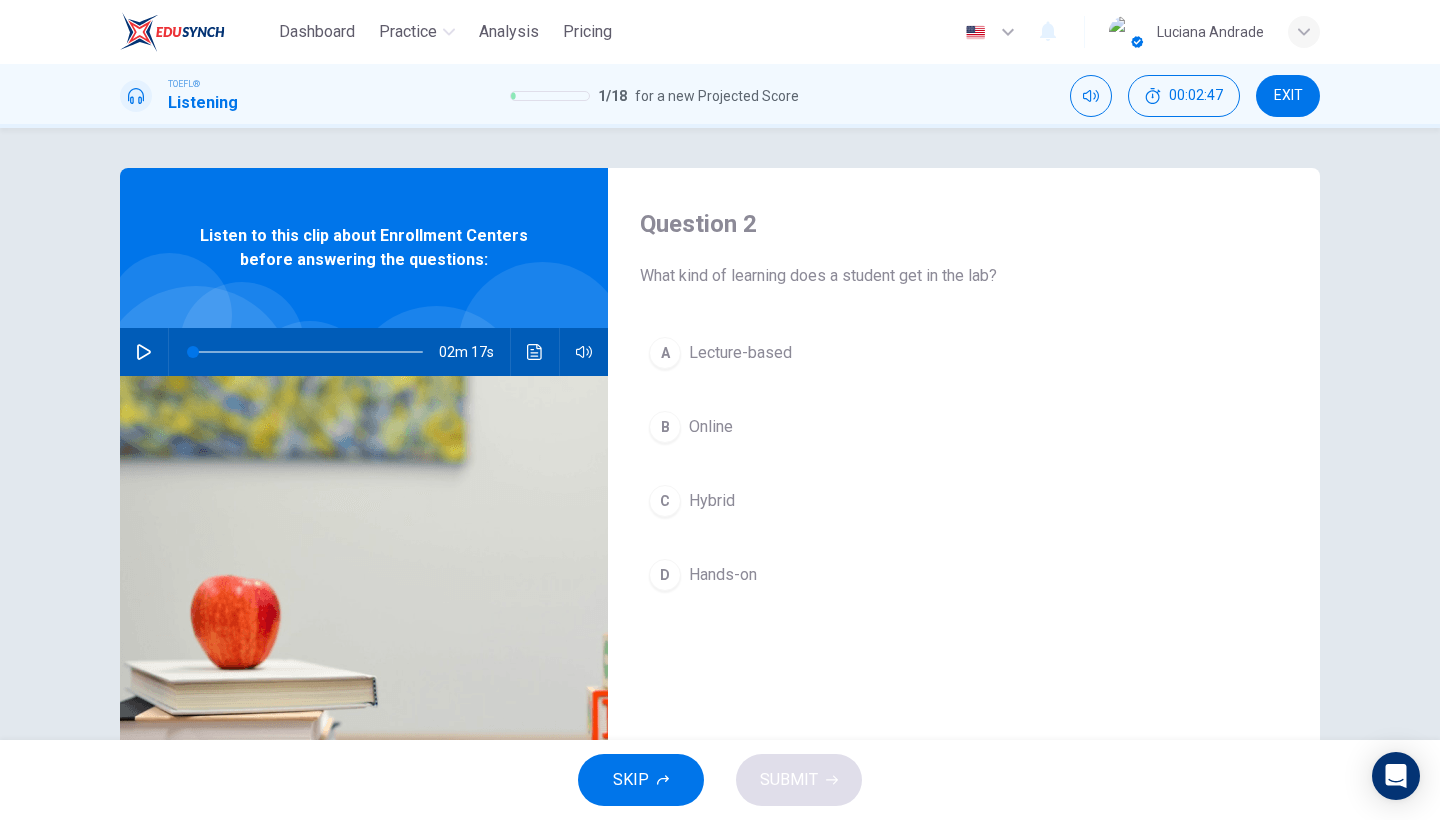 click on "Hands-on" at bounding box center [740, 353] 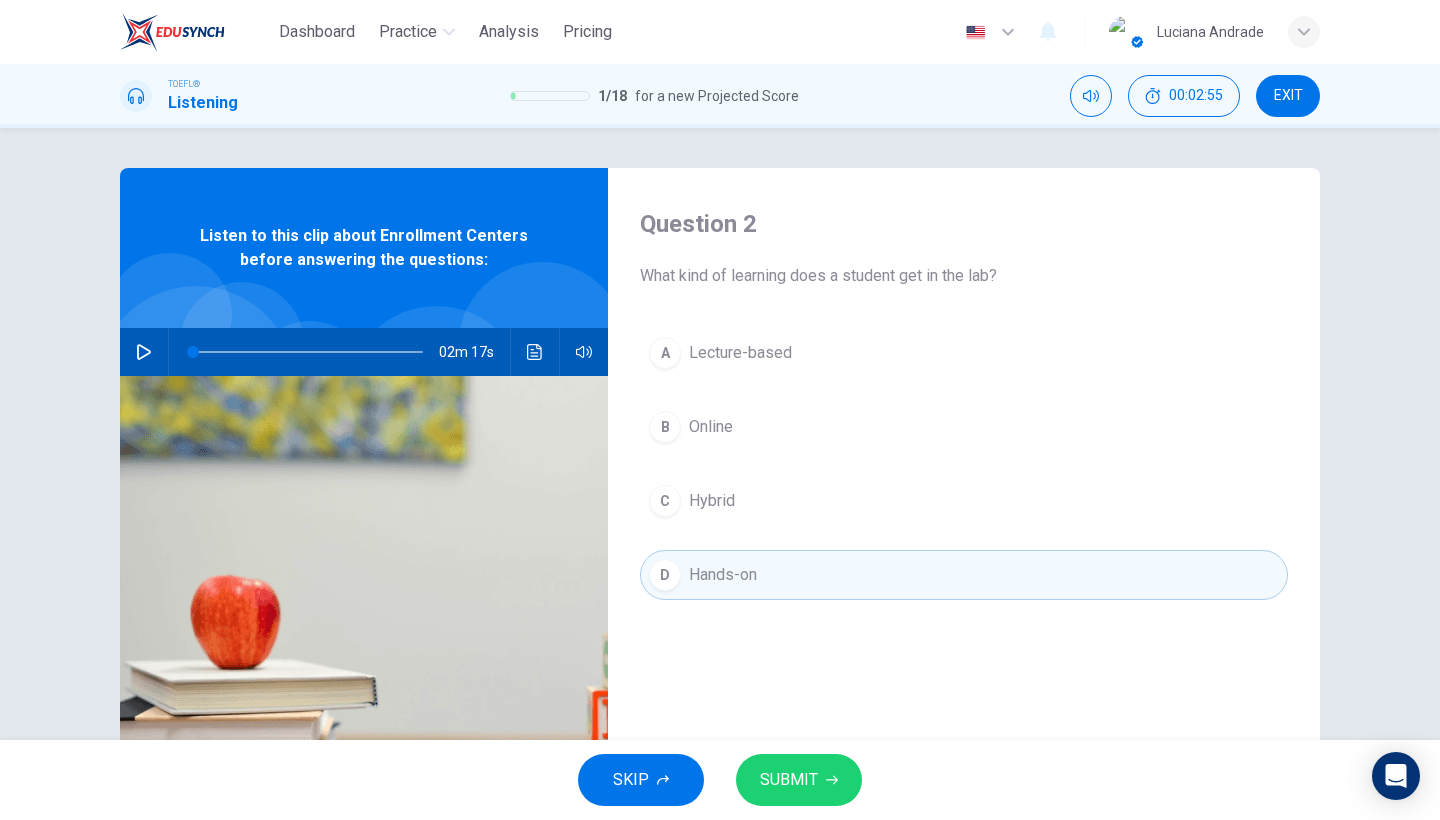 click on "SUBMIT" at bounding box center [799, 780] 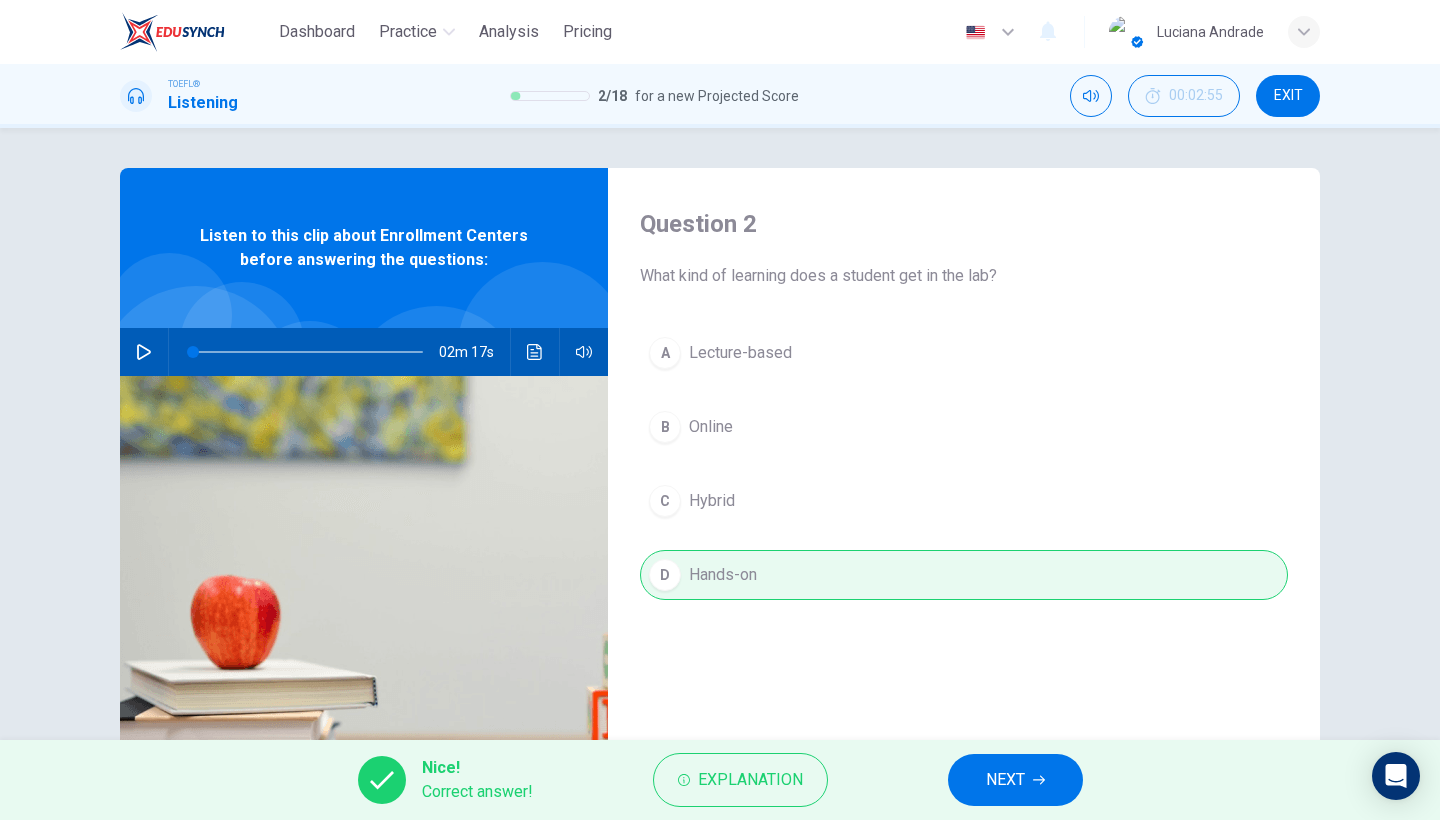 click on "NEXT" at bounding box center [1015, 780] 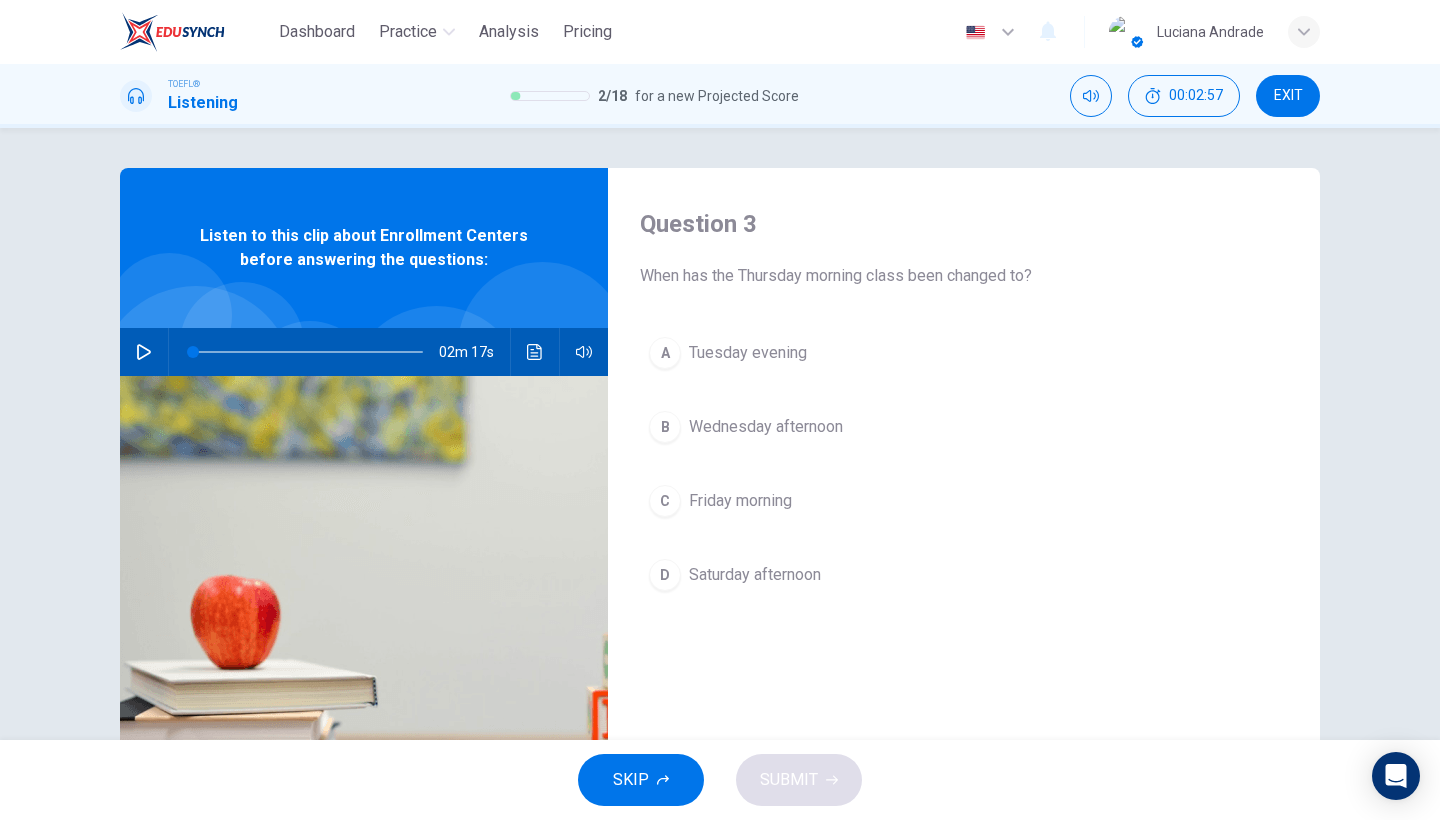 click on "C Friday morning" at bounding box center [964, 501] 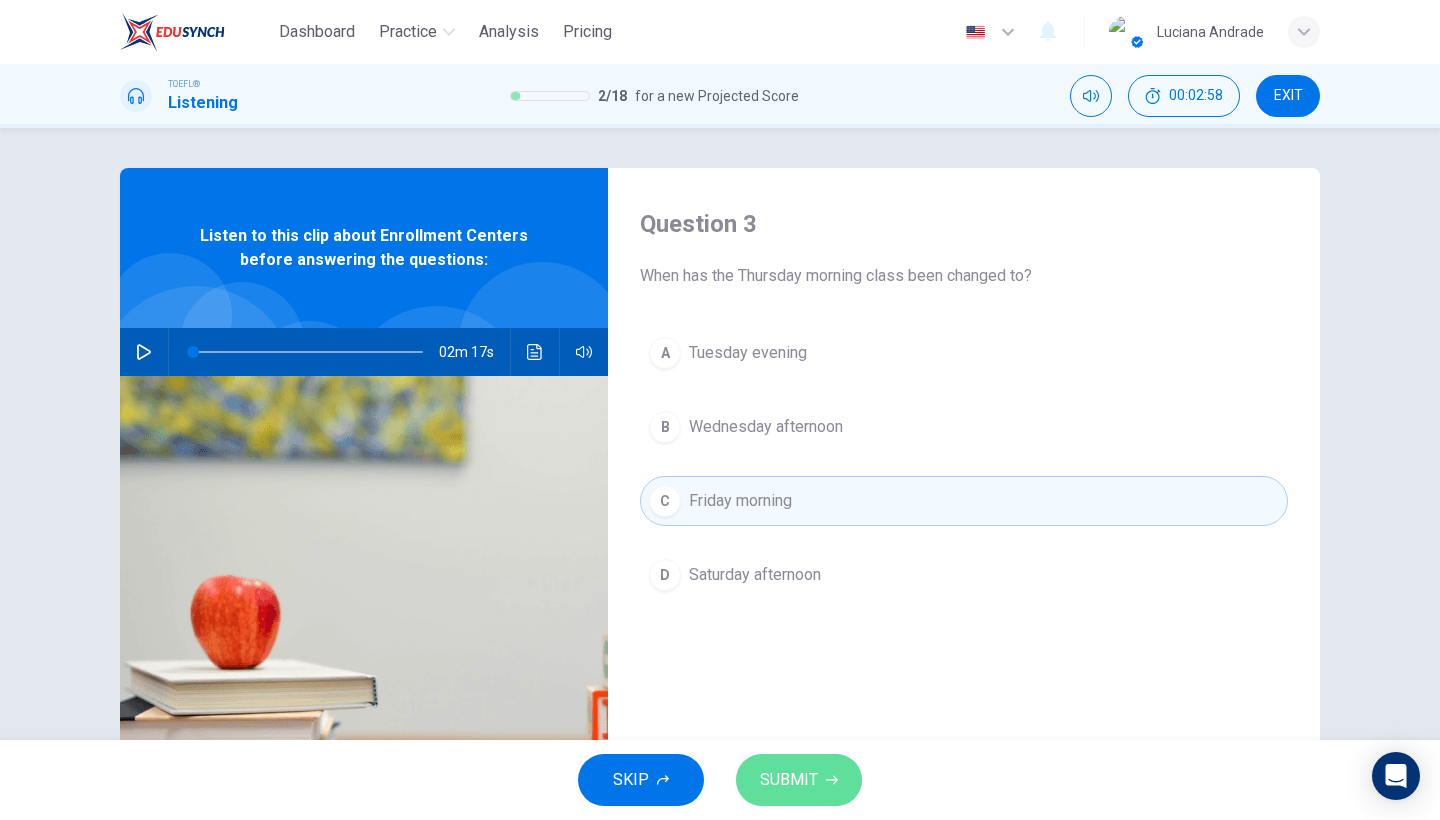 click on "SUBMIT" at bounding box center (799, 780) 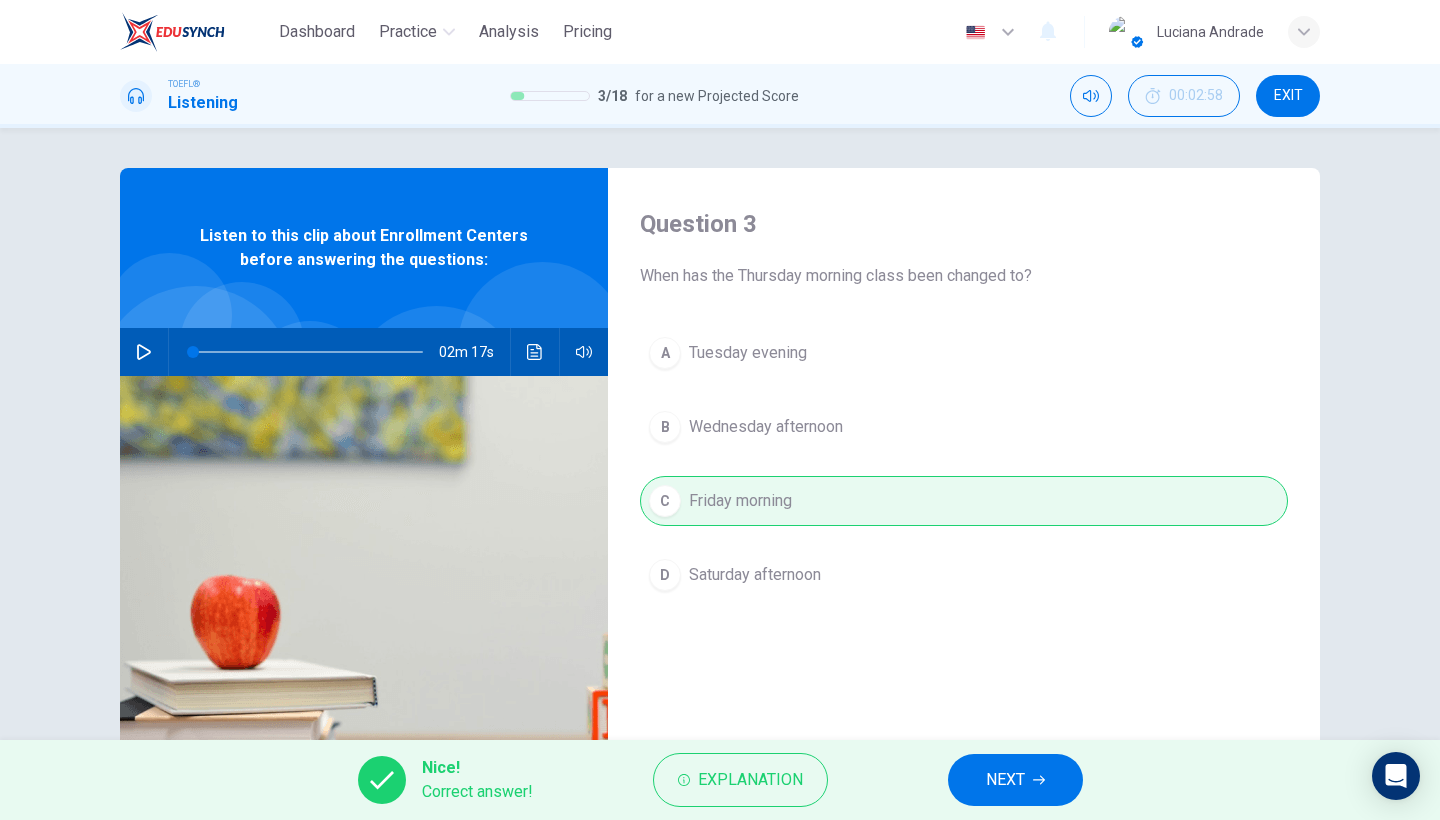 click on "NEXT" at bounding box center [1015, 780] 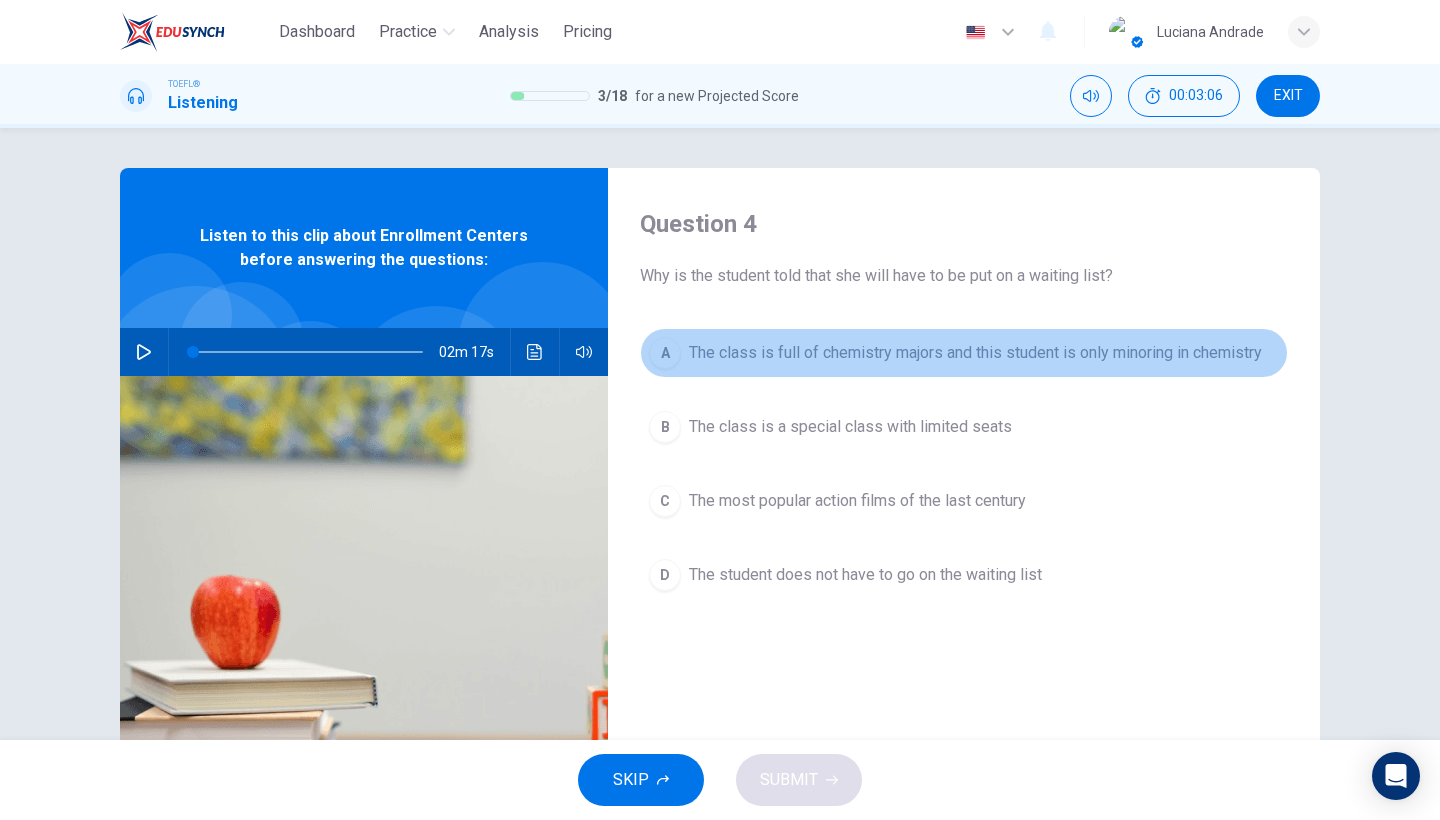click on "The class is full of chemistry majors and this student is only minoring in chemistry" at bounding box center [975, 353] 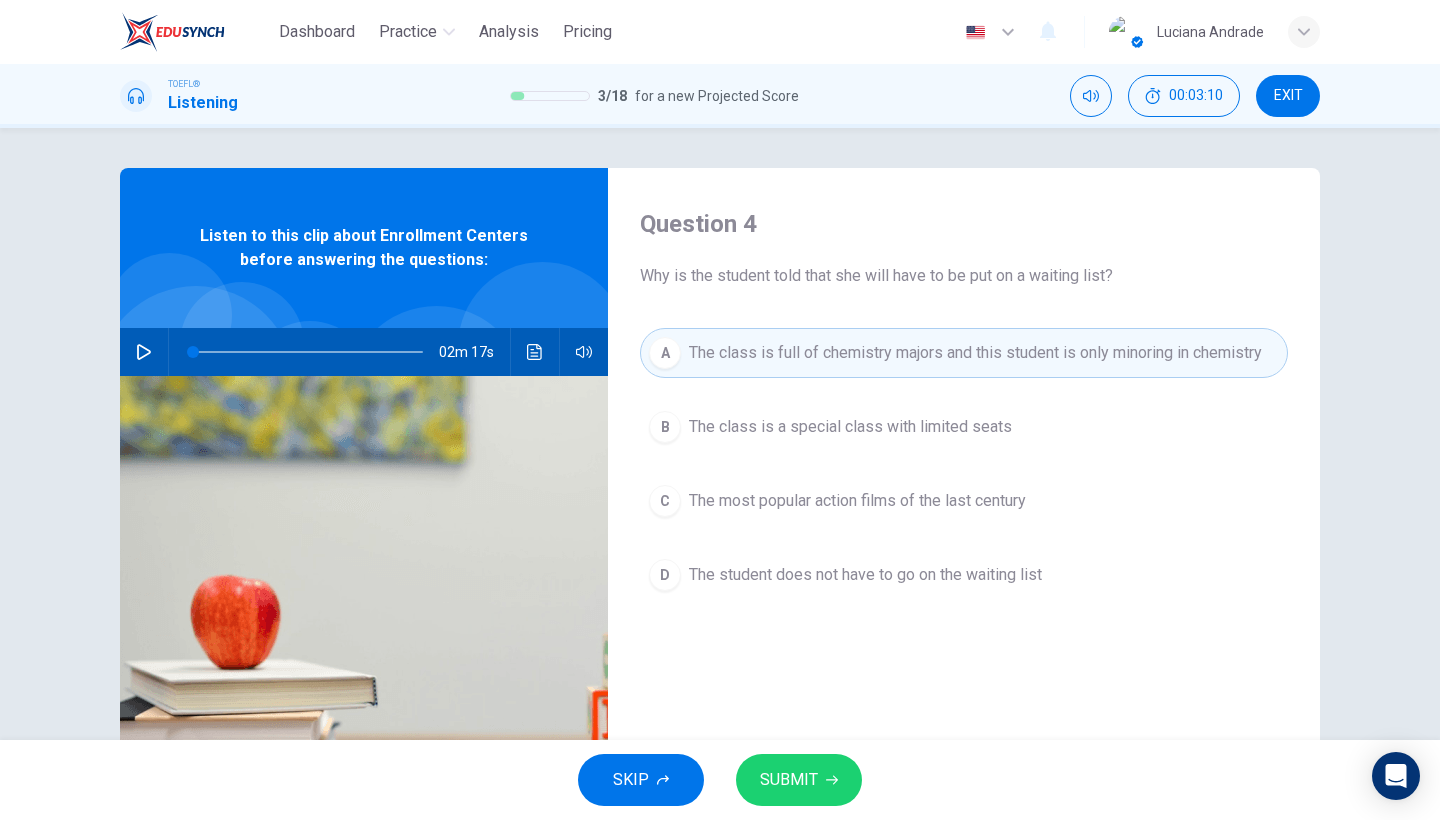 click on "SUBMIT" at bounding box center (799, 780) 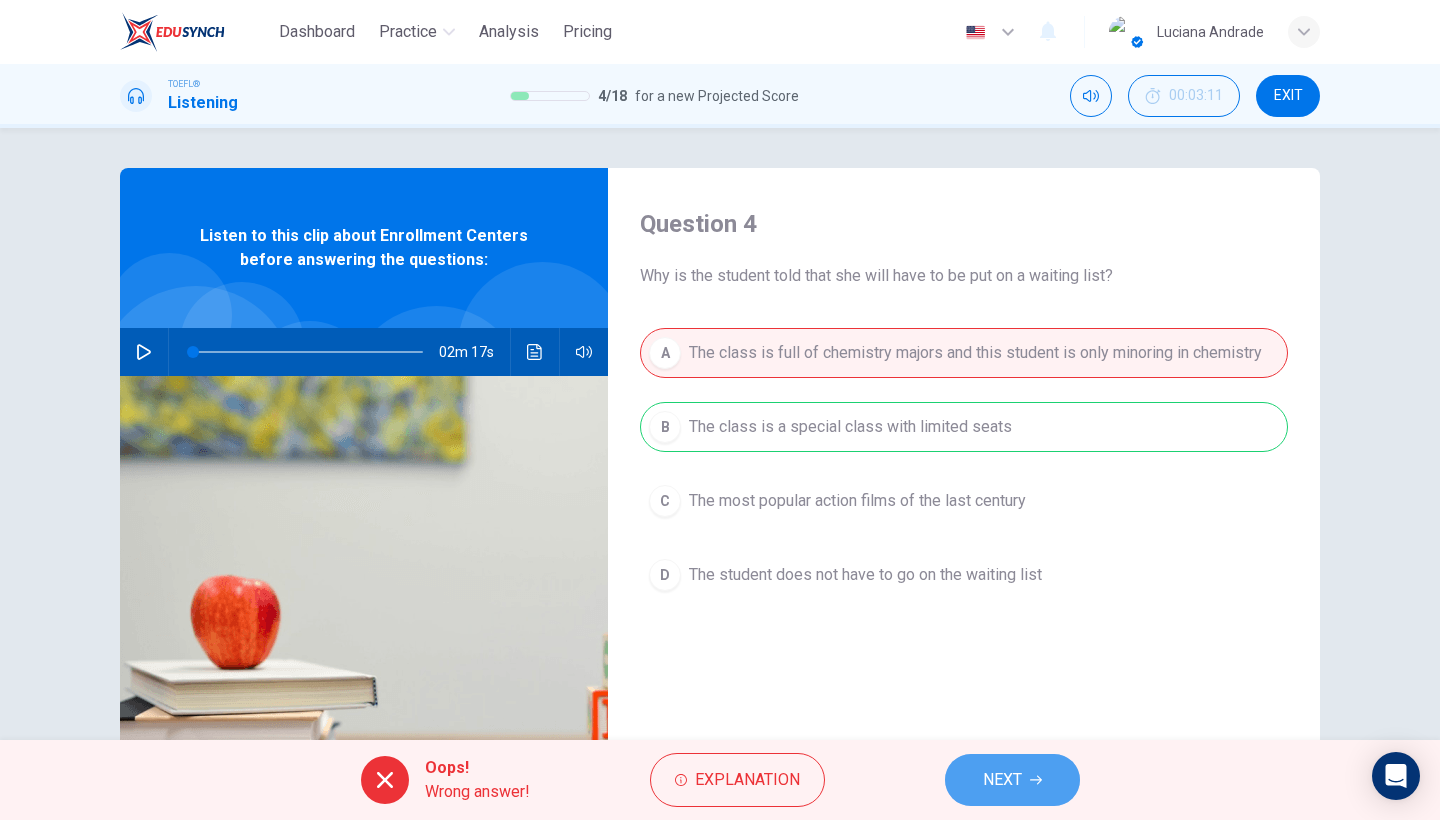 click on "NEXT" at bounding box center [1002, 780] 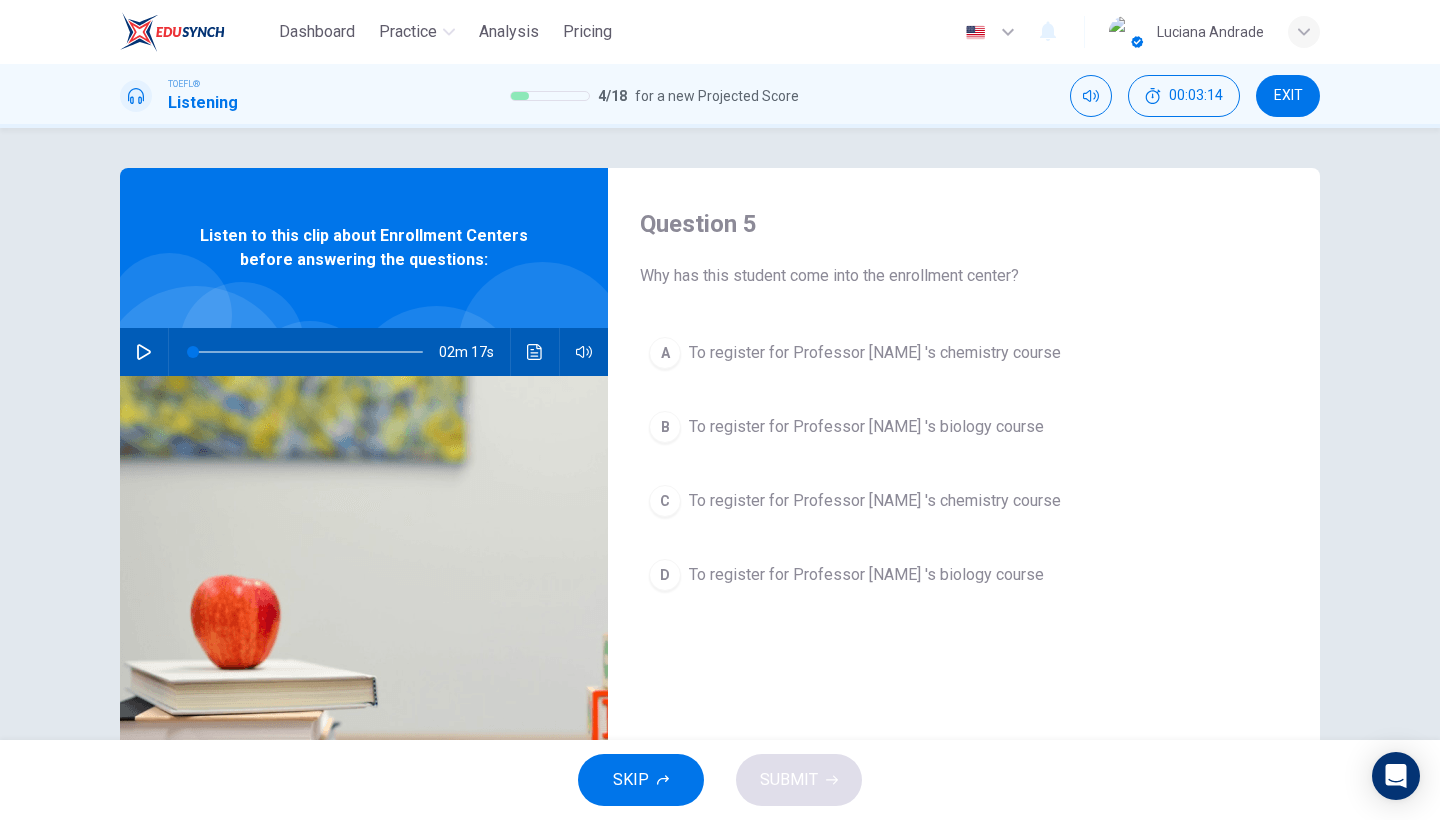 click on "To register for Professor Taylor's chemistry course" at bounding box center (875, 353) 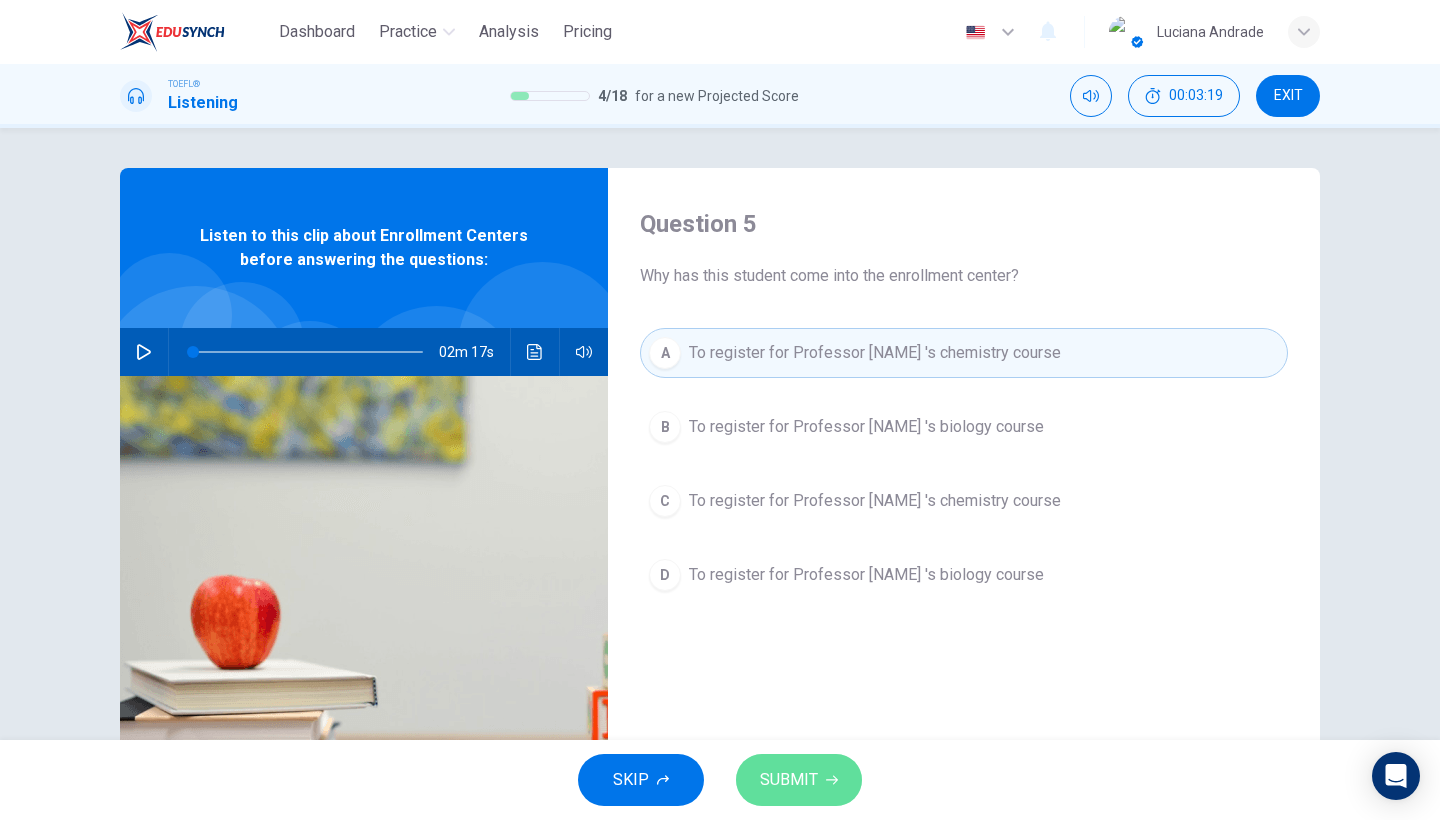 click on "SUBMIT" at bounding box center (789, 780) 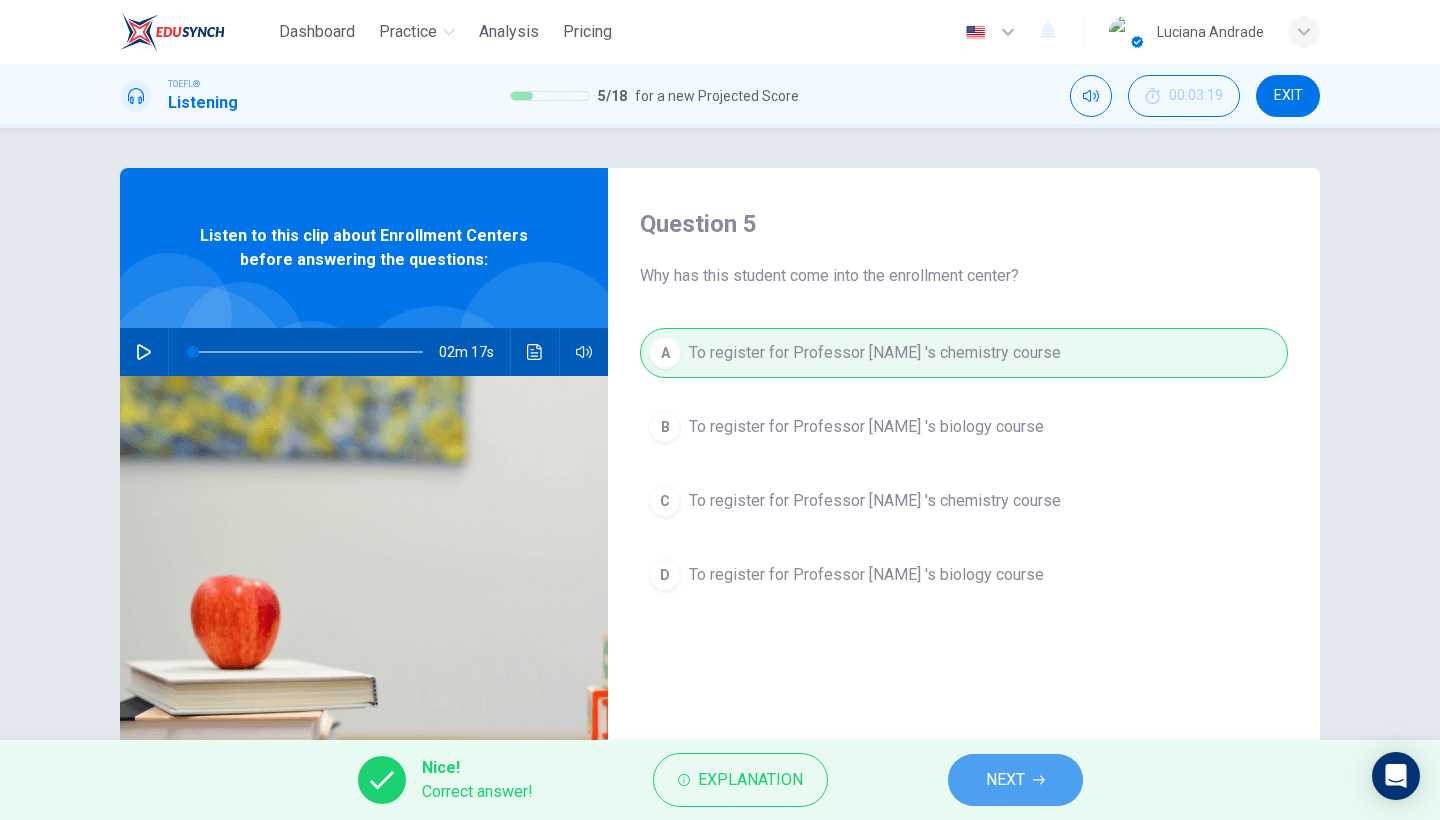click on "NEXT" at bounding box center (1015, 780) 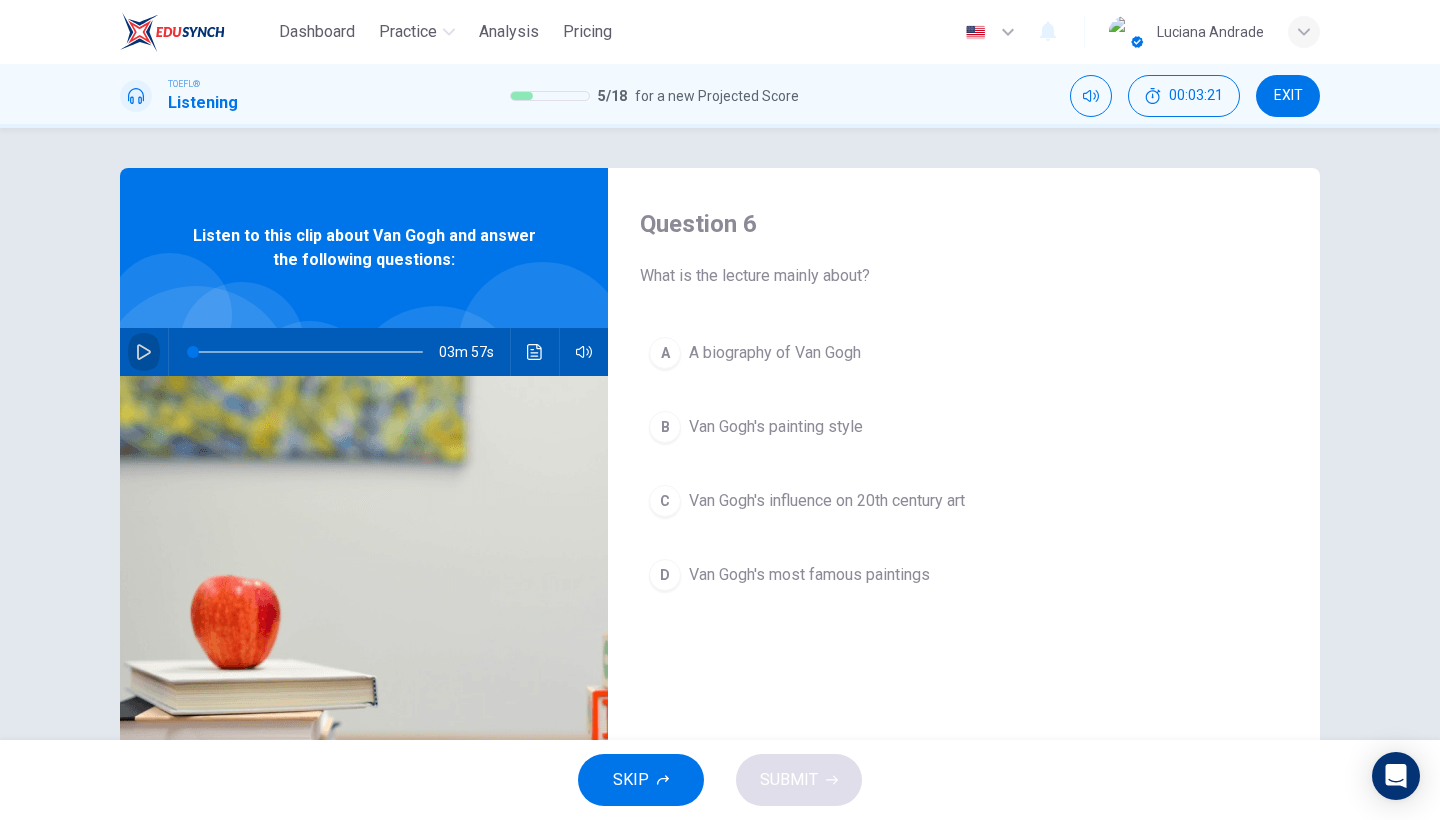 click at bounding box center [144, 352] 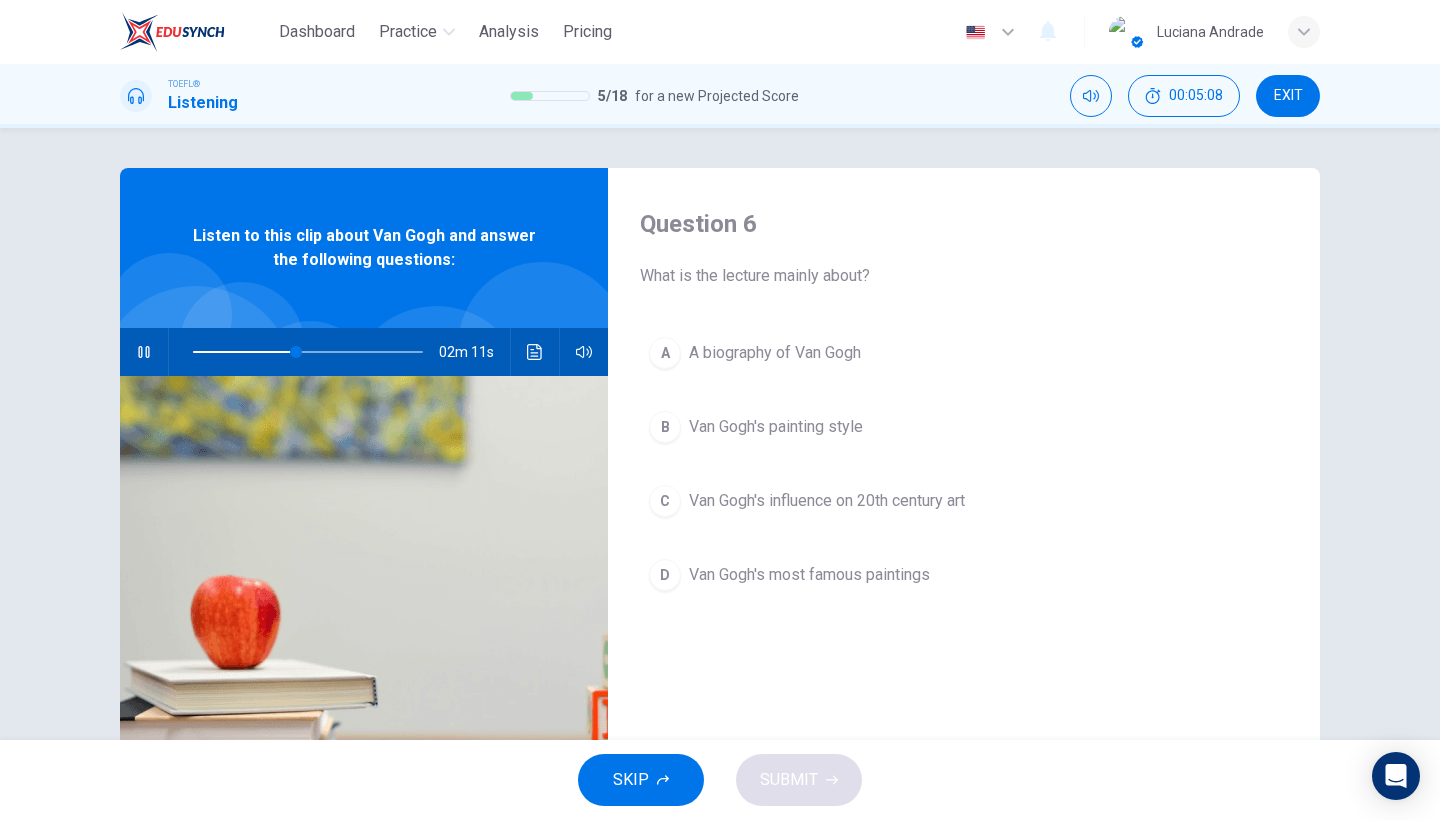 click on "A A biography of Van Gogh" at bounding box center [964, 353] 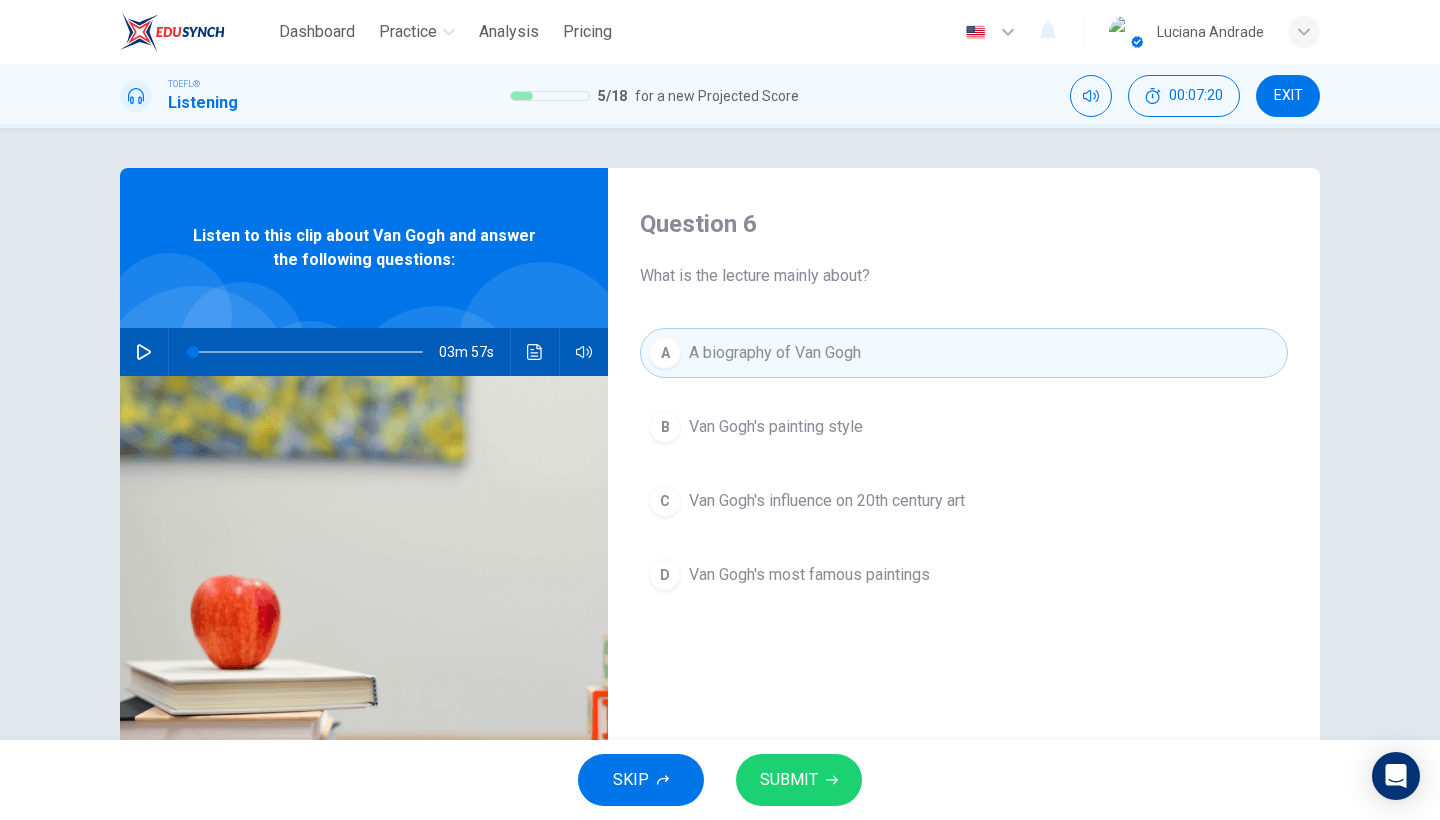 click on "A A biography of Van Gogh" at bounding box center [964, 353] 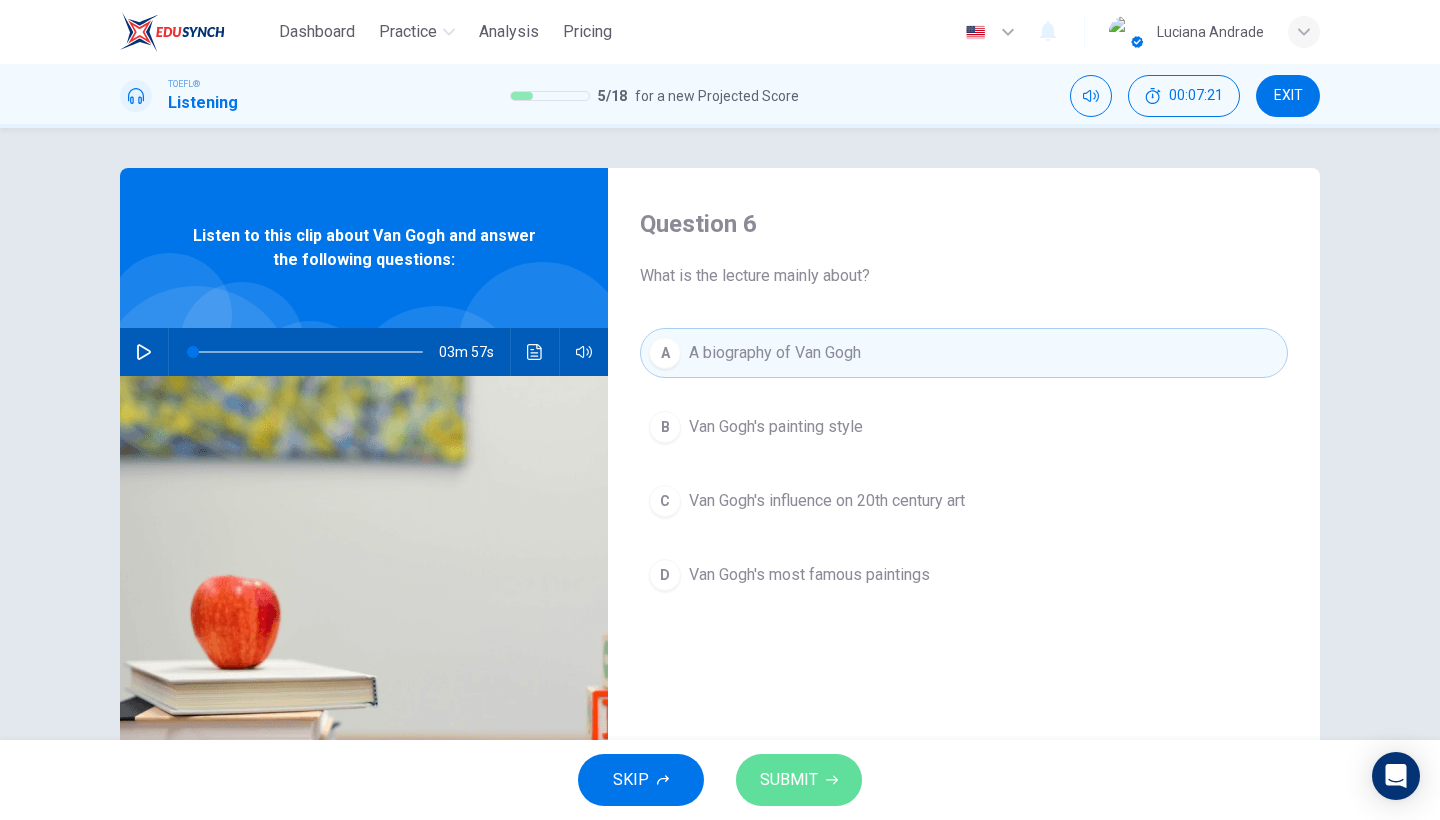 click on "SUBMIT" at bounding box center [799, 780] 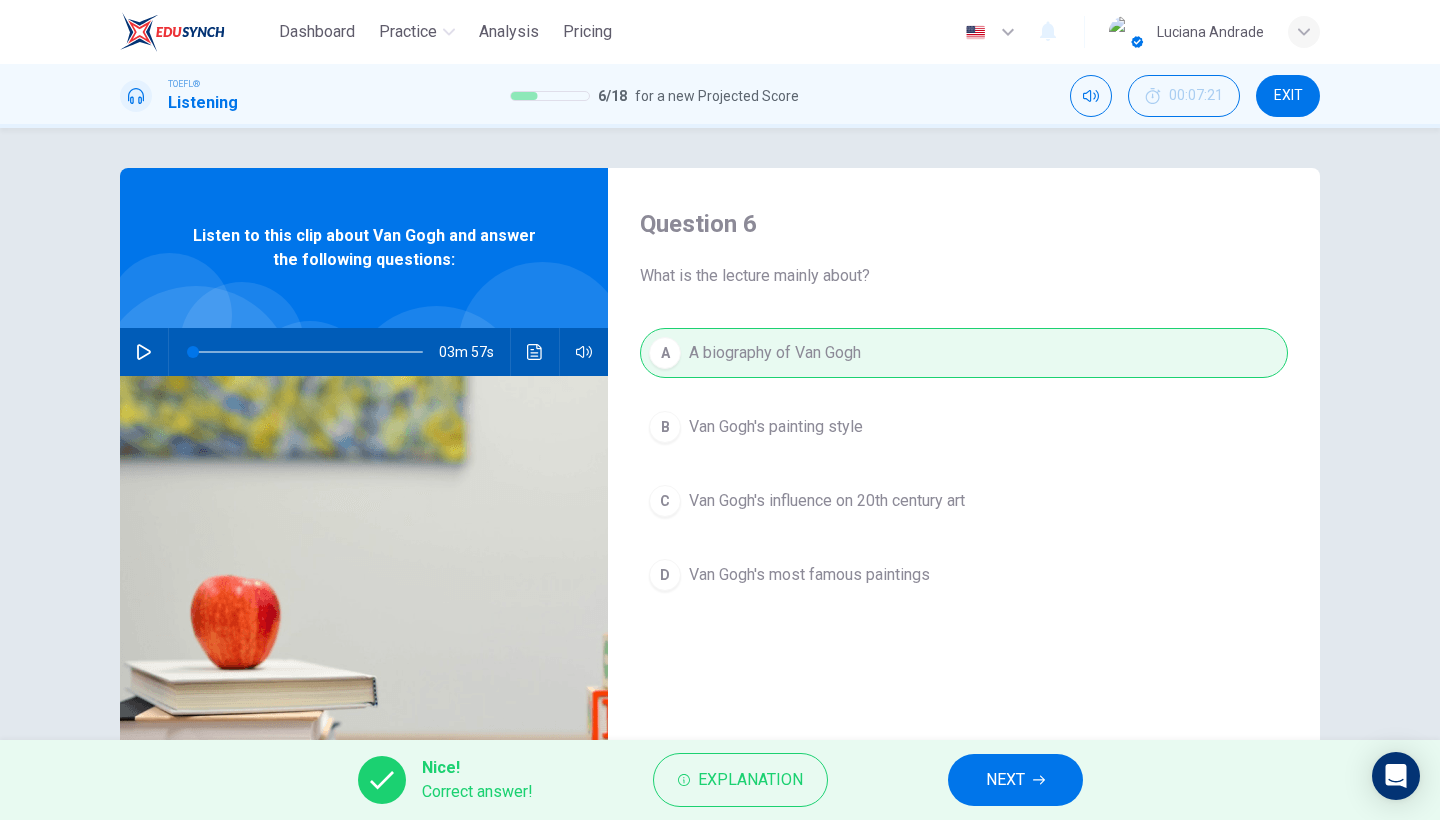 click on "NEXT" at bounding box center (1015, 780) 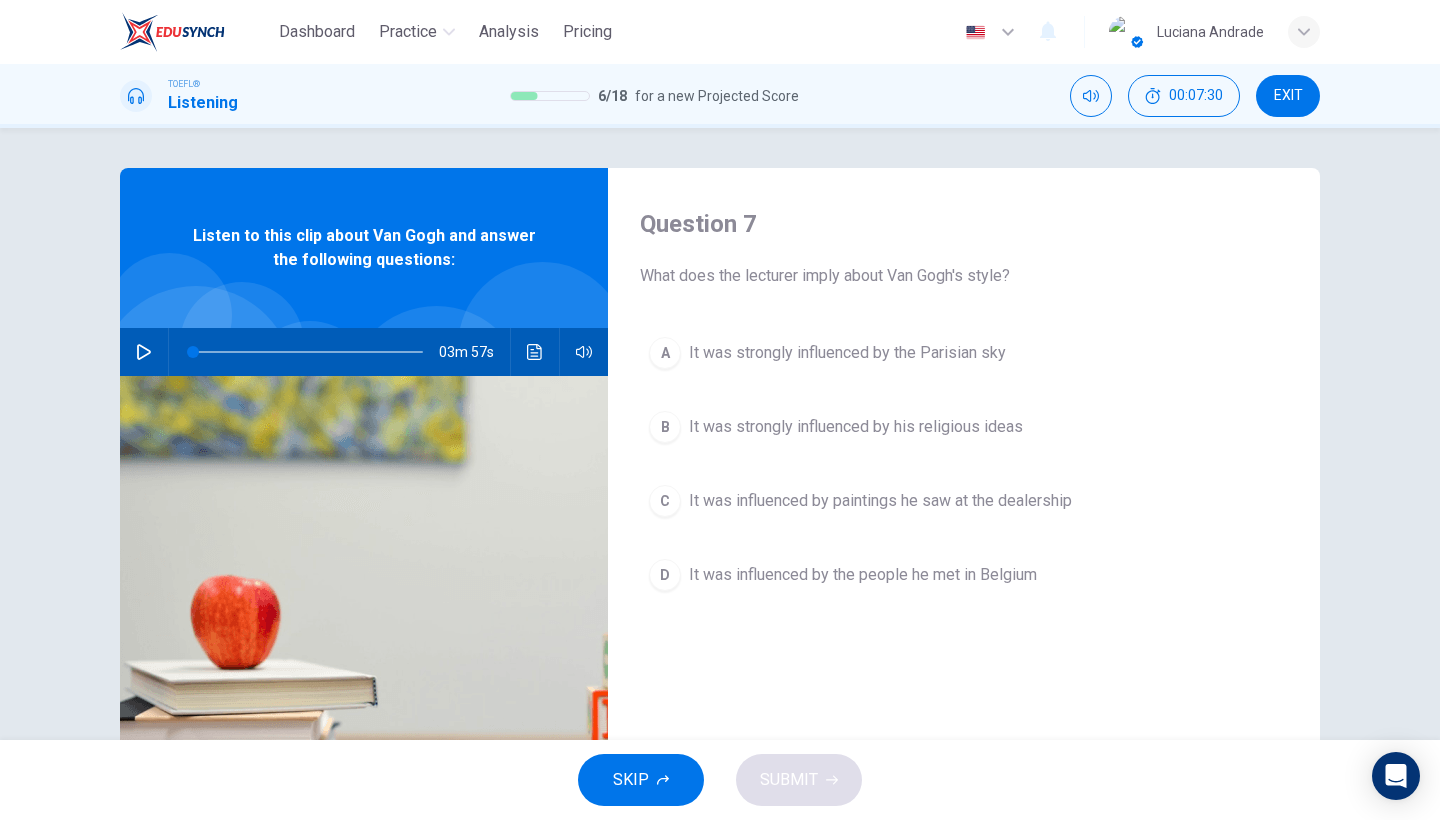 click on "It was influenced by paintings he saw at the dealership" at bounding box center (847, 353) 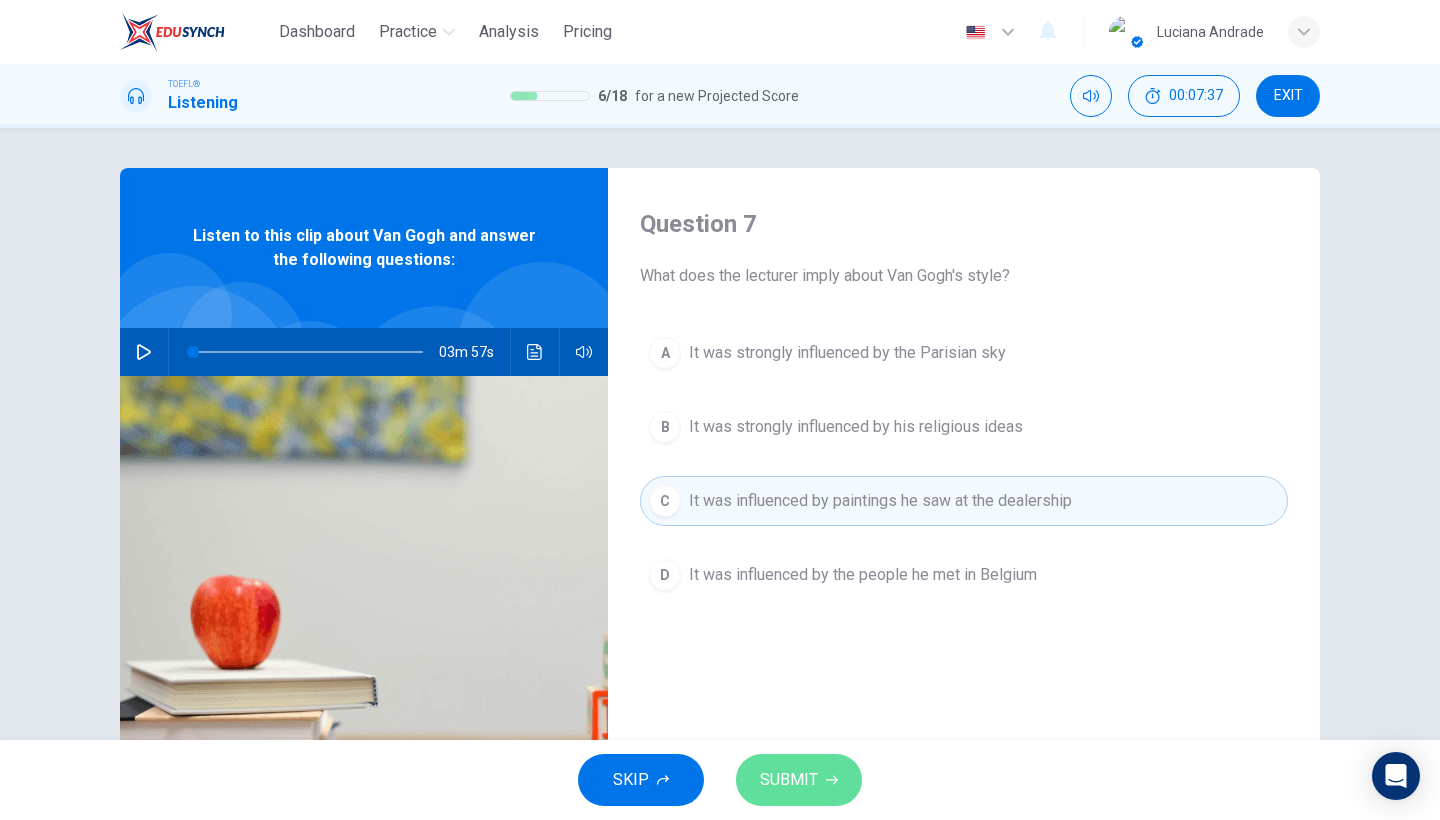 click on "SUBMIT" at bounding box center (799, 780) 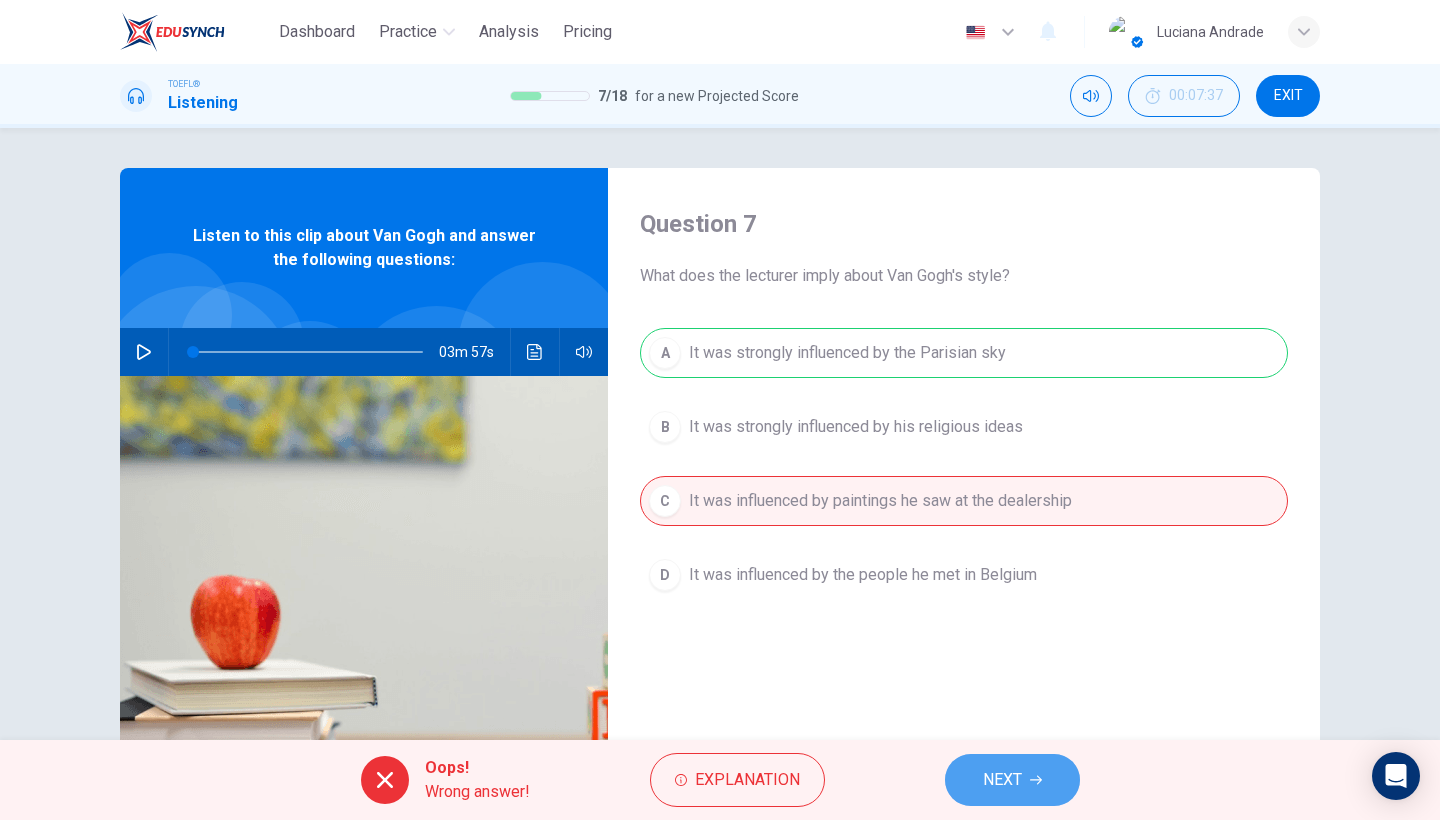 click on "NEXT" at bounding box center [1012, 780] 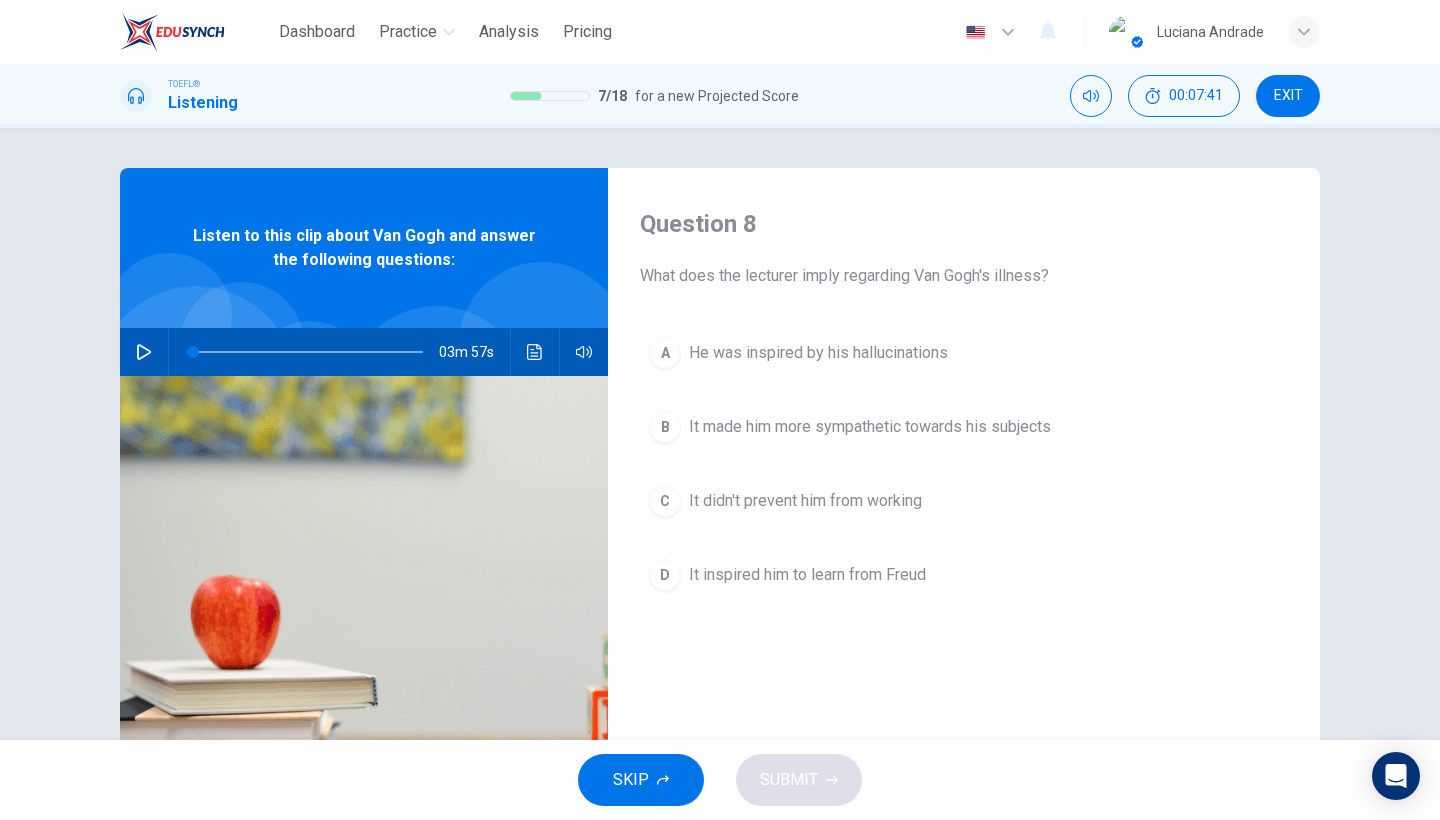 click on "It made him more sympathetic towards his subjects" at bounding box center [818, 353] 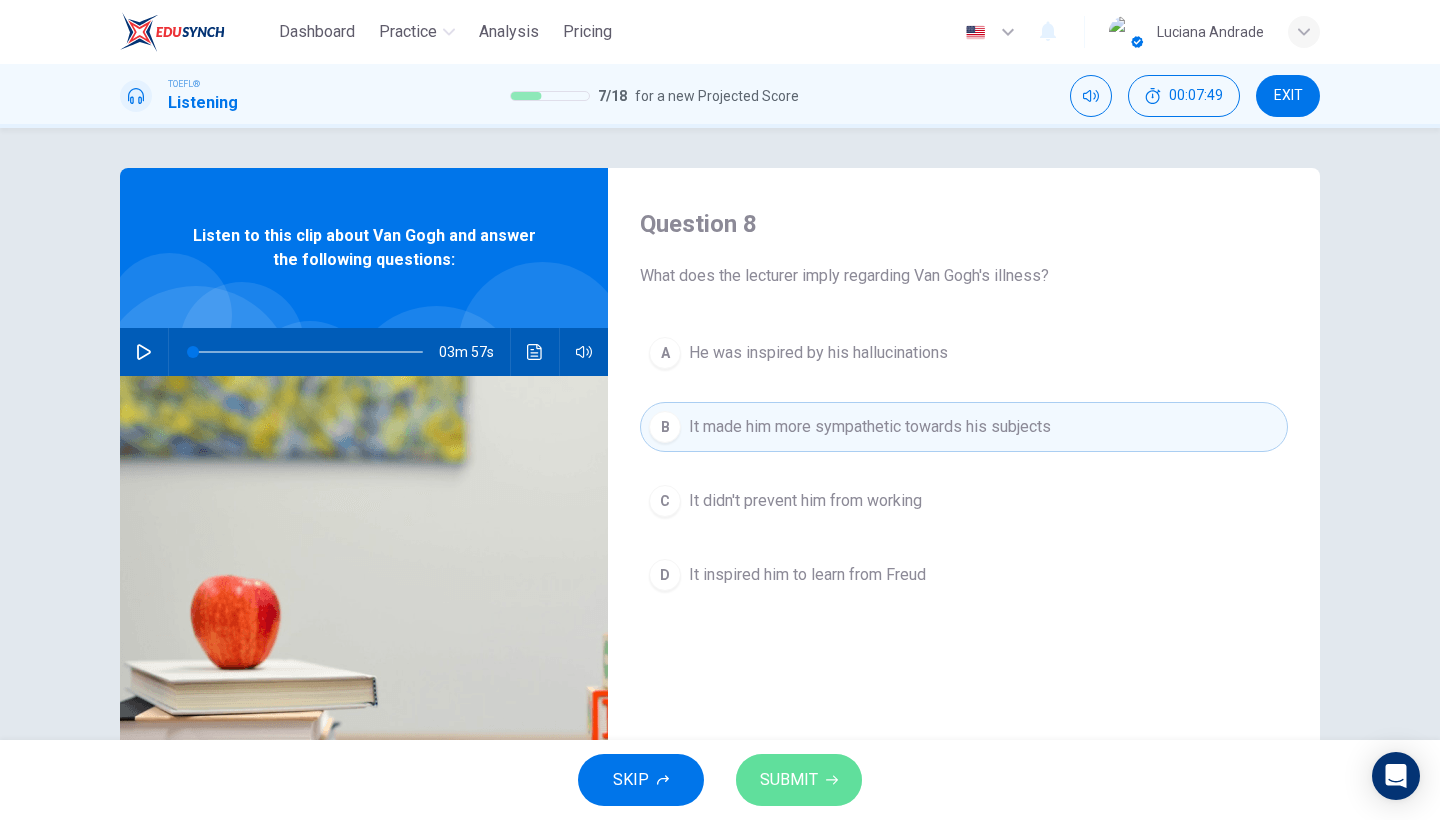 click on "SUBMIT" at bounding box center (789, 780) 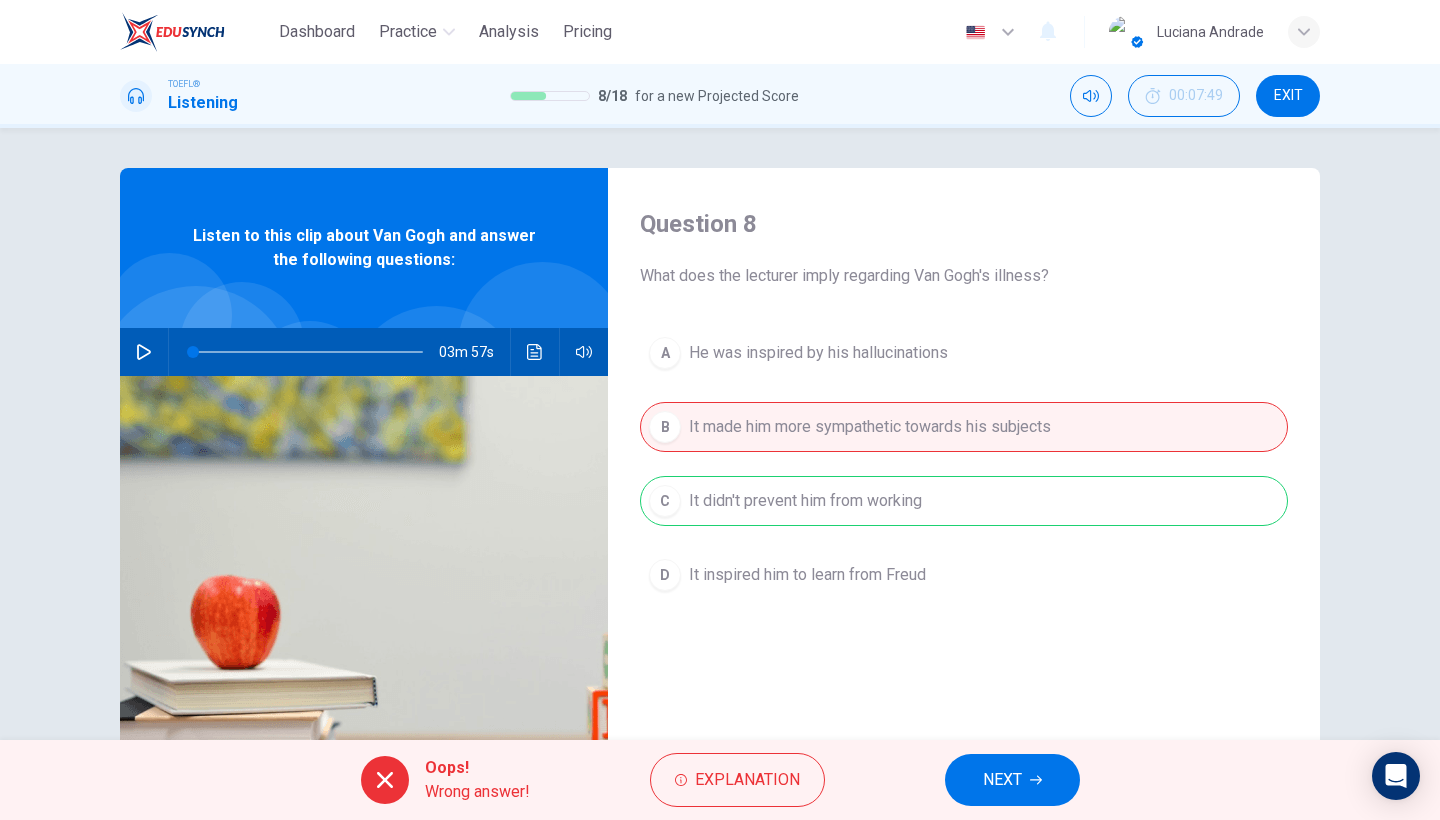 click on "NEXT" at bounding box center (1012, 780) 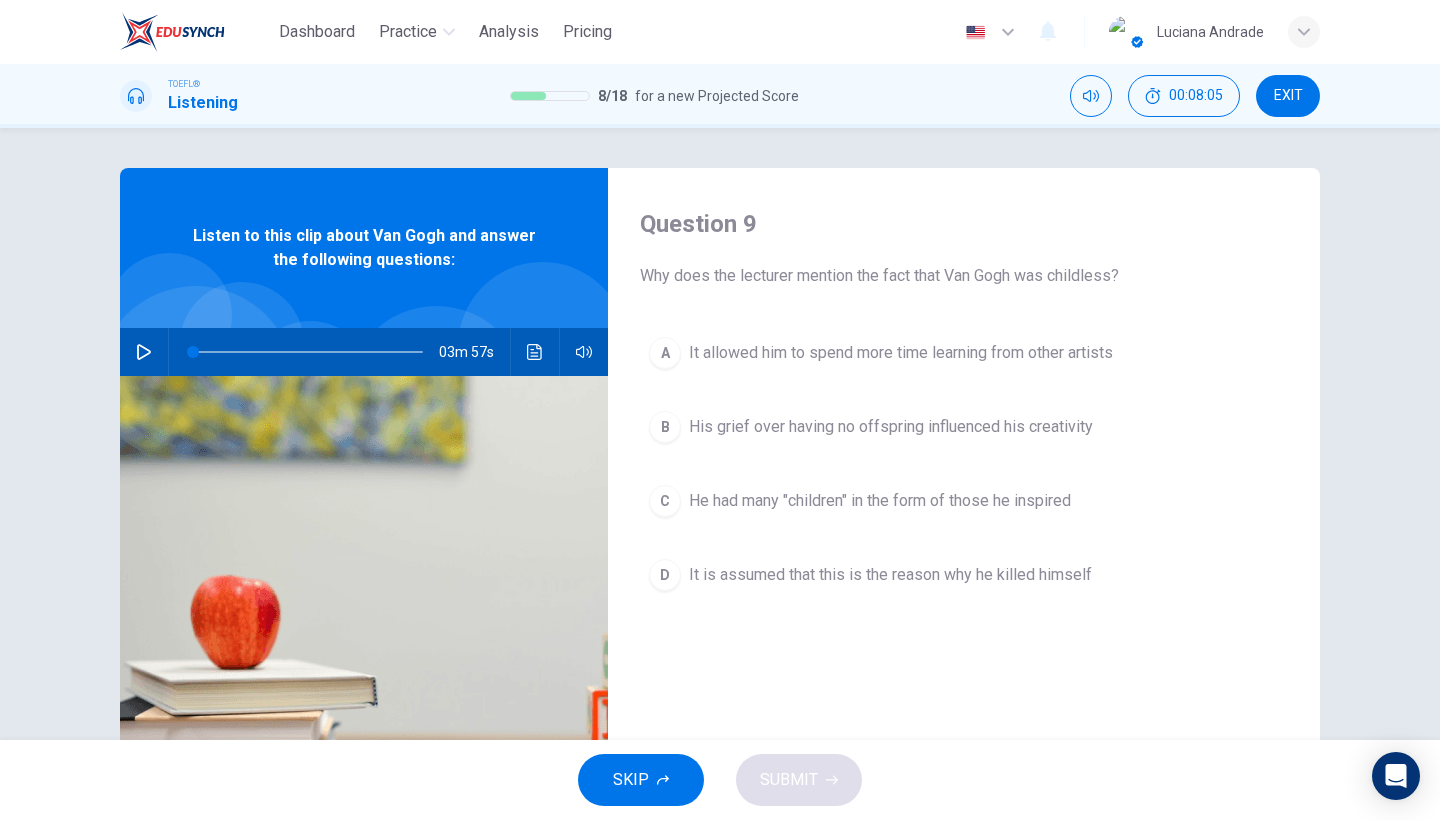 click on "A It allowed him to spend more time learning from other artists" at bounding box center [964, 353] 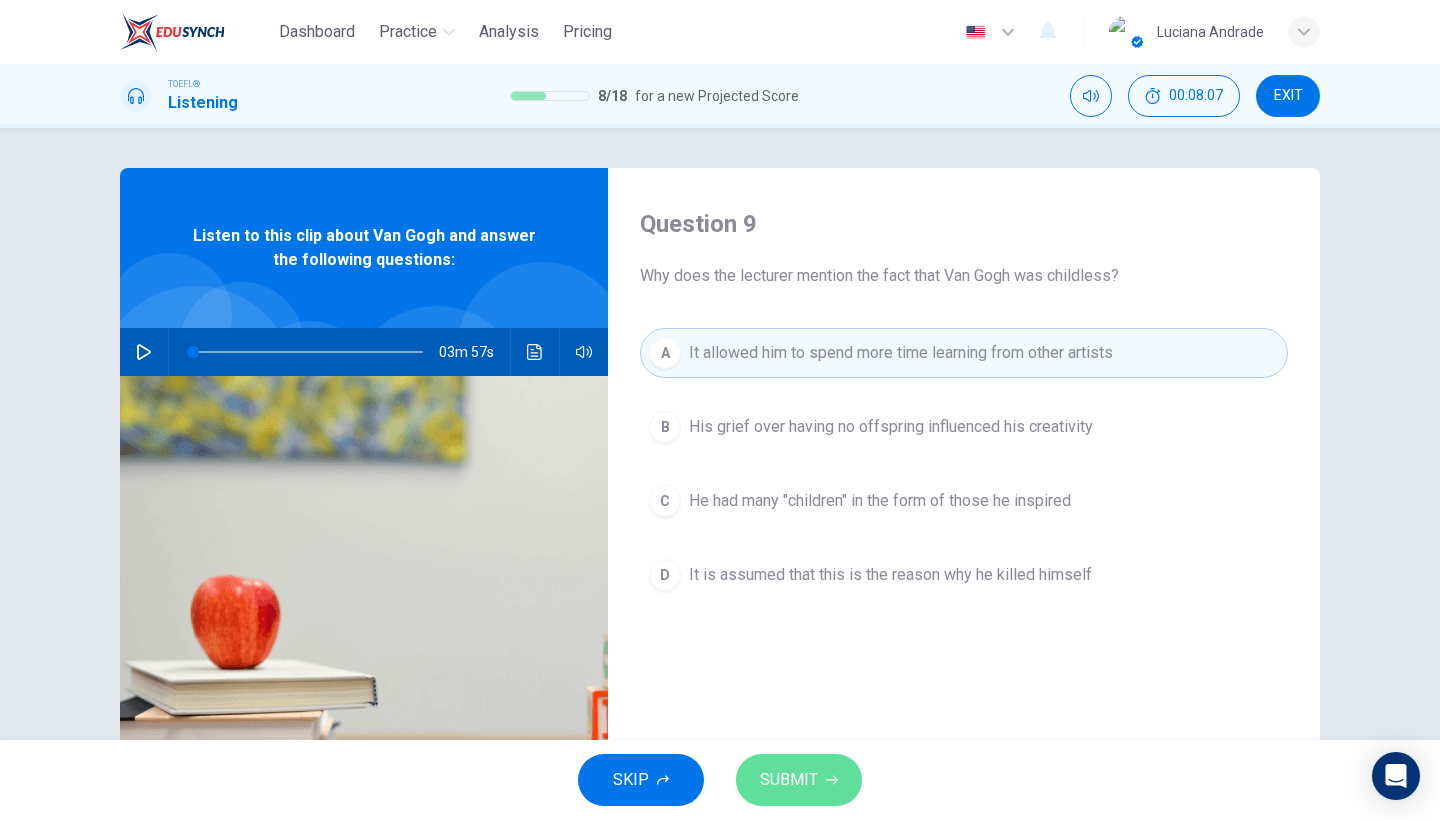 click on "SUBMIT" at bounding box center (789, 780) 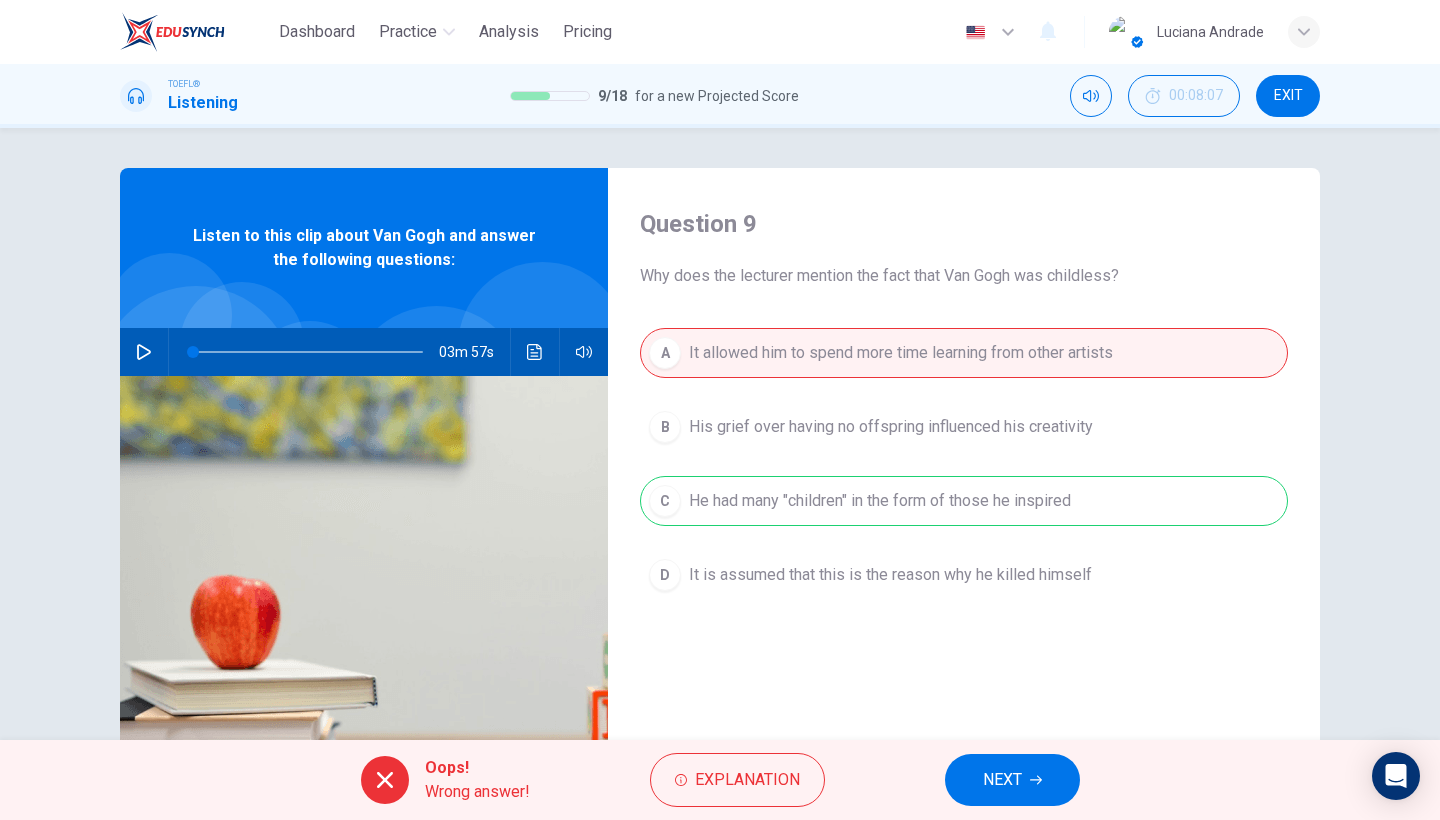 click on "NEXT" at bounding box center (1002, 780) 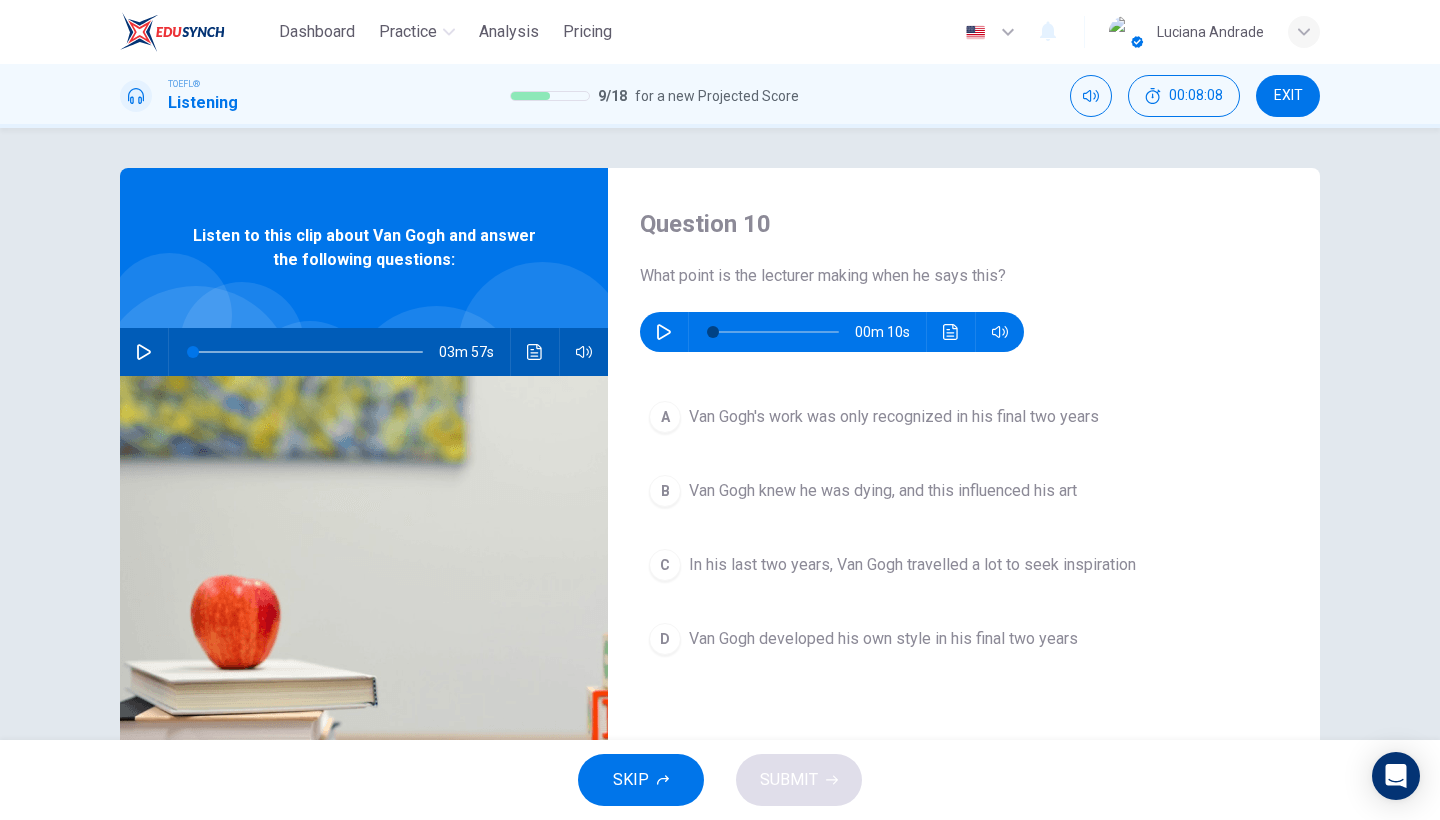 click at bounding box center (664, 332) 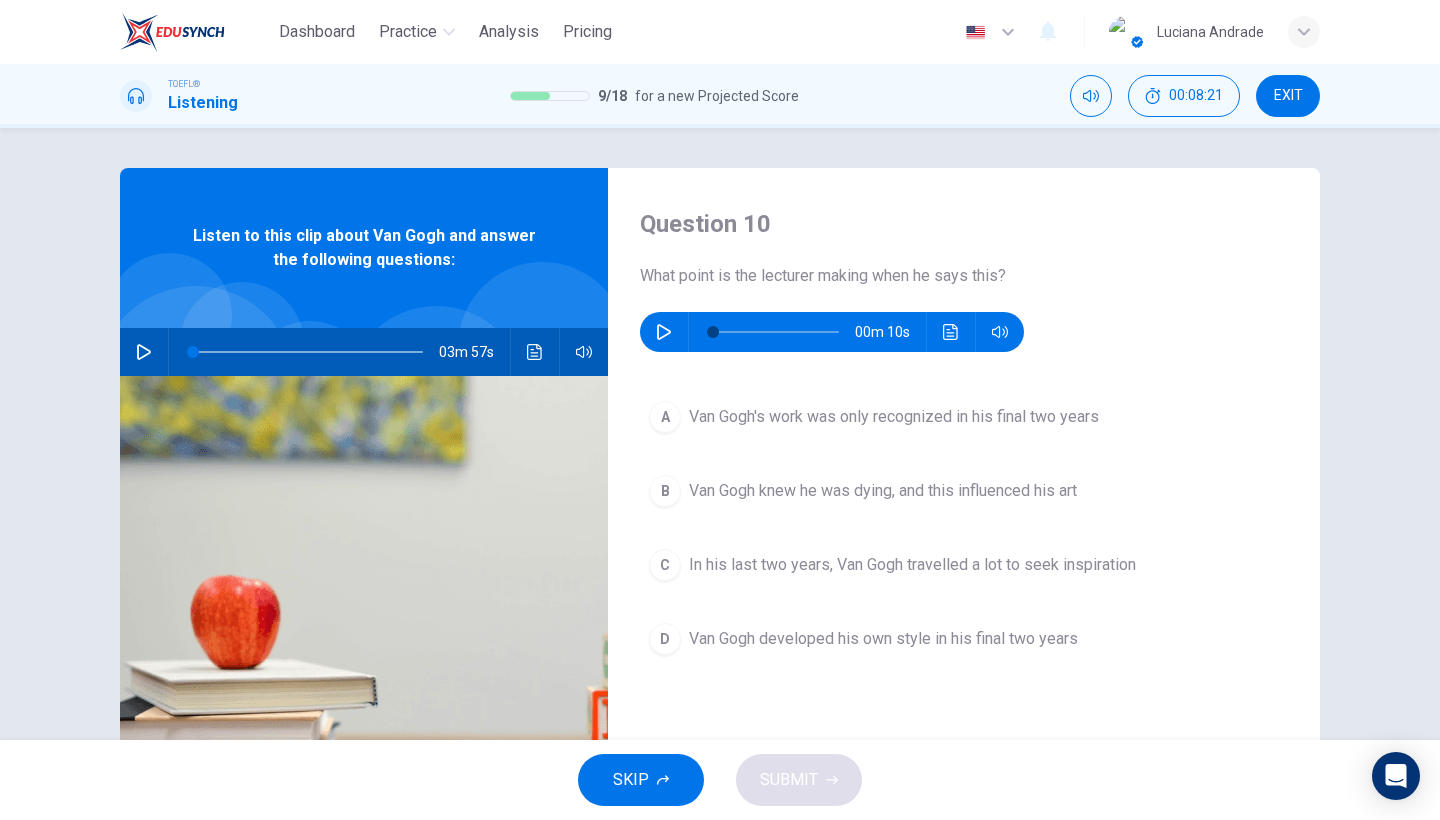 click on "Van Gogh developed his own style in his final two years" at bounding box center (894, 417) 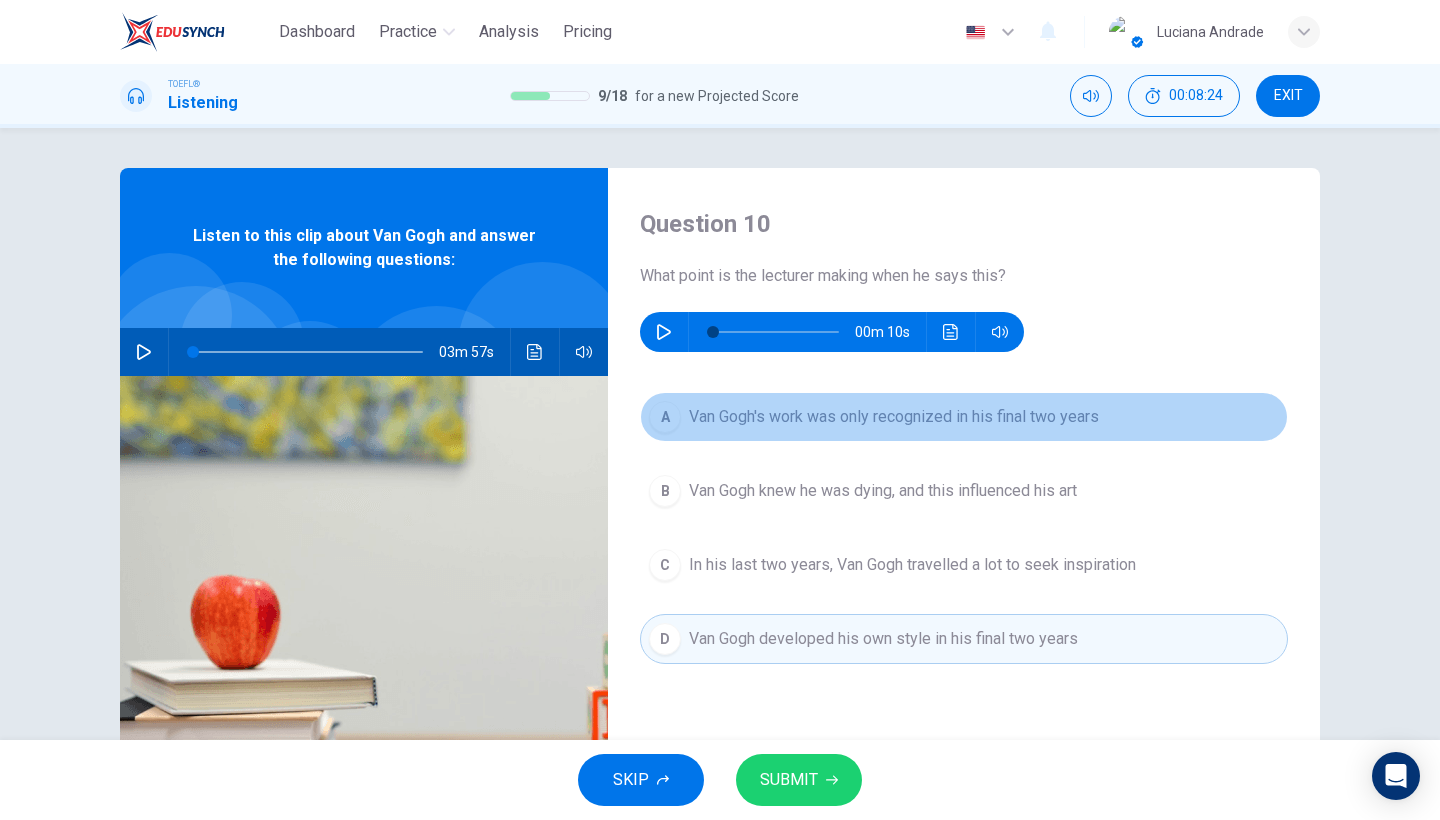 click on "Van Gogh's work was only recognized in his final two years" at bounding box center (894, 417) 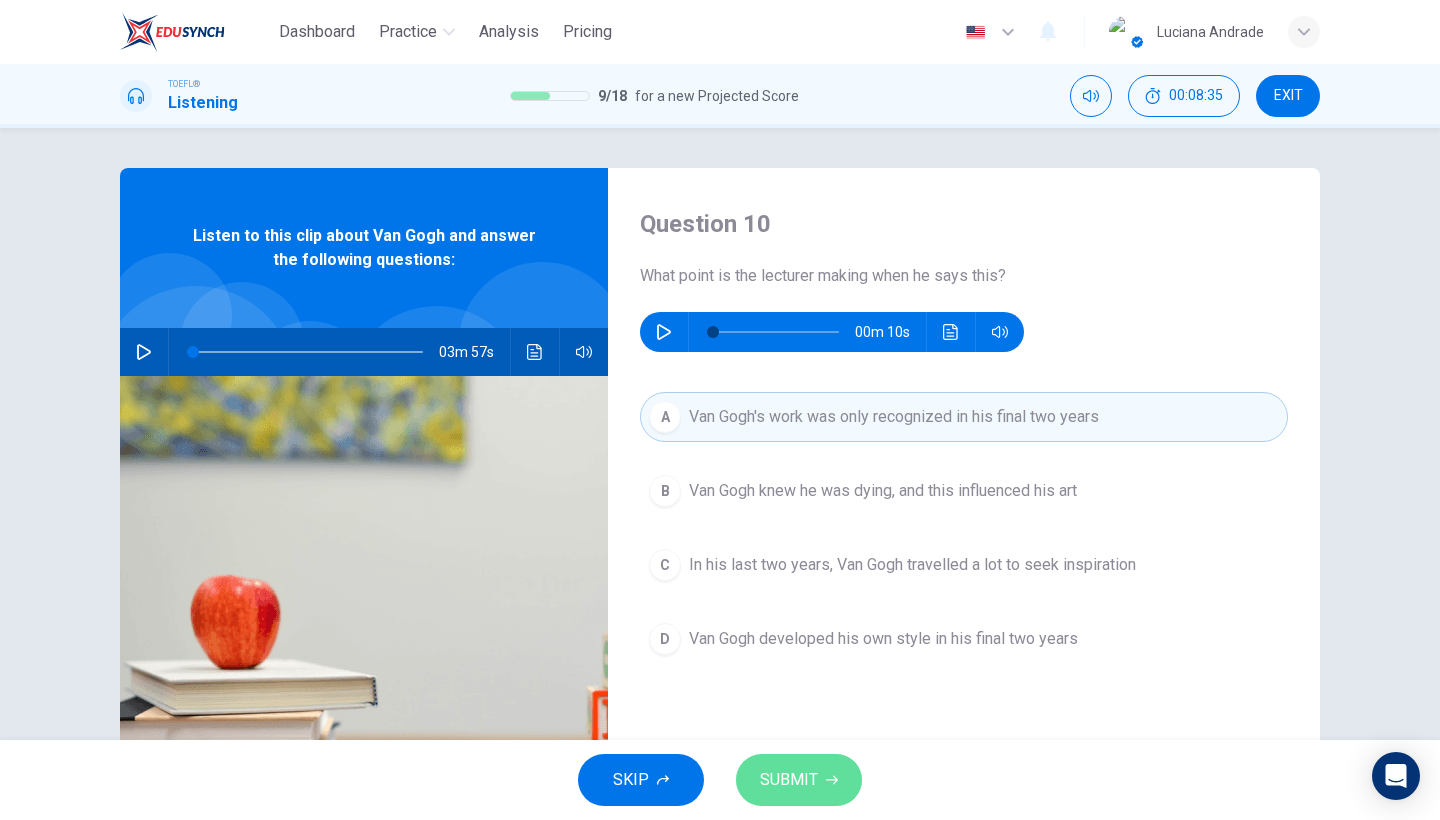 click on "SUBMIT" at bounding box center [799, 780] 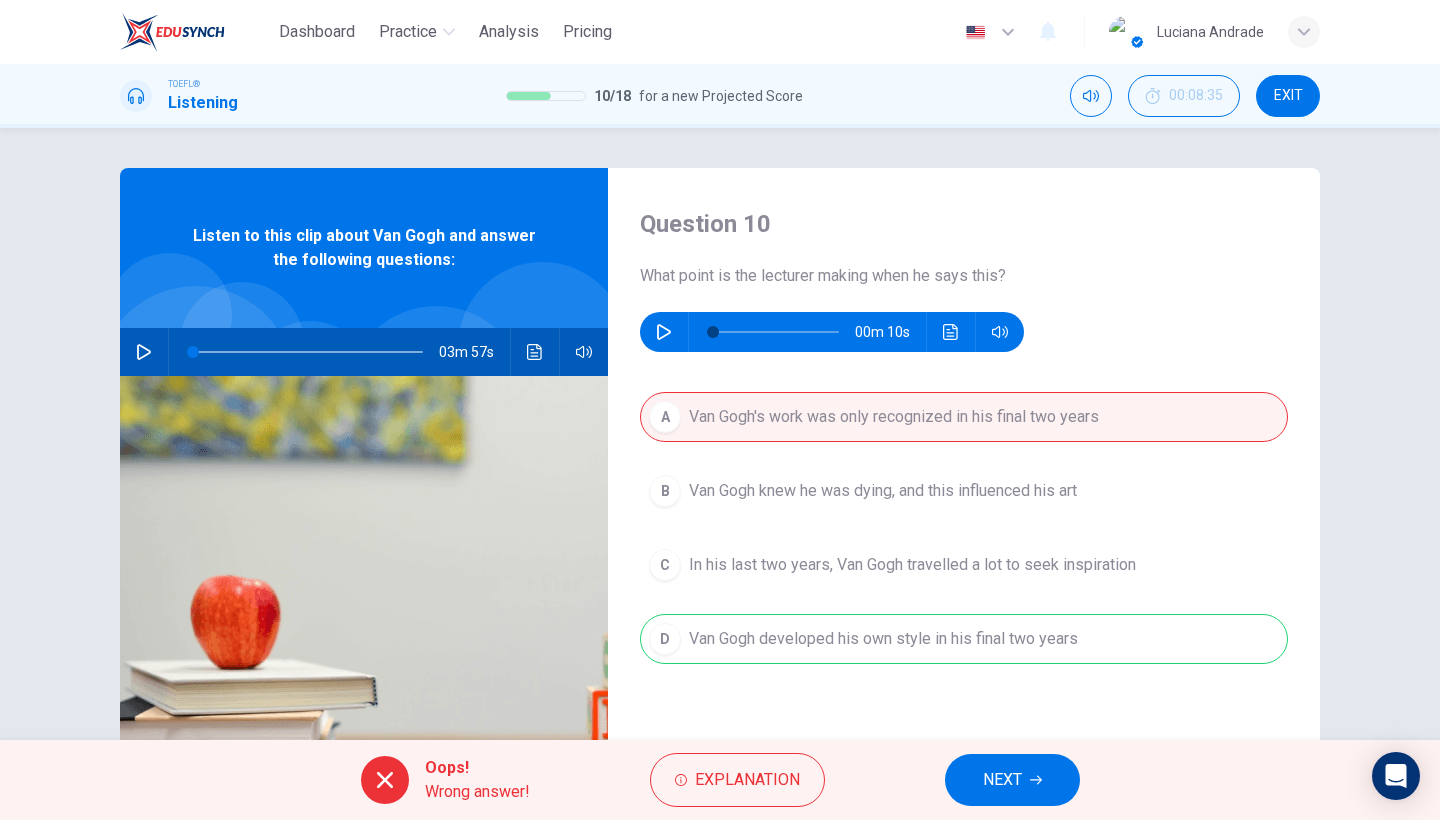 click on "NEXT" at bounding box center (1012, 780) 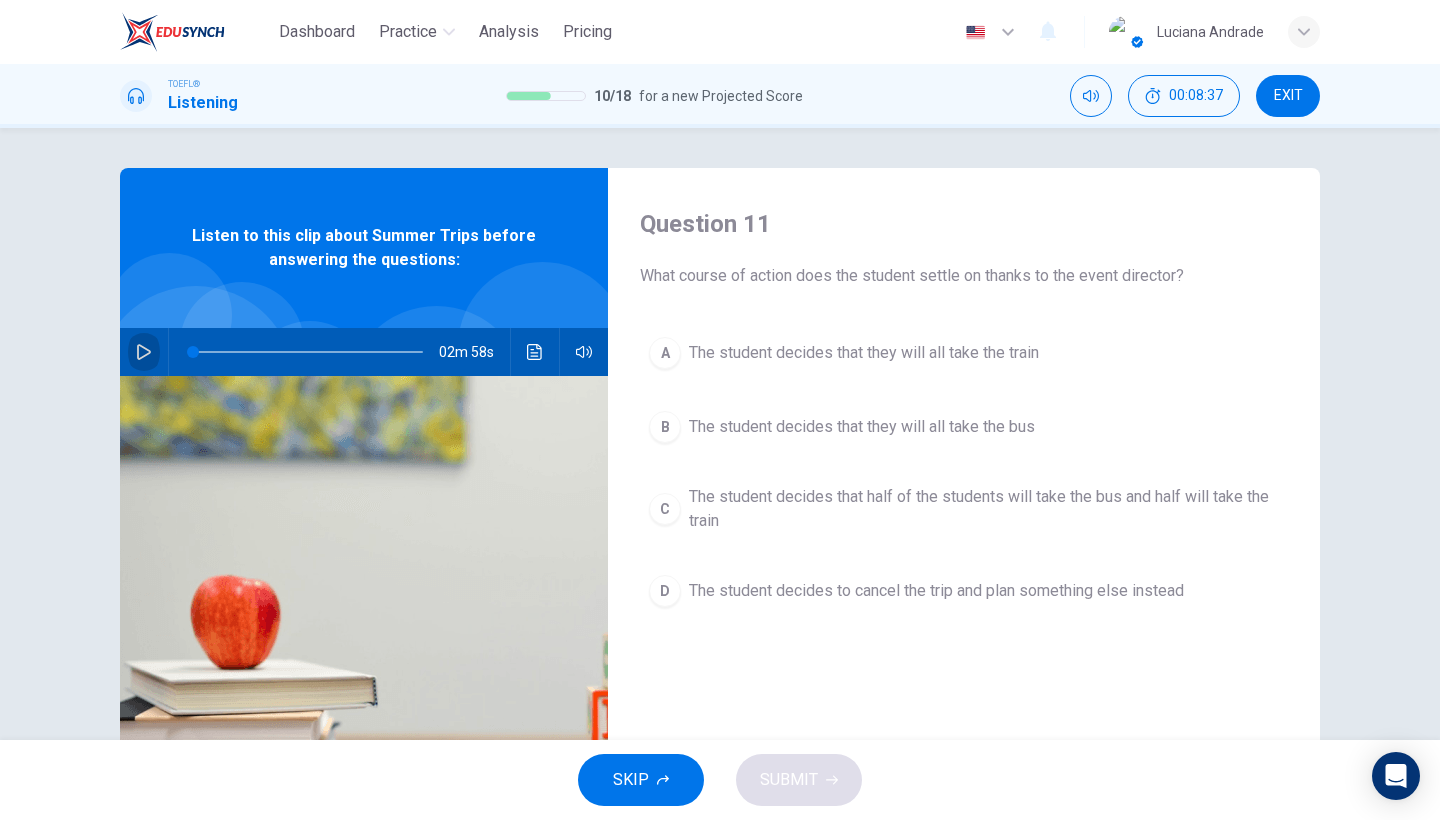 click at bounding box center (144, 352) 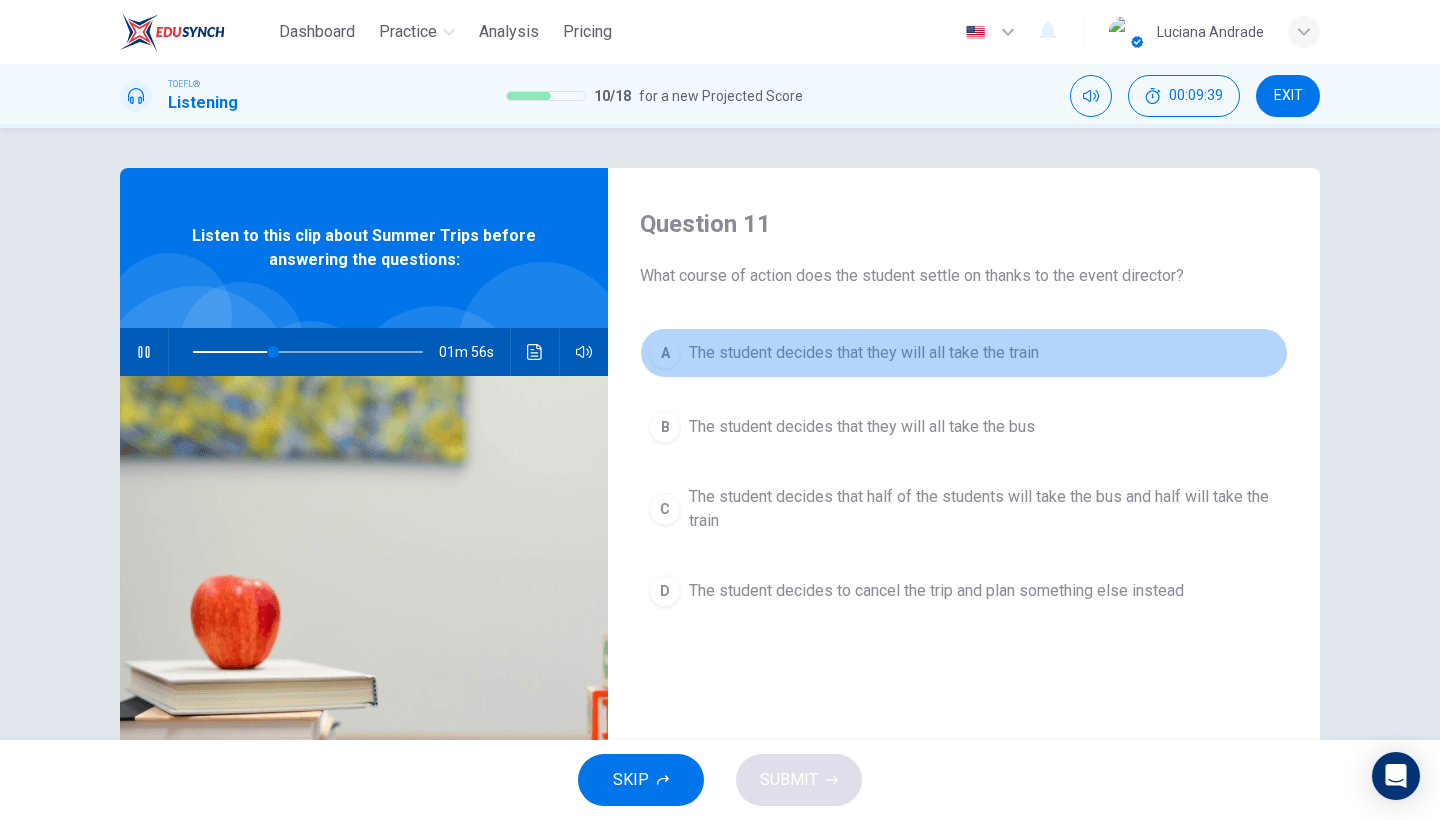 click on "A The student decides that they will all take the train" at bounding box center [964, 353] 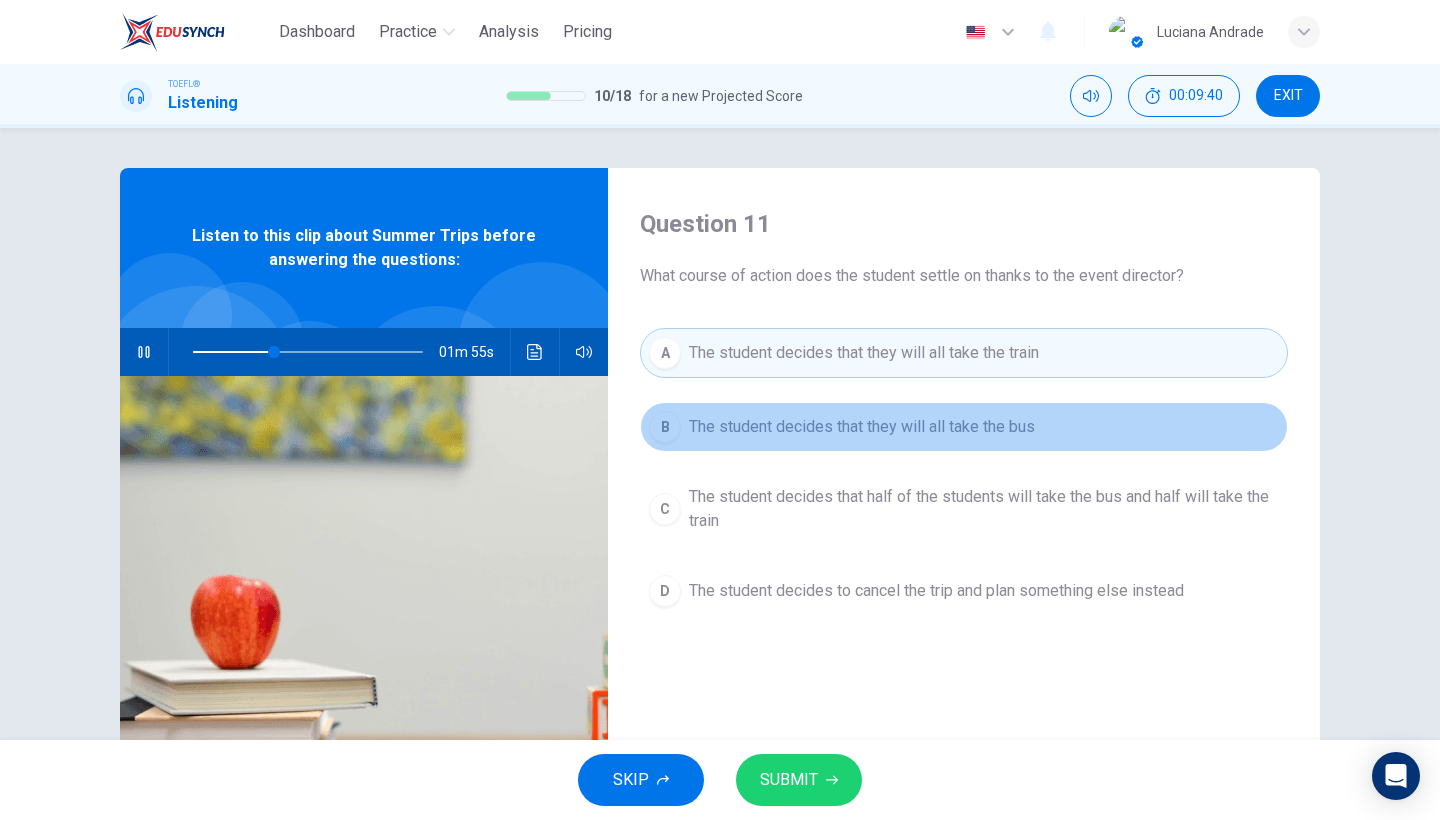 click on "The student decides that they will all take the bus" at bounding box center (862, 427) 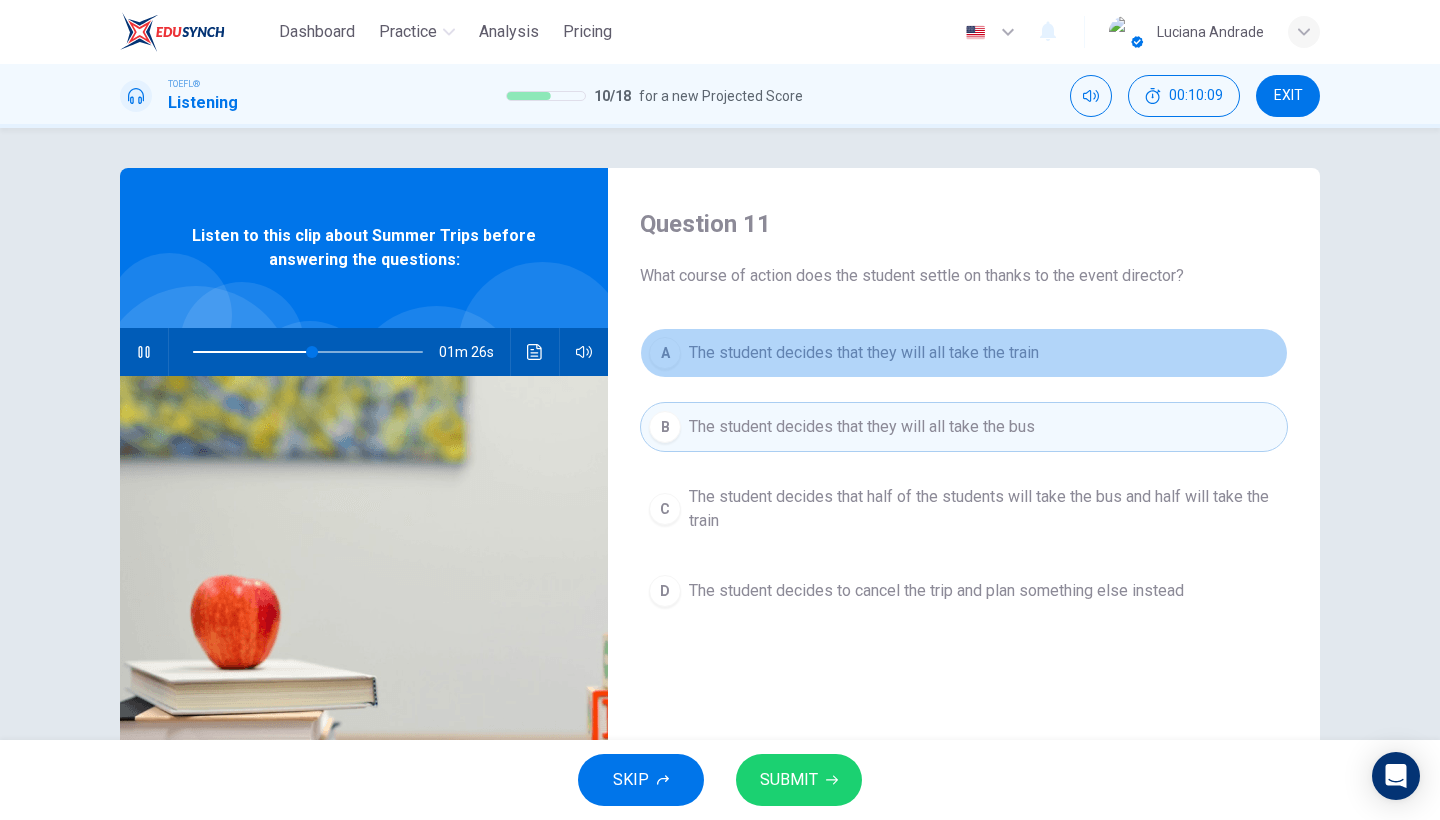 click on "A The student decides that they will all take the train" at bounding box center [964, 353] 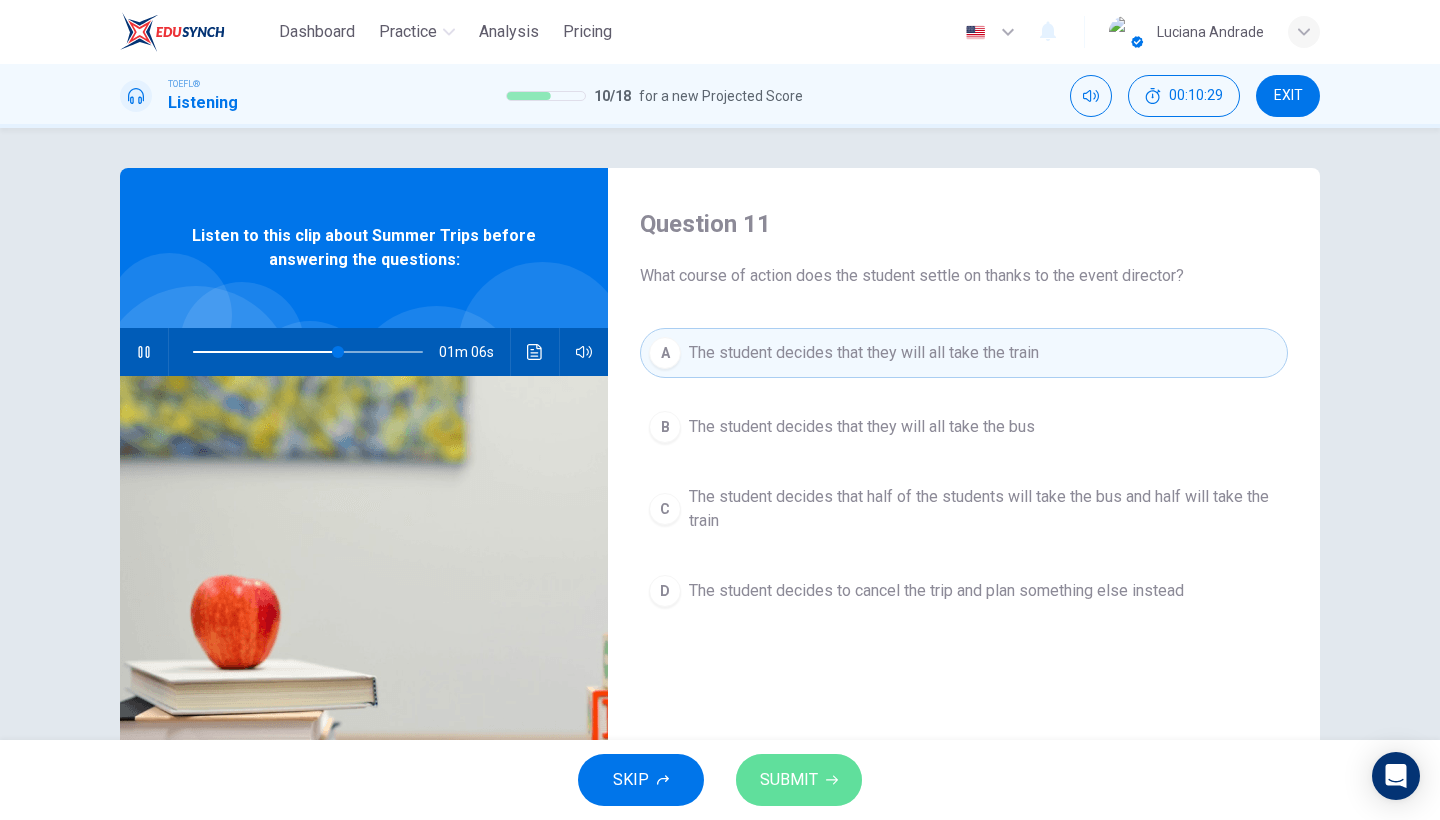 click on "SUBMIT" at bounding box center (789, 780) 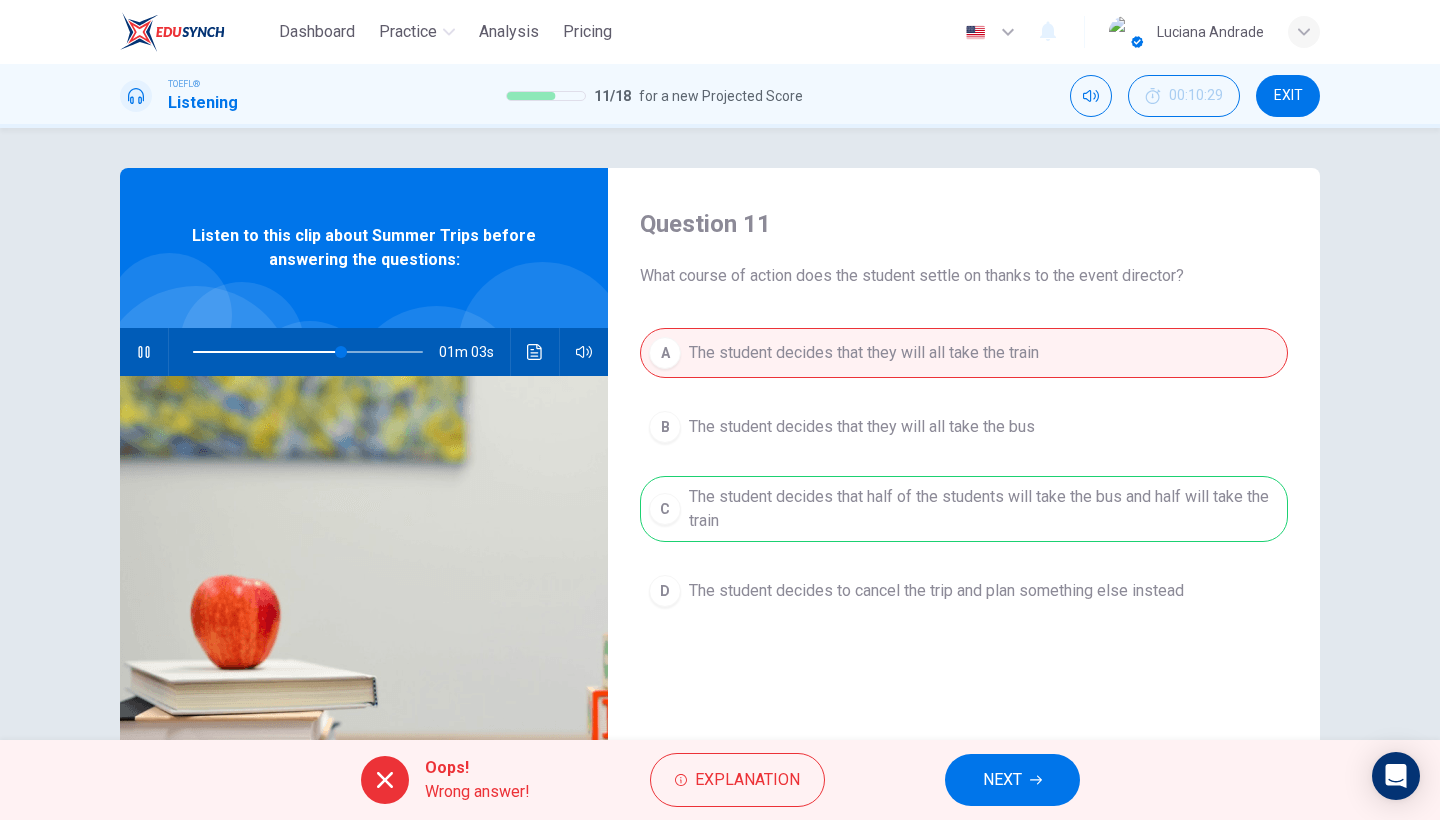 click on "NEXT" at bounding box center [1012, 780] 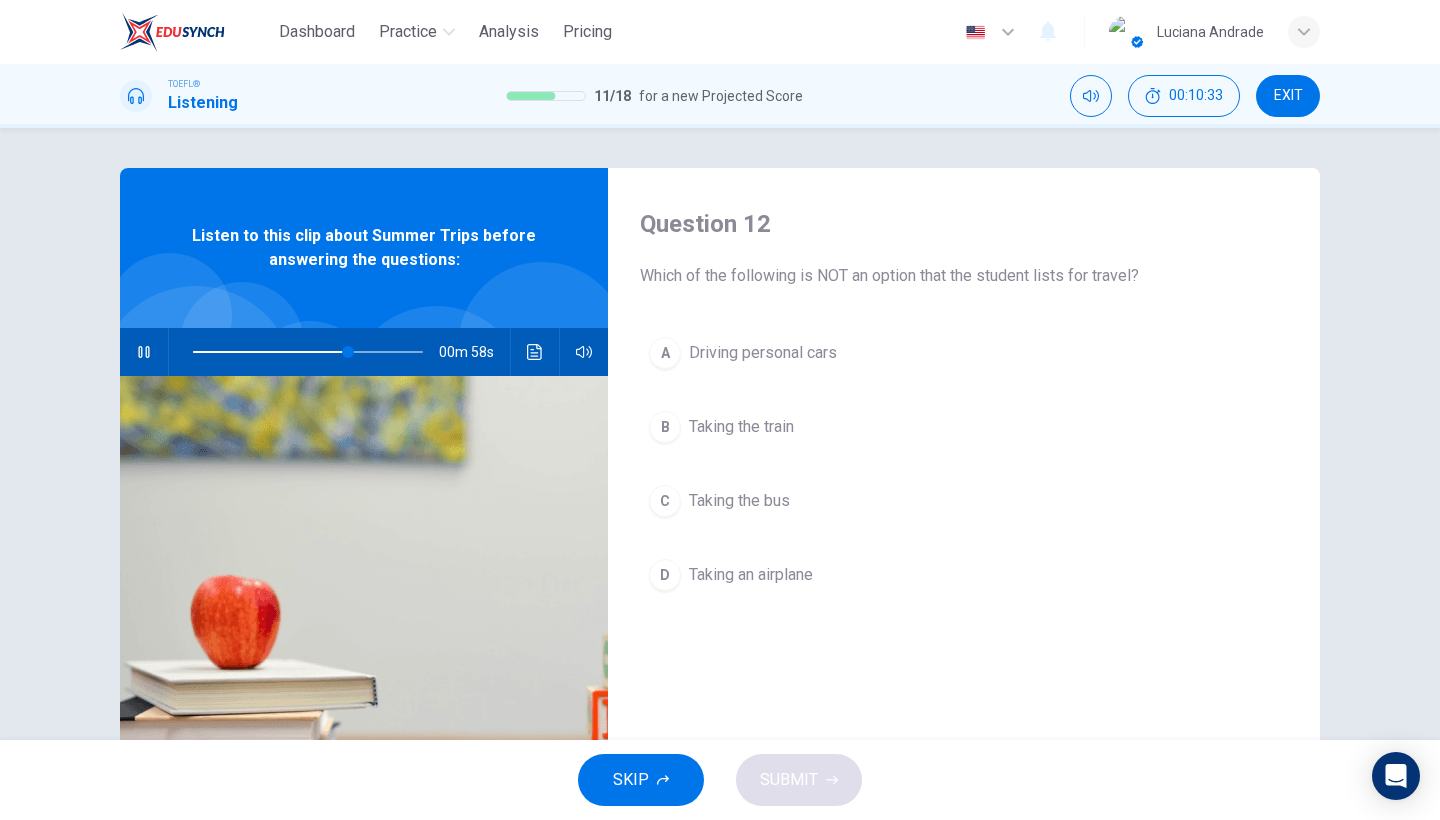 click on "Driving personal cars" at bounding box center (763, 353) 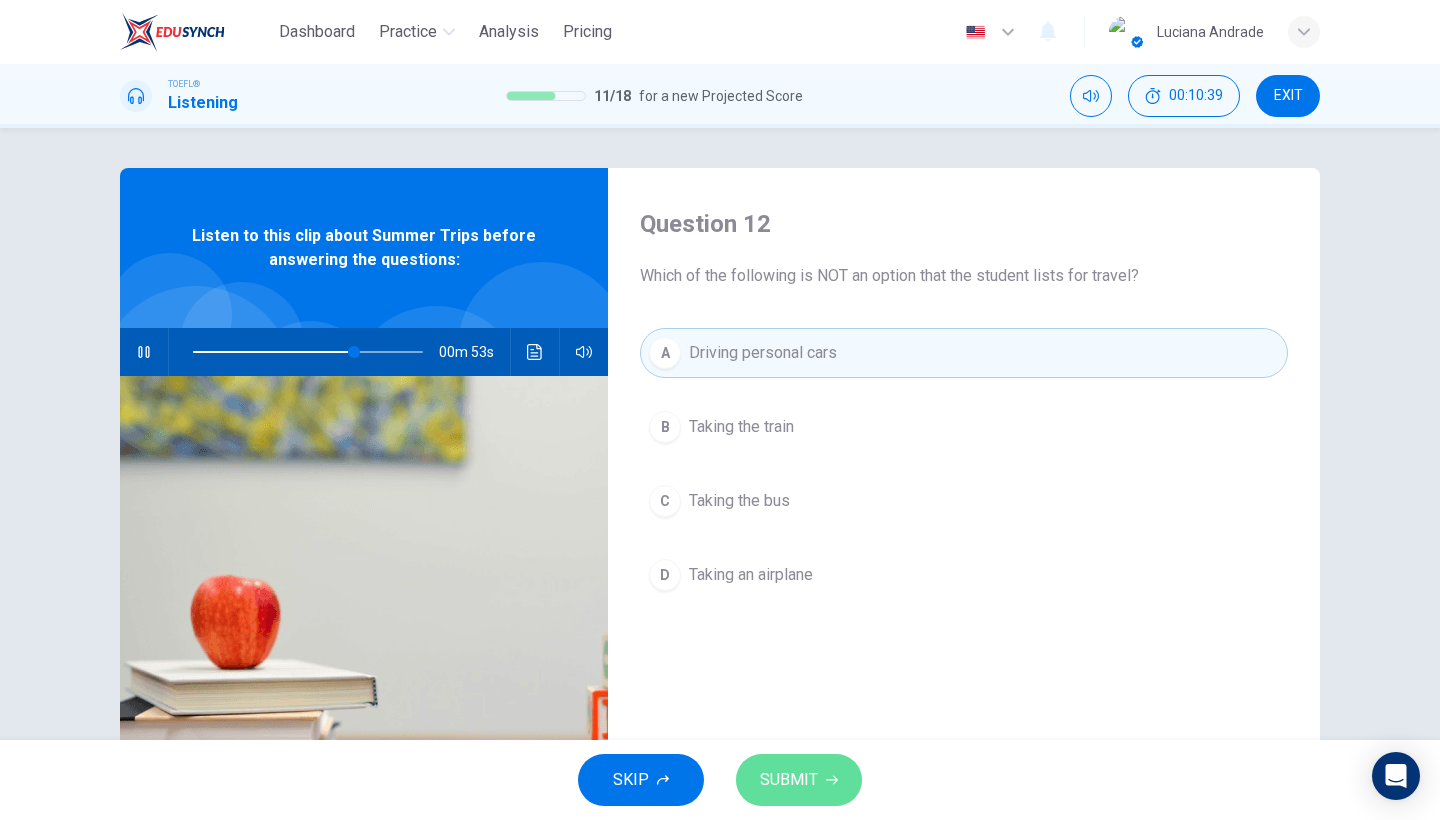 click on "SUBMIT" at bounding box center (799, 780) 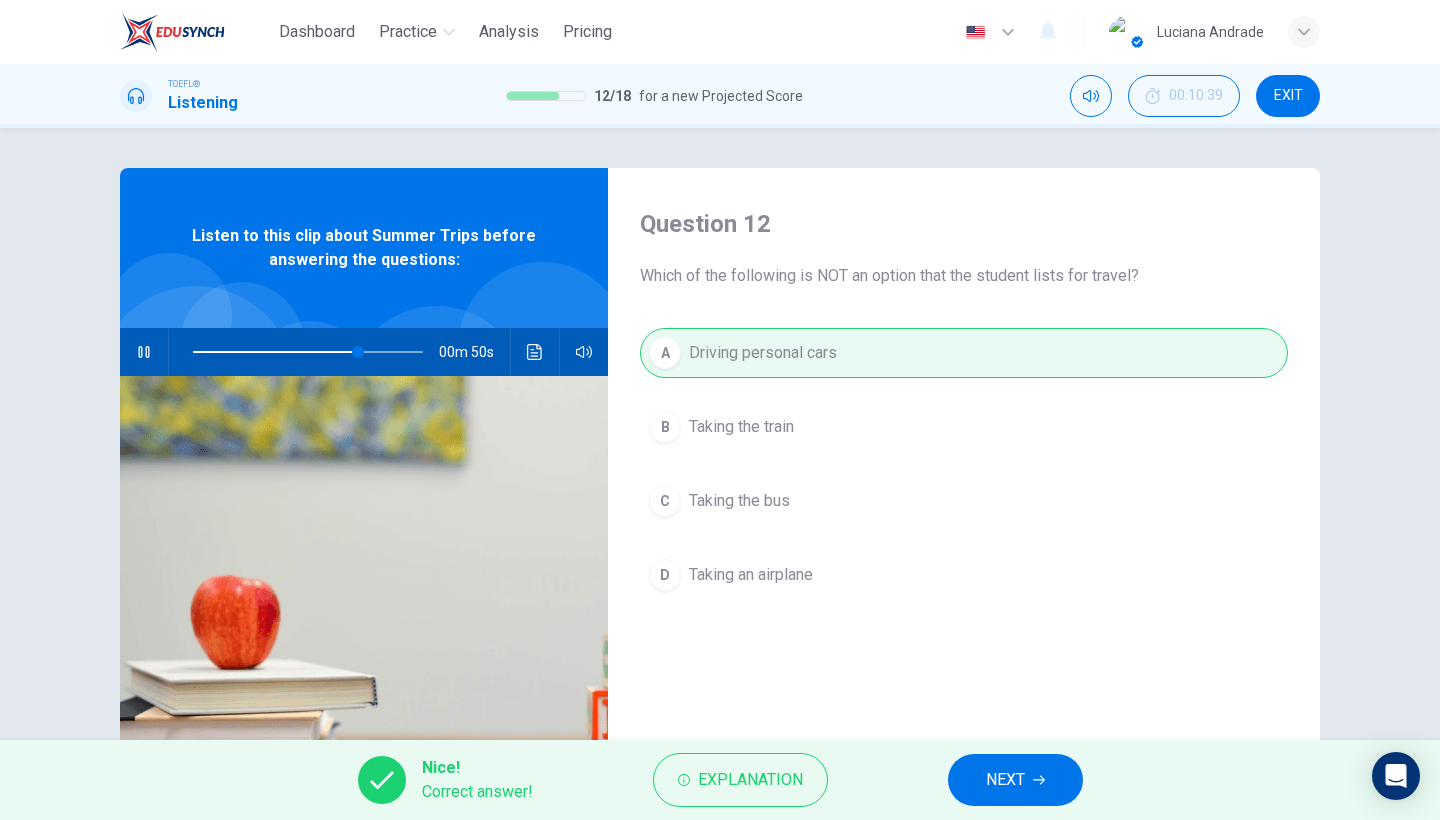 click on "NEXT" at bounding box center [1005, 780] 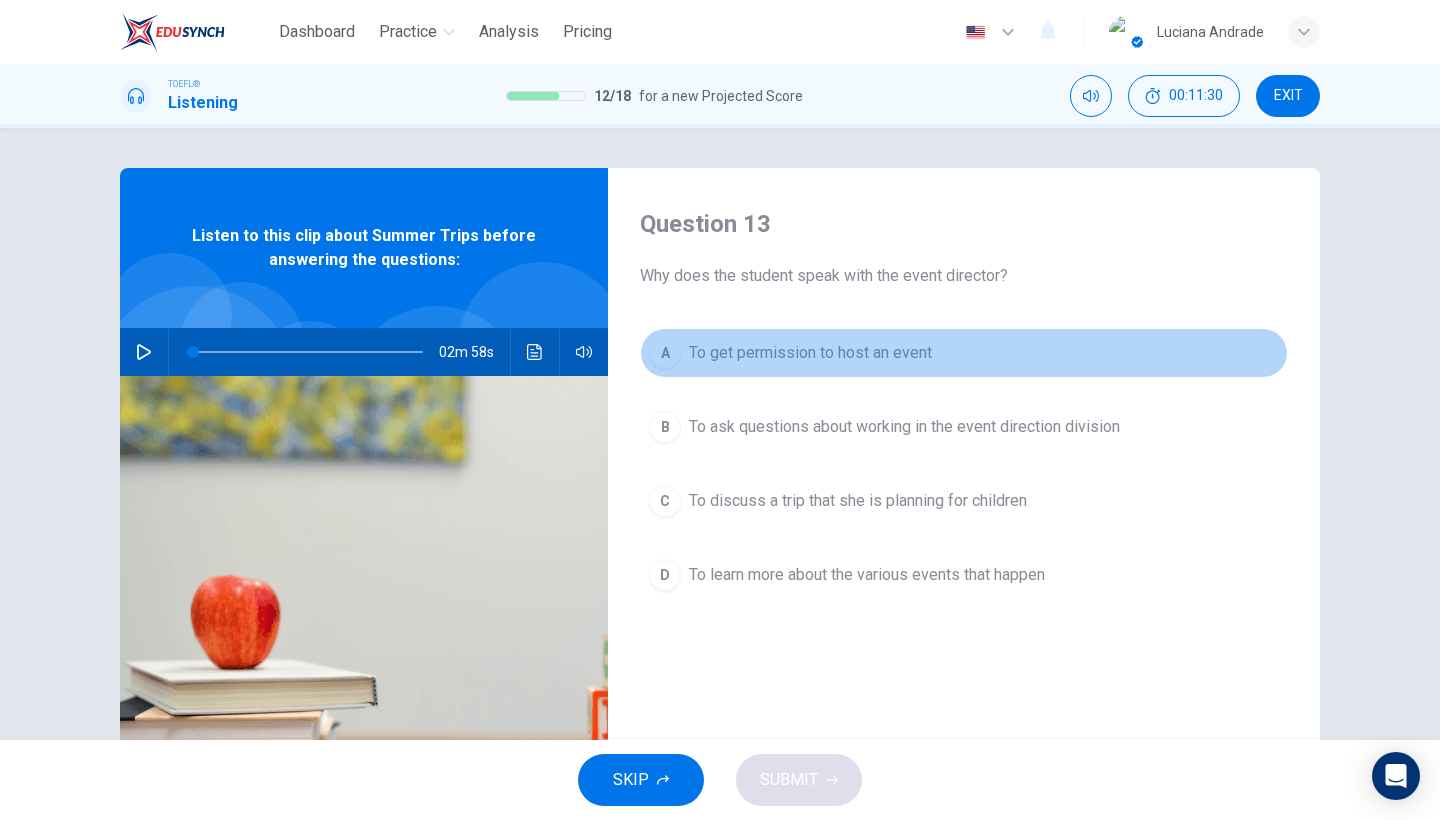 click on "To get permission to host an event" at bounding box center [810, 353] 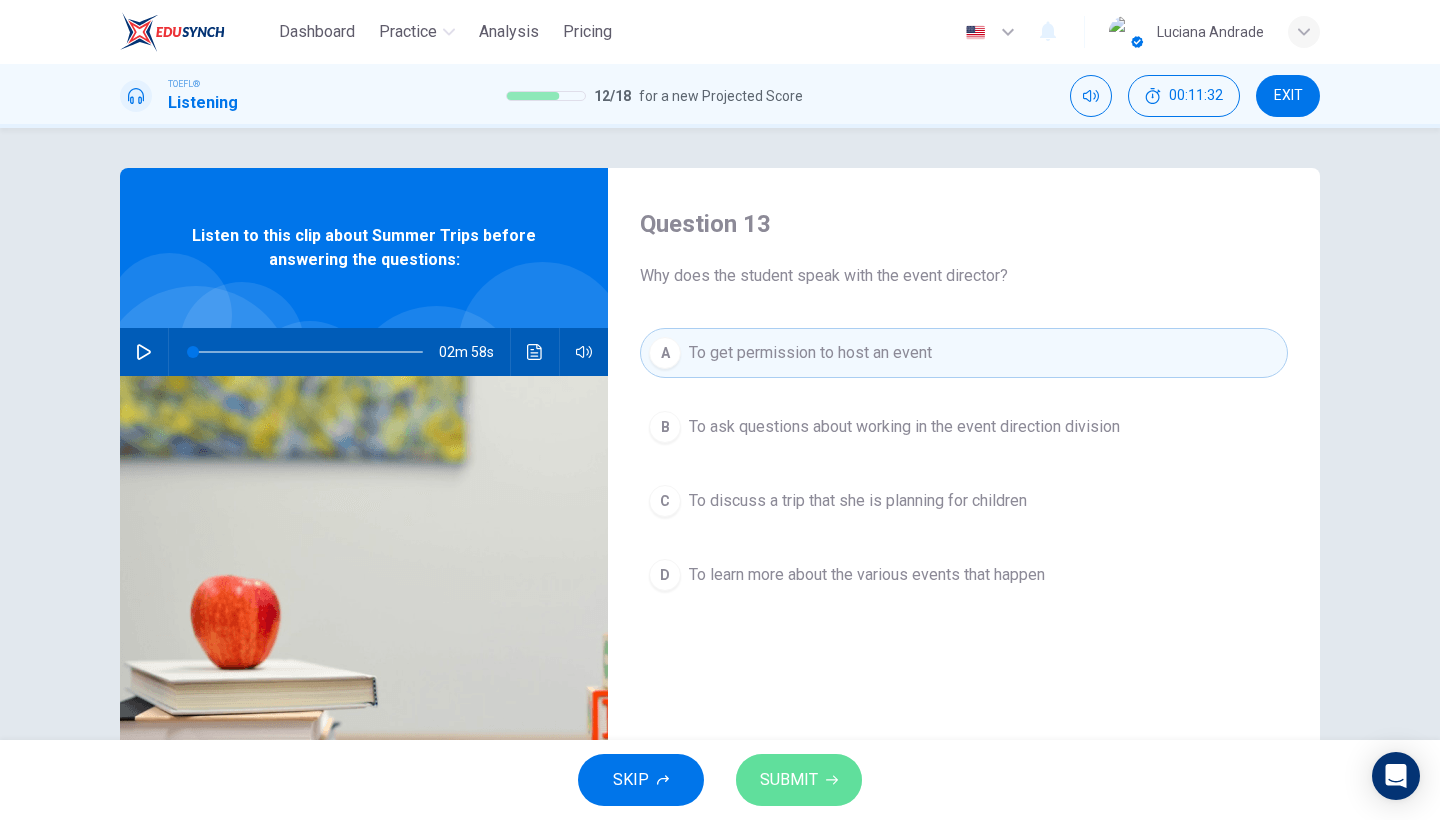 click on "SUBMIT" at bounding box center (799, 780) 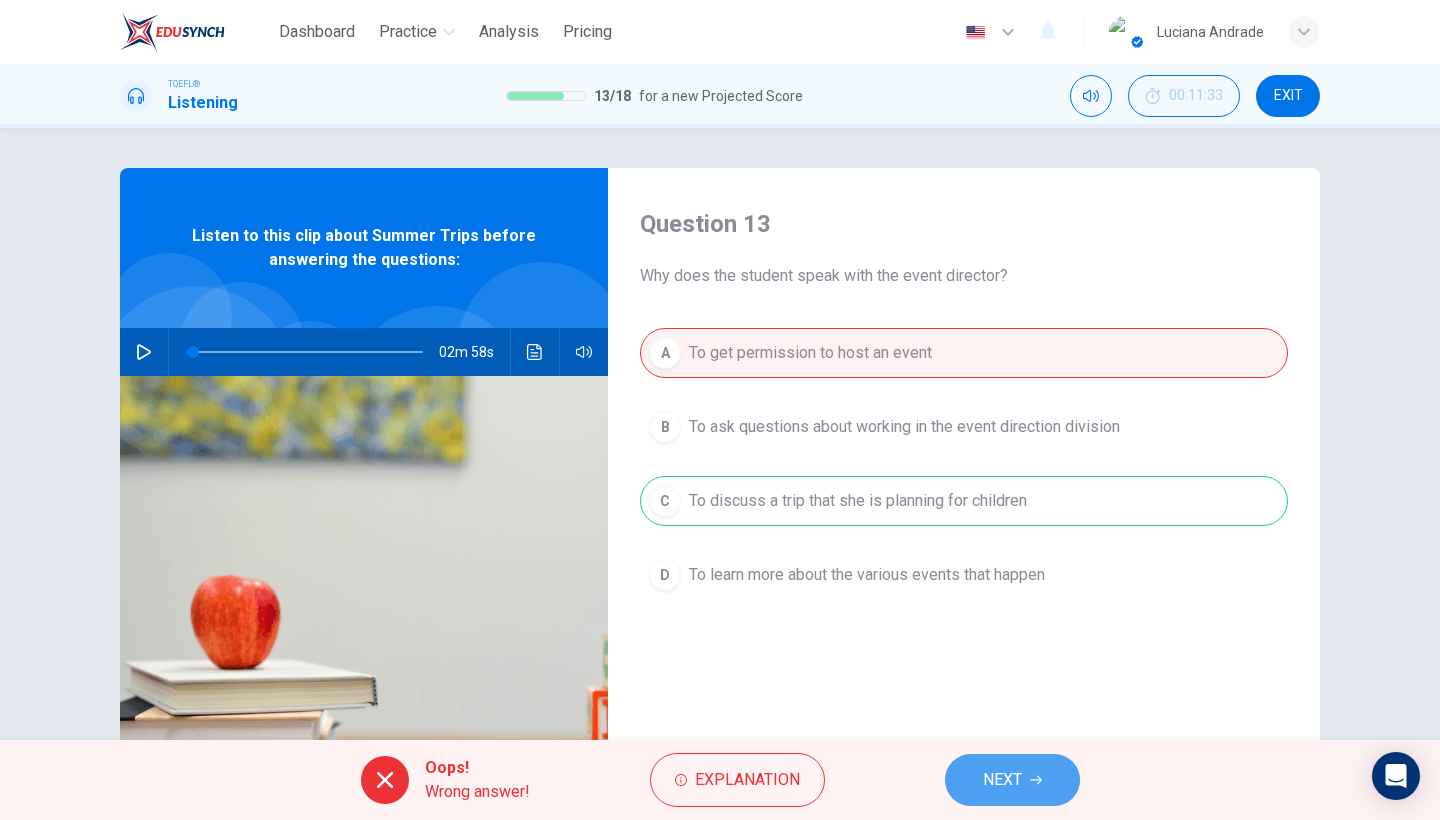 click on "NEXT" at bounding box center [1002, 780] 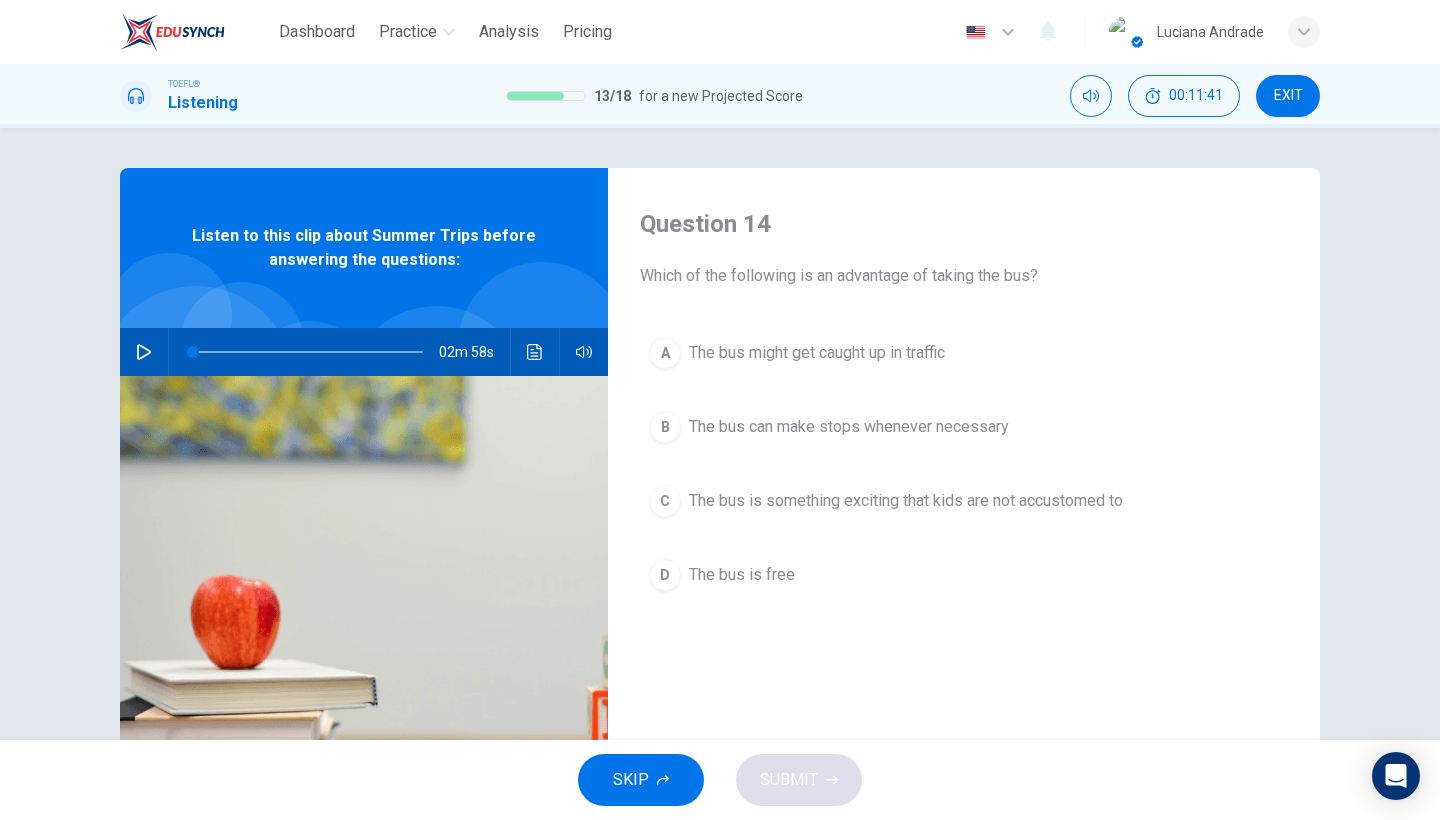 click on "The bus can make stops whenever necessary" at bounding box center [817, 353] 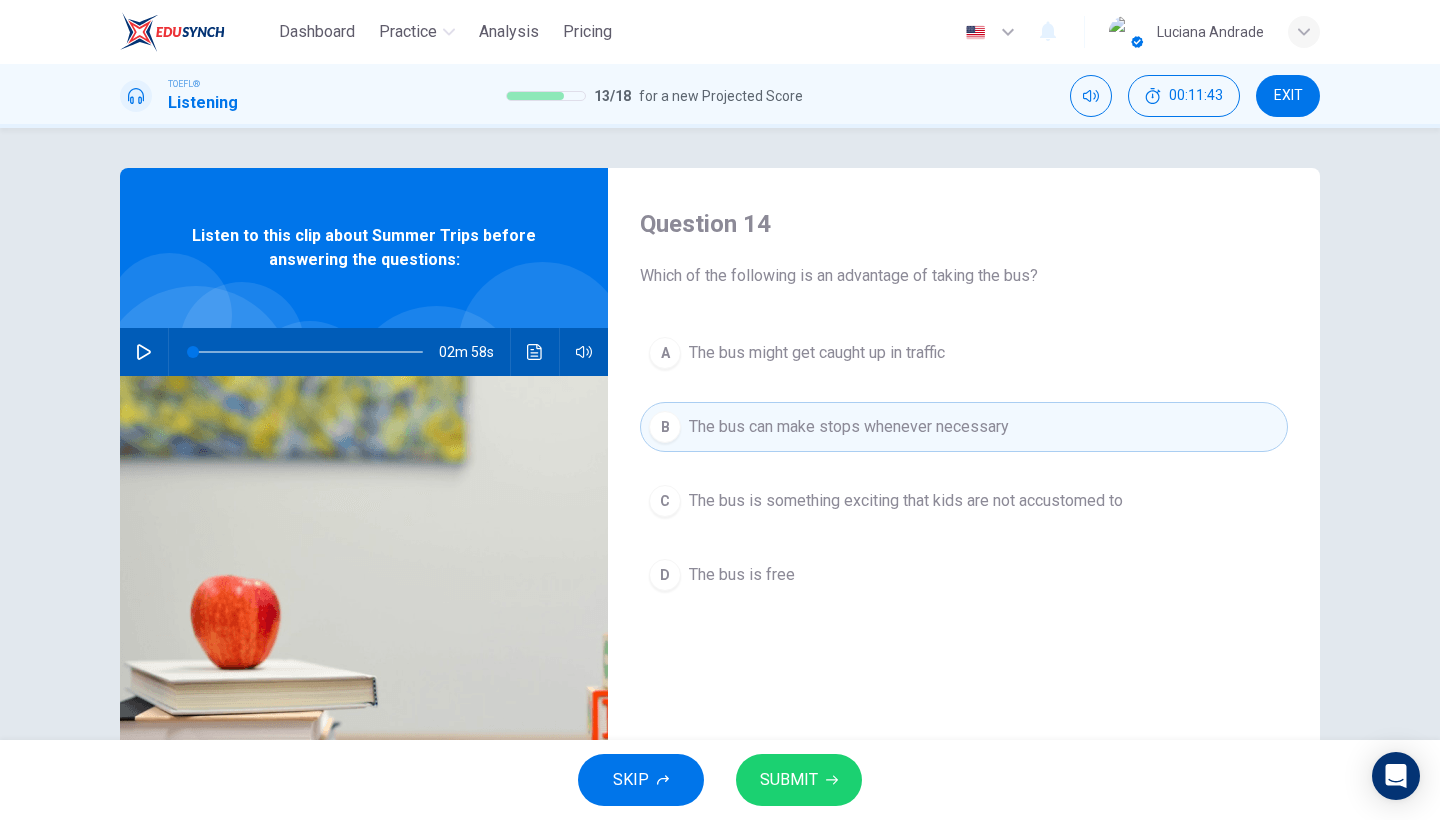 click on "SUBMIT" at bounding box center (789, 780) 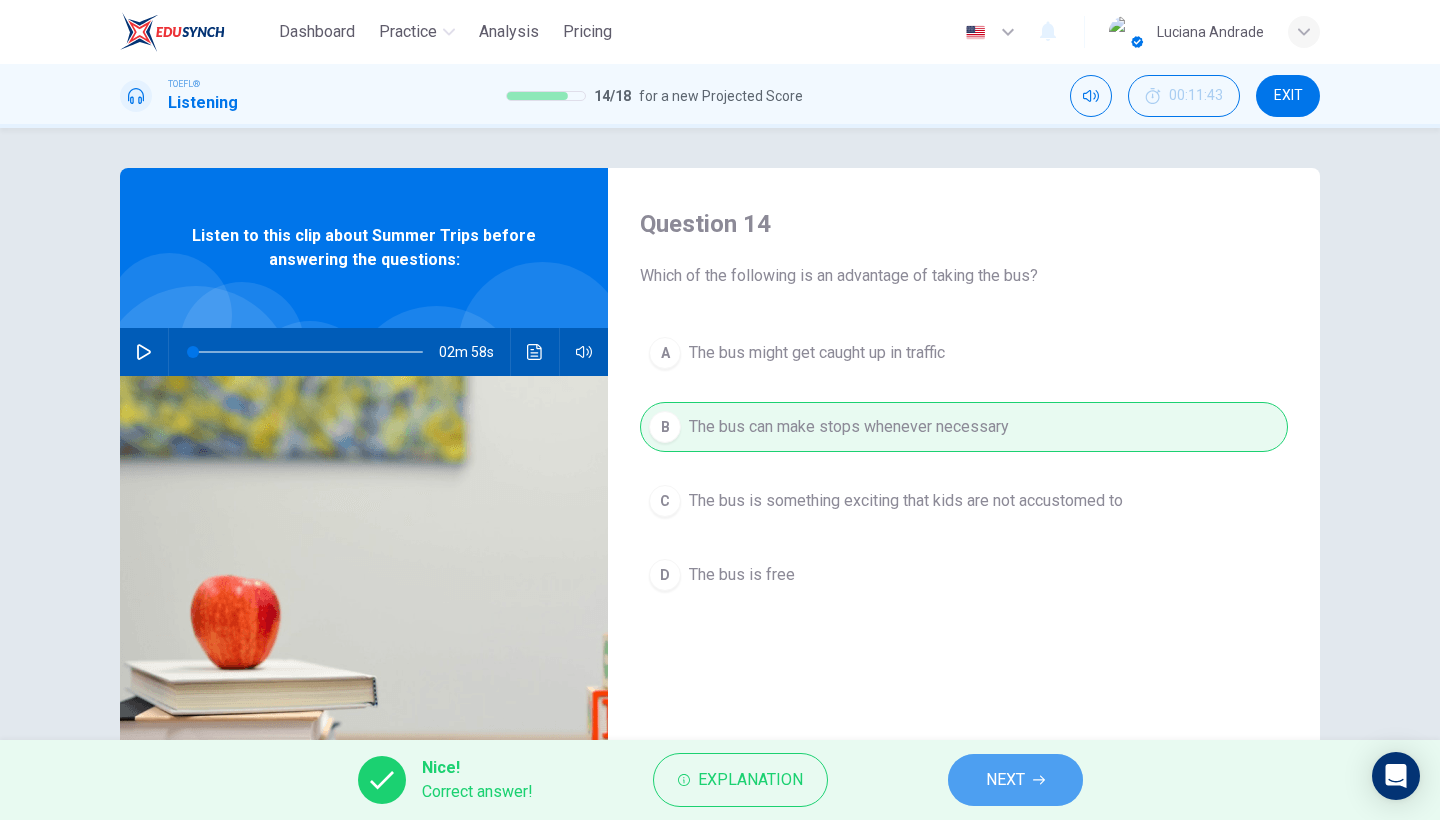 click on "NEXT" at bounding box center [1005, 780] 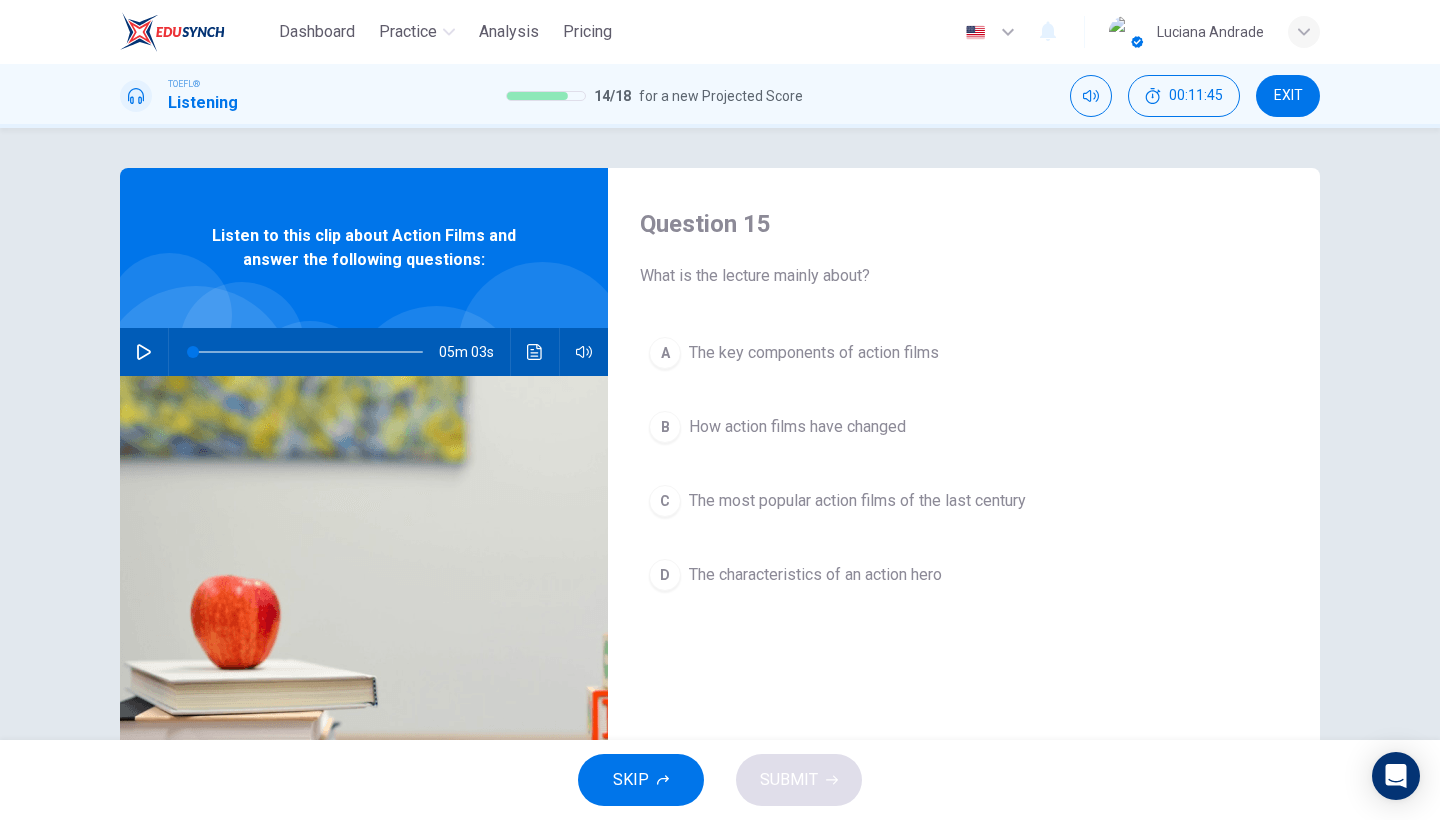 click at bounding box center (144, 352) 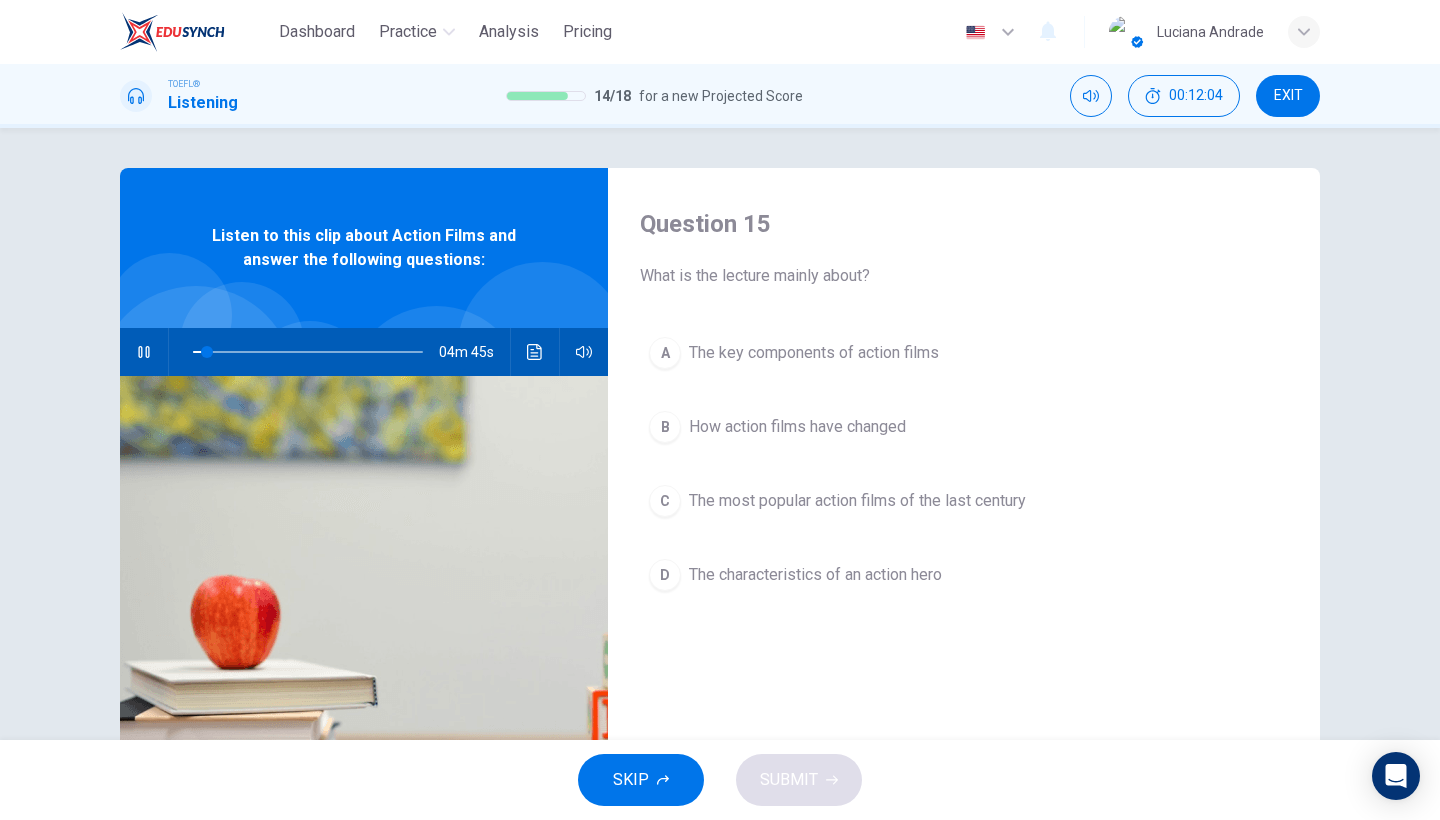click on "The most popular action films of the last century" at bounding box center (814, 353) 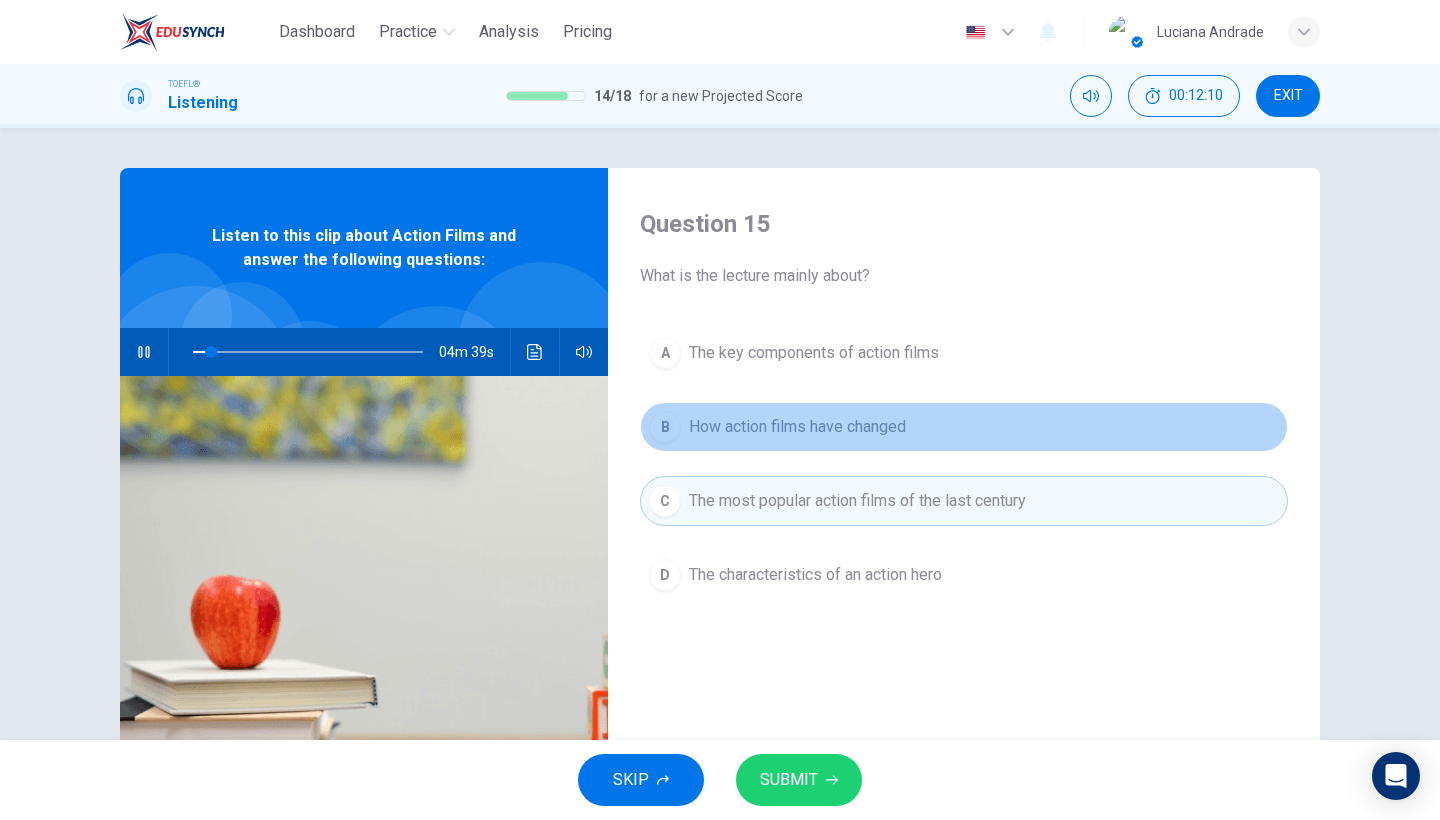 click on "How action films have changed" at bounding box center [814, 353] 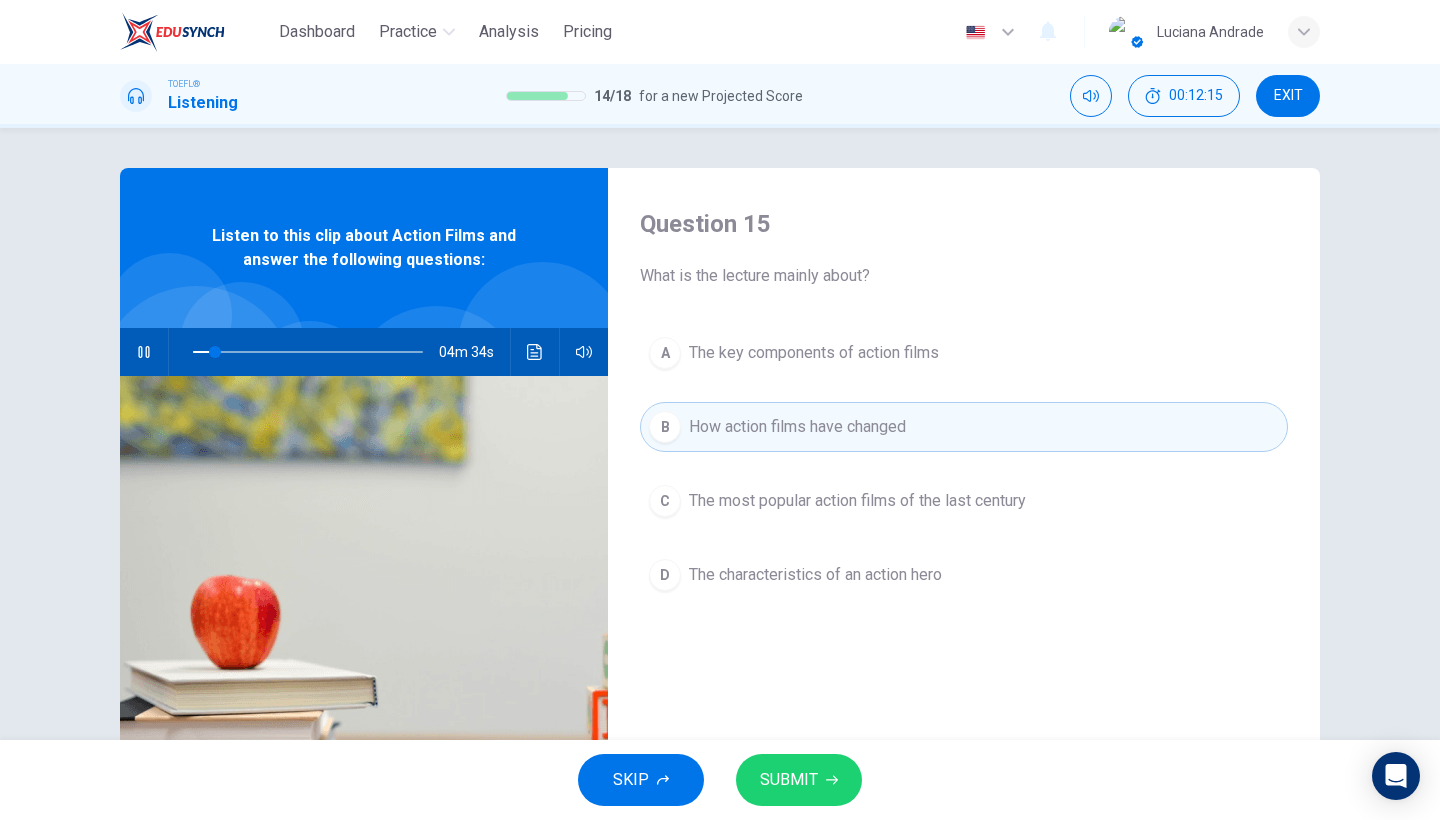 click on "SUBMIT" at bounding box center [799, 780] 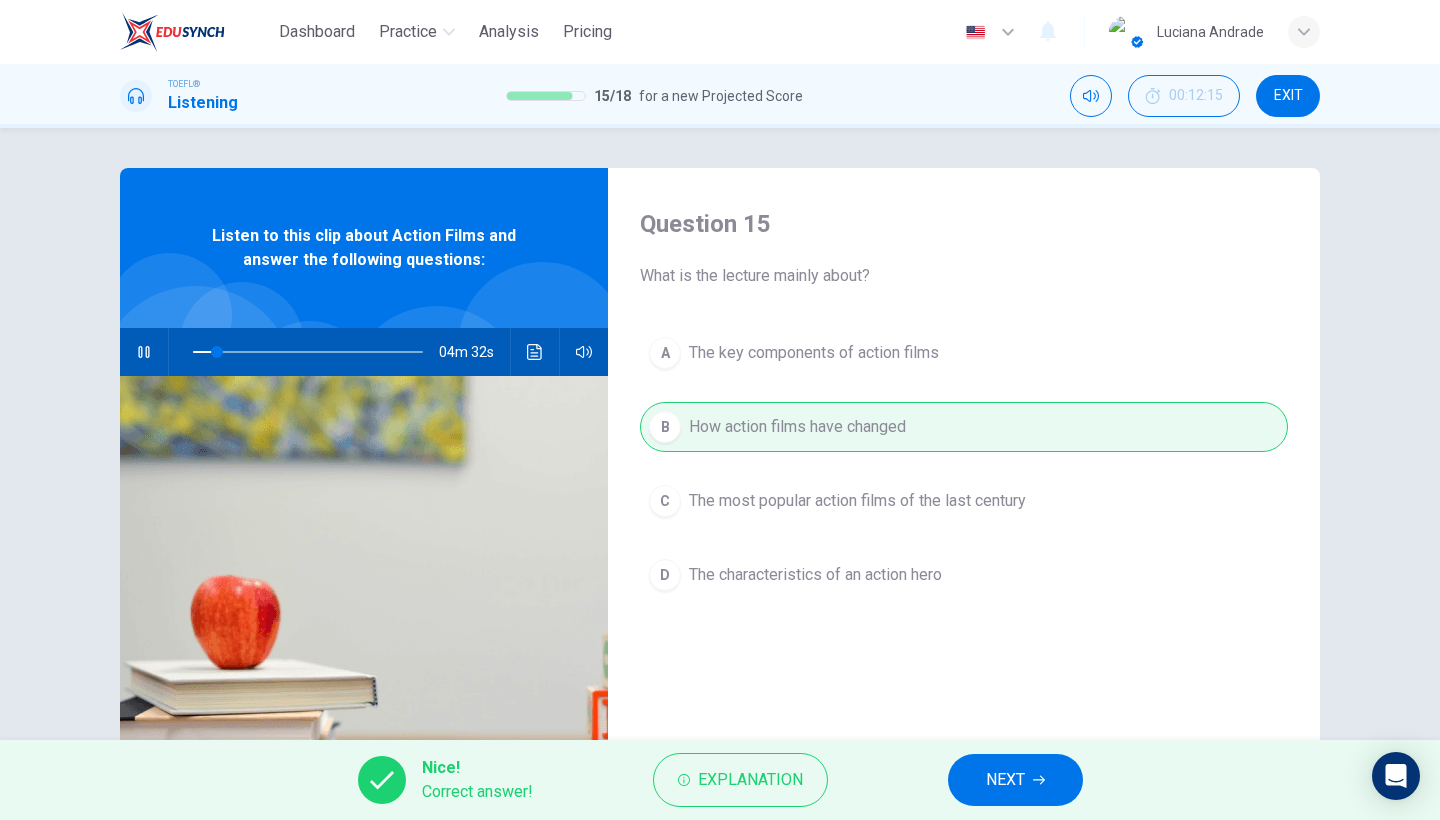 click on "NEXT" at bounding box center [1005, 780] 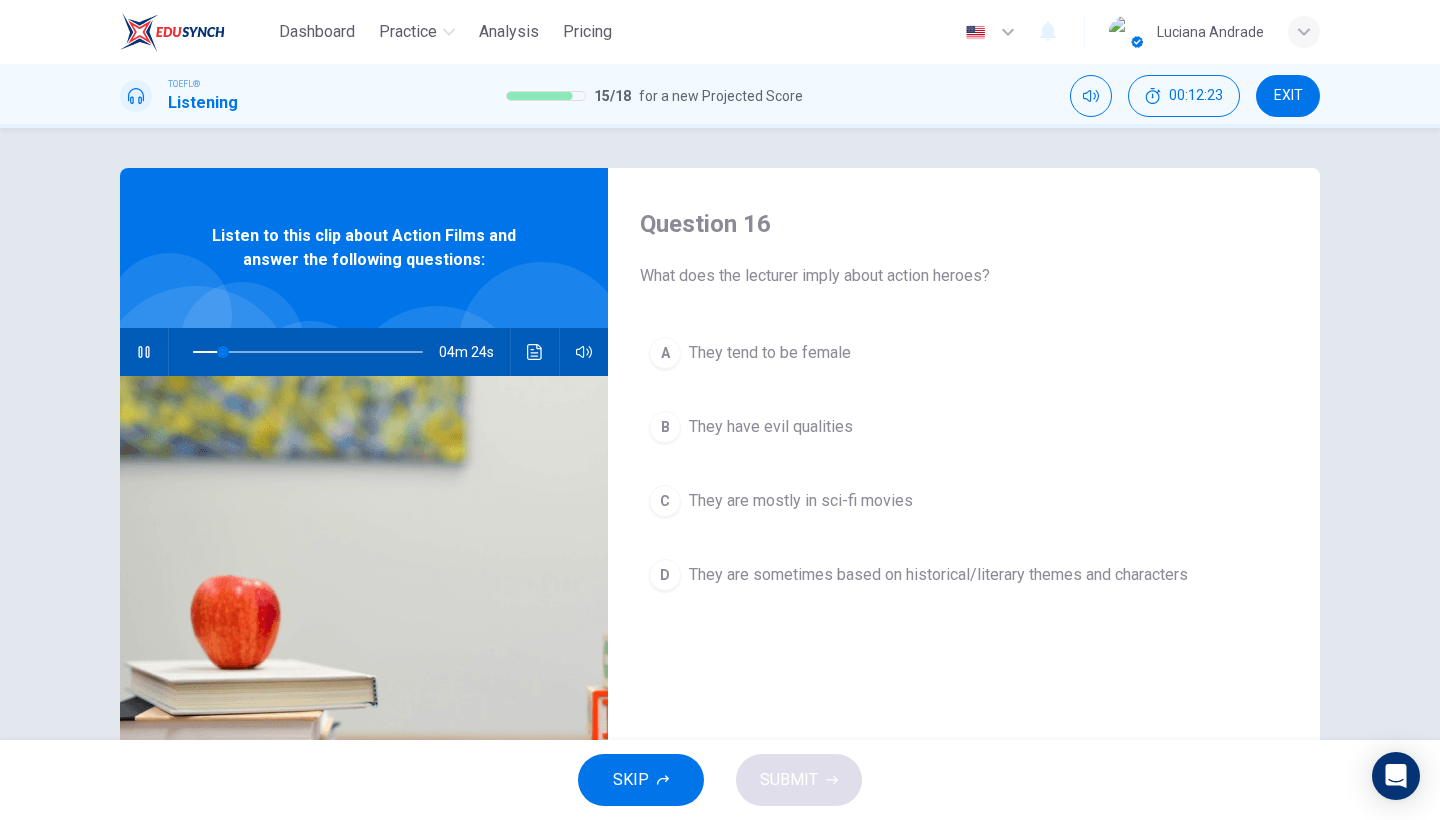 click on "They are sometimes based on historical/literary themes and characters" at bounding box center (770, 353) 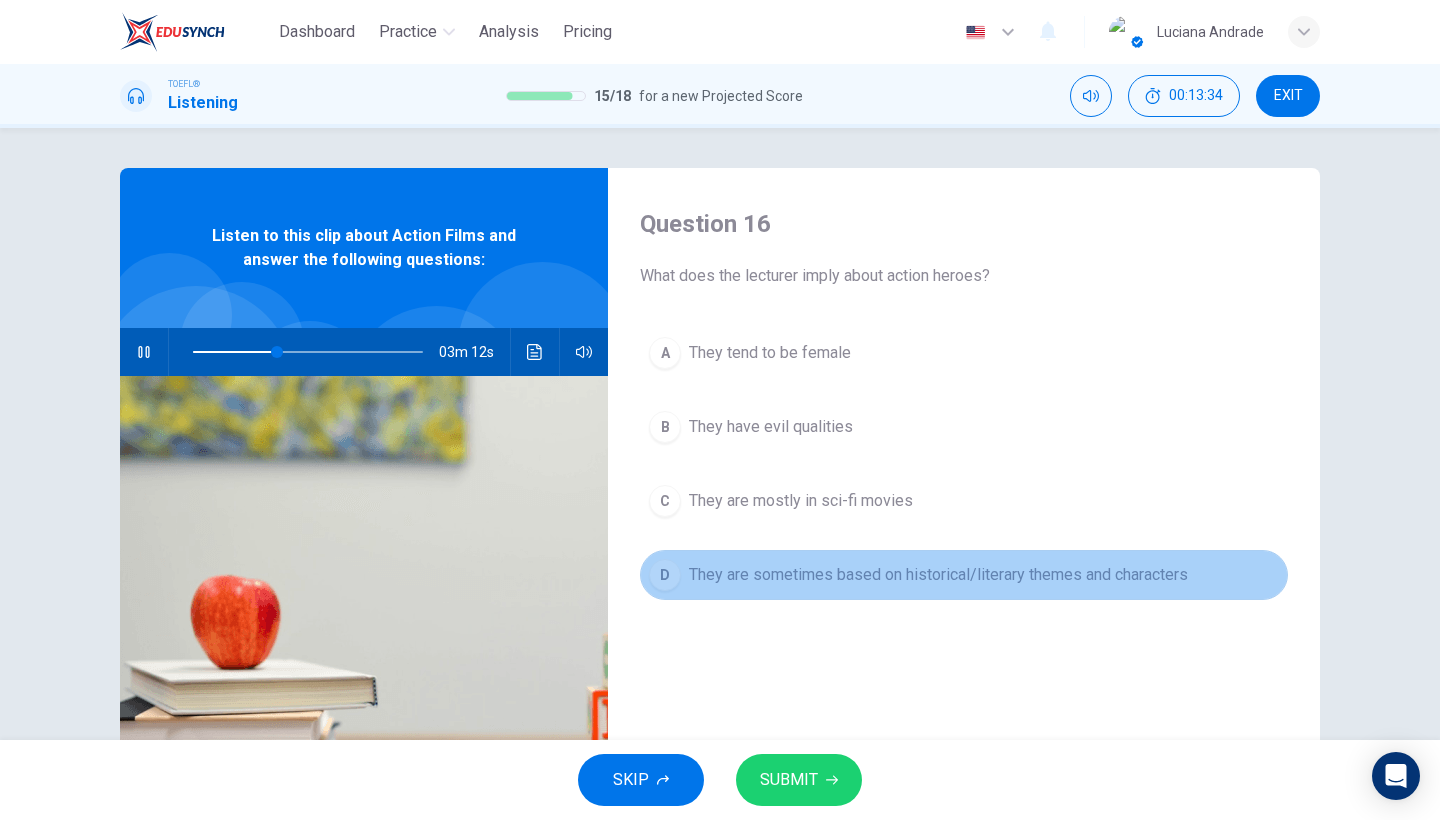 click on "D They are sometimes based on historical/literary themes and characters" at bounding box center (964, 575) 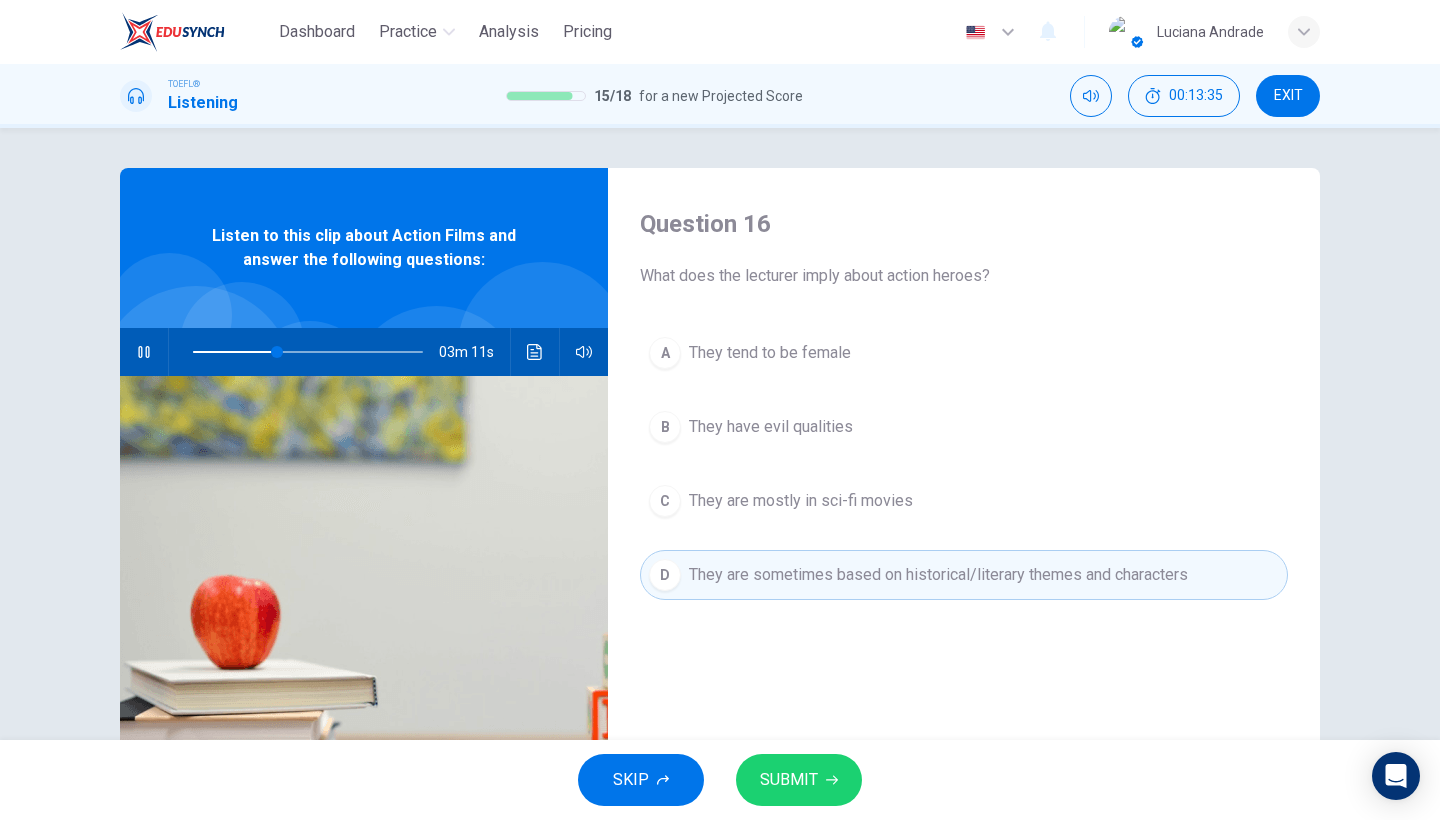 click on "SKIP SUBMIT" at bounding box center (720, 780) 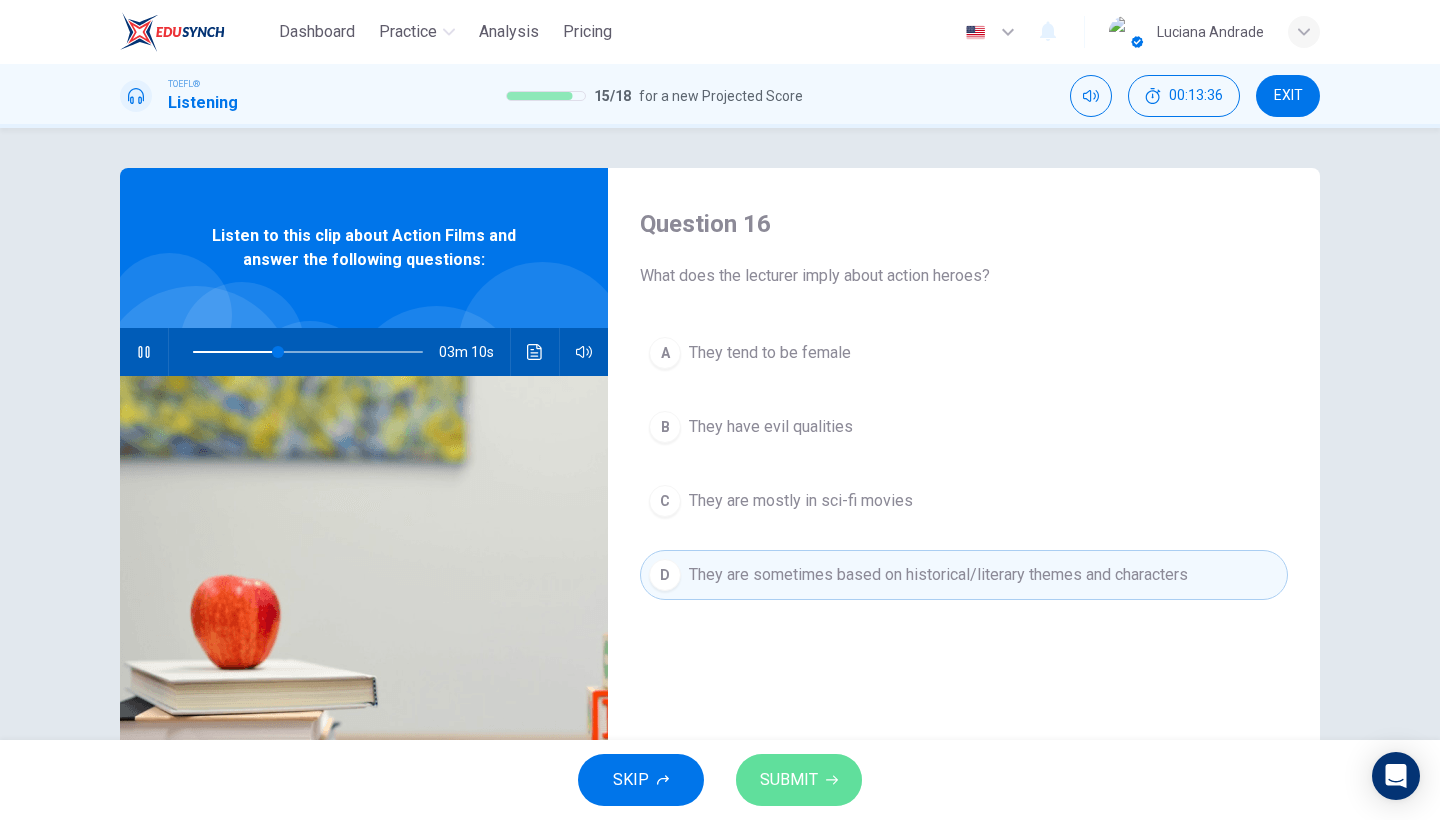 click on "SUBMIT" at bounding box center [799, 780] 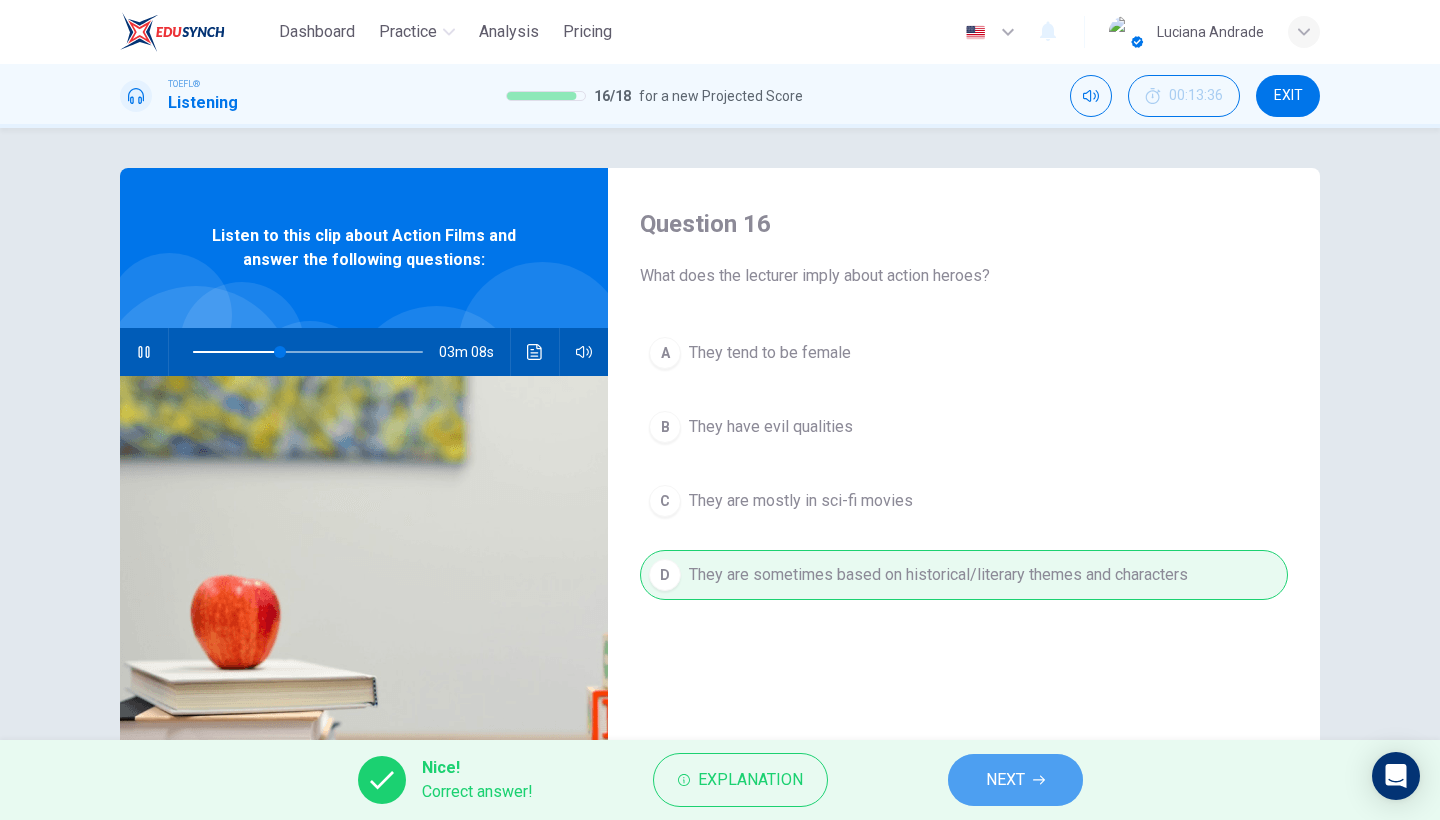 click on "NEXT" at bounding box center [1005, 780] 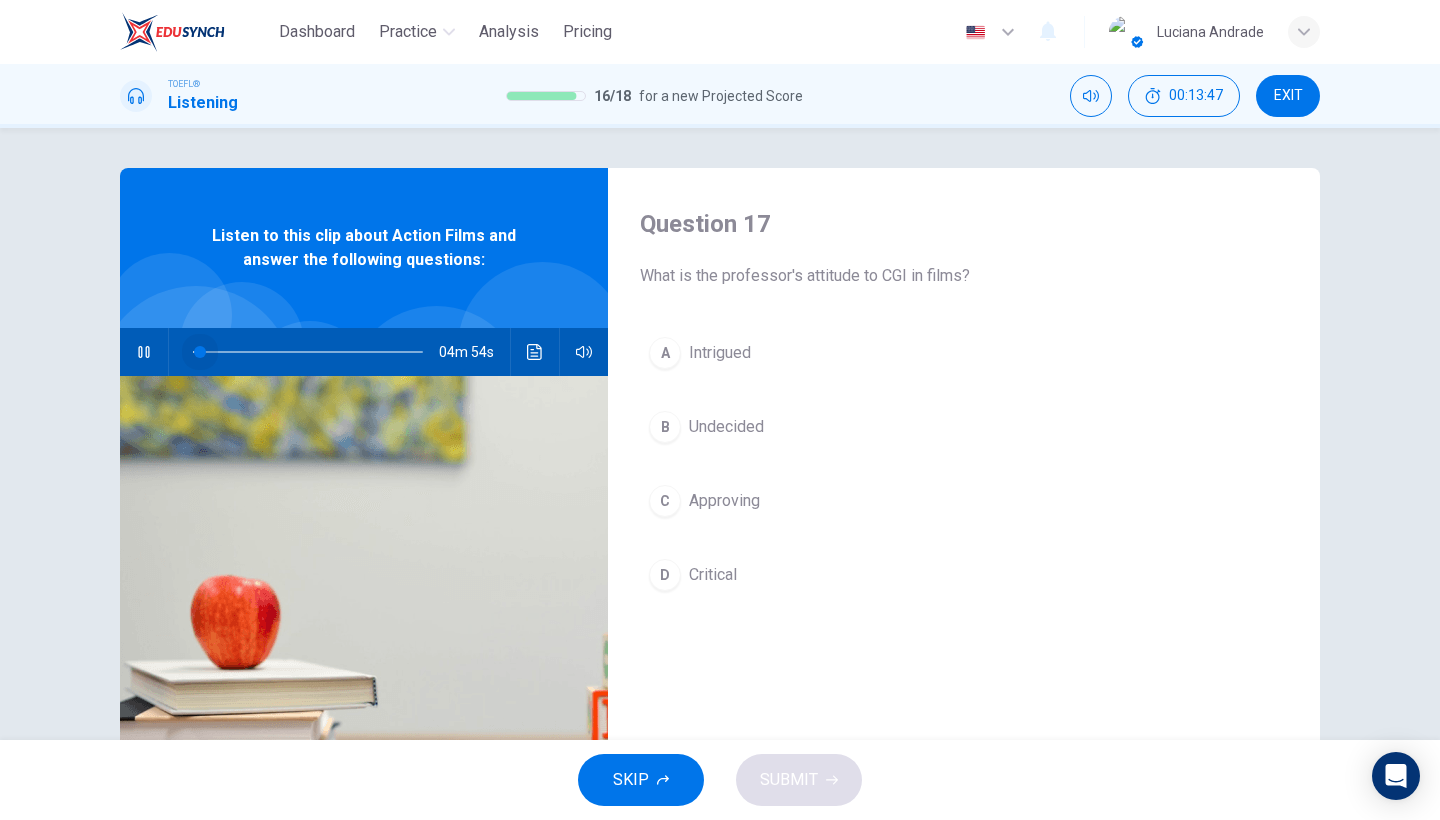click at bounding box center [308, 352] 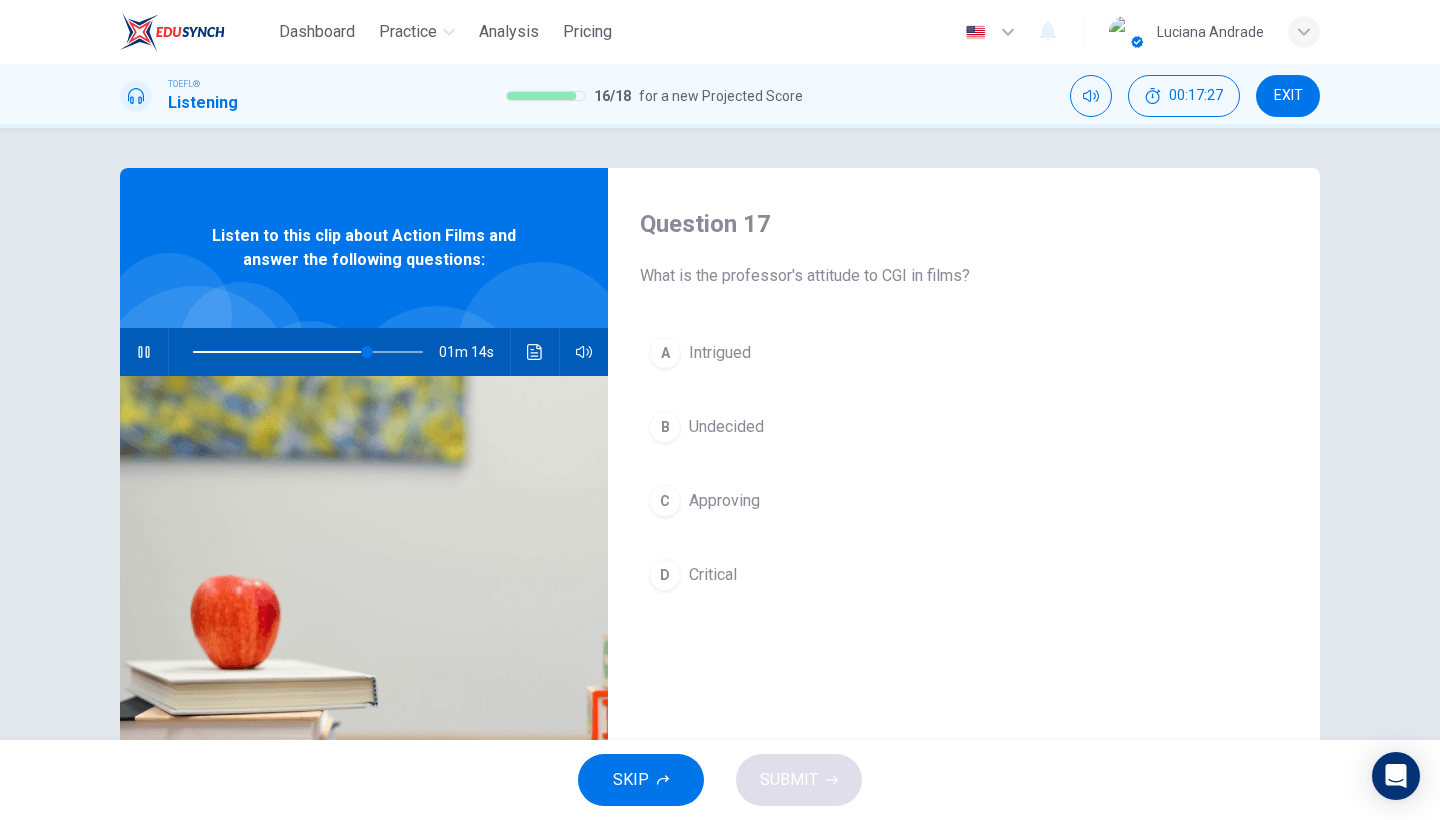 click on "Critical" at bounding box center [720, 353] 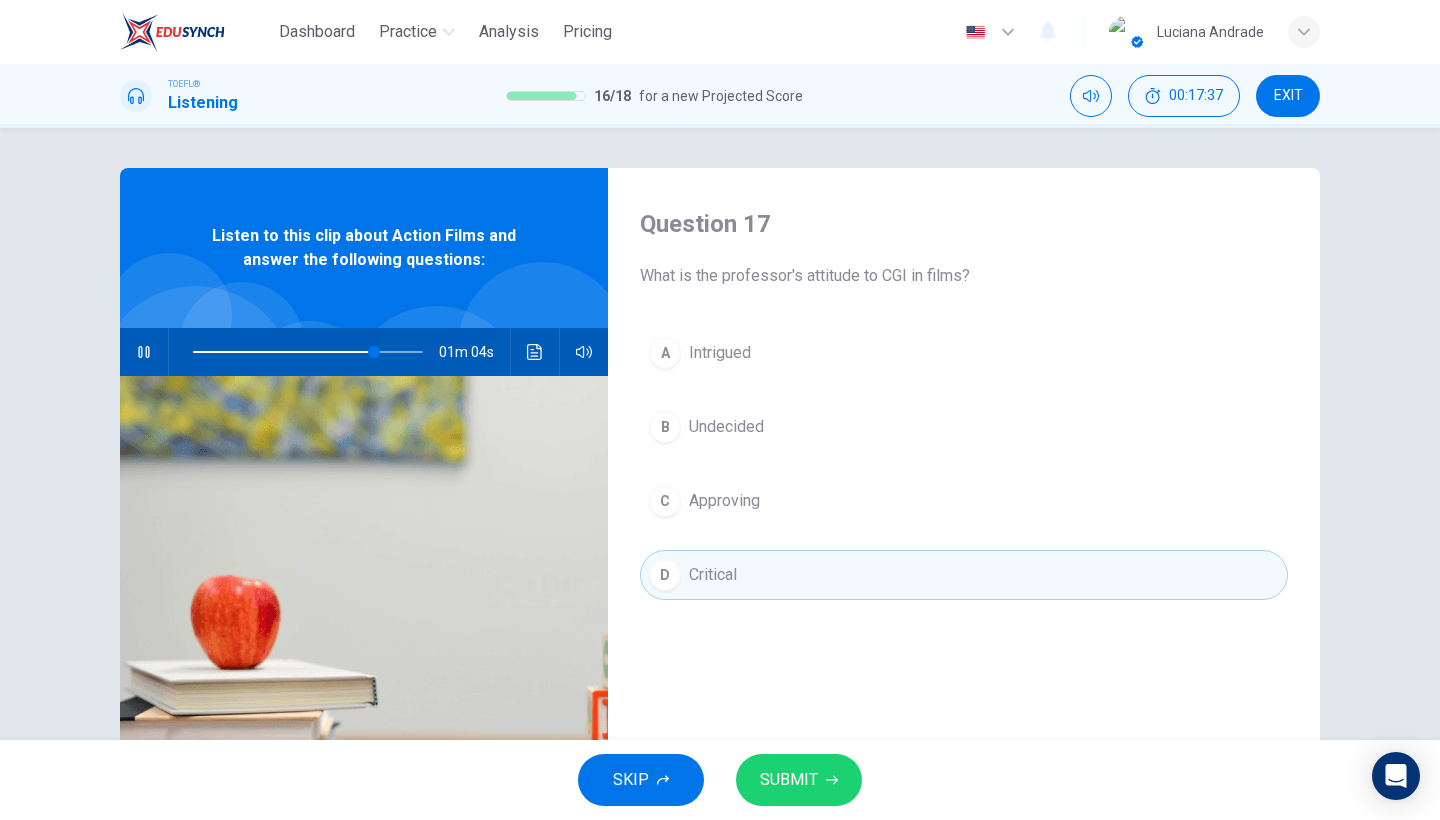 click on "SUBMIT" at bounding box center (799, 780) 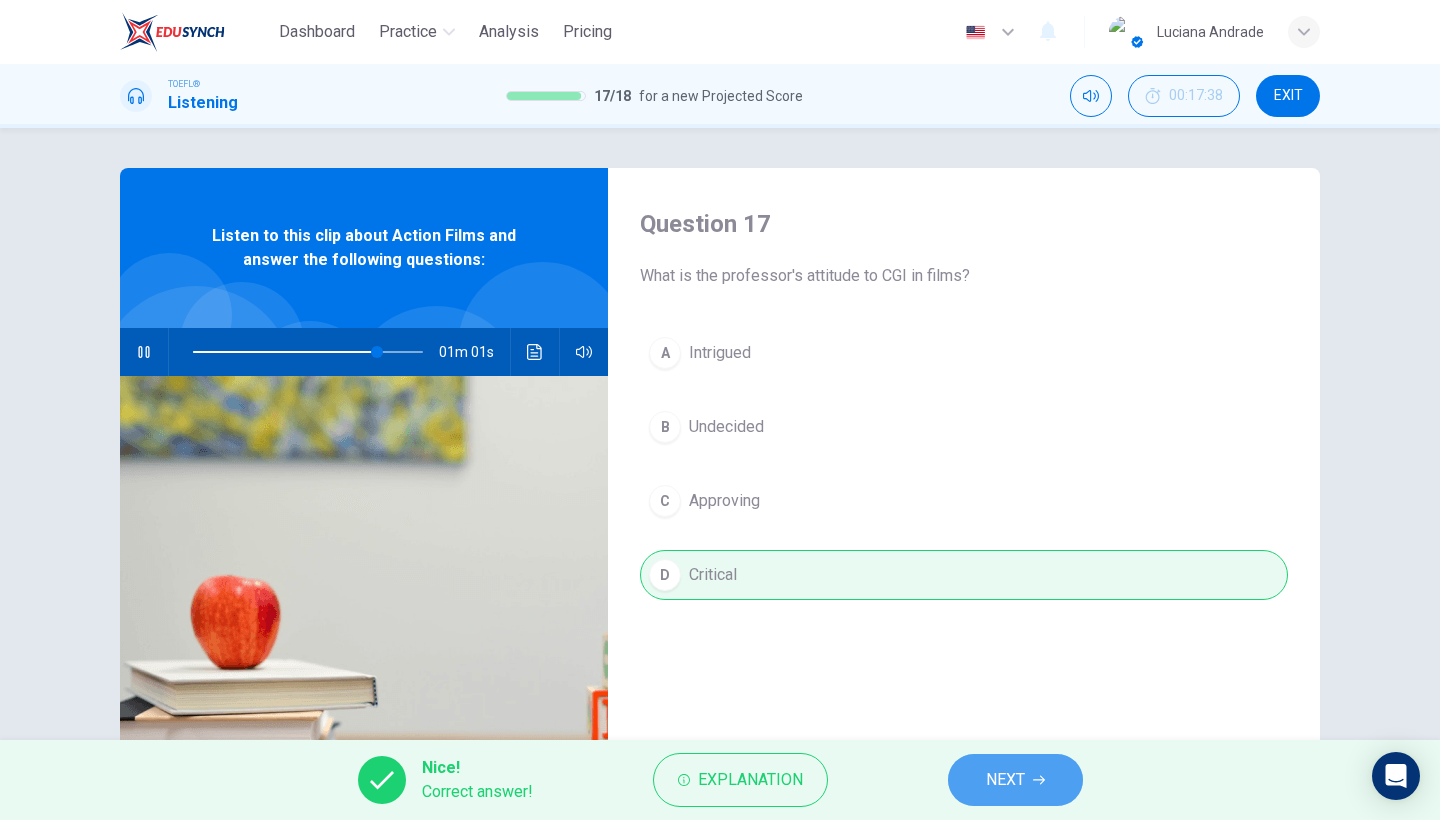 click on "NEXT" at bounding box center [1005, 780] 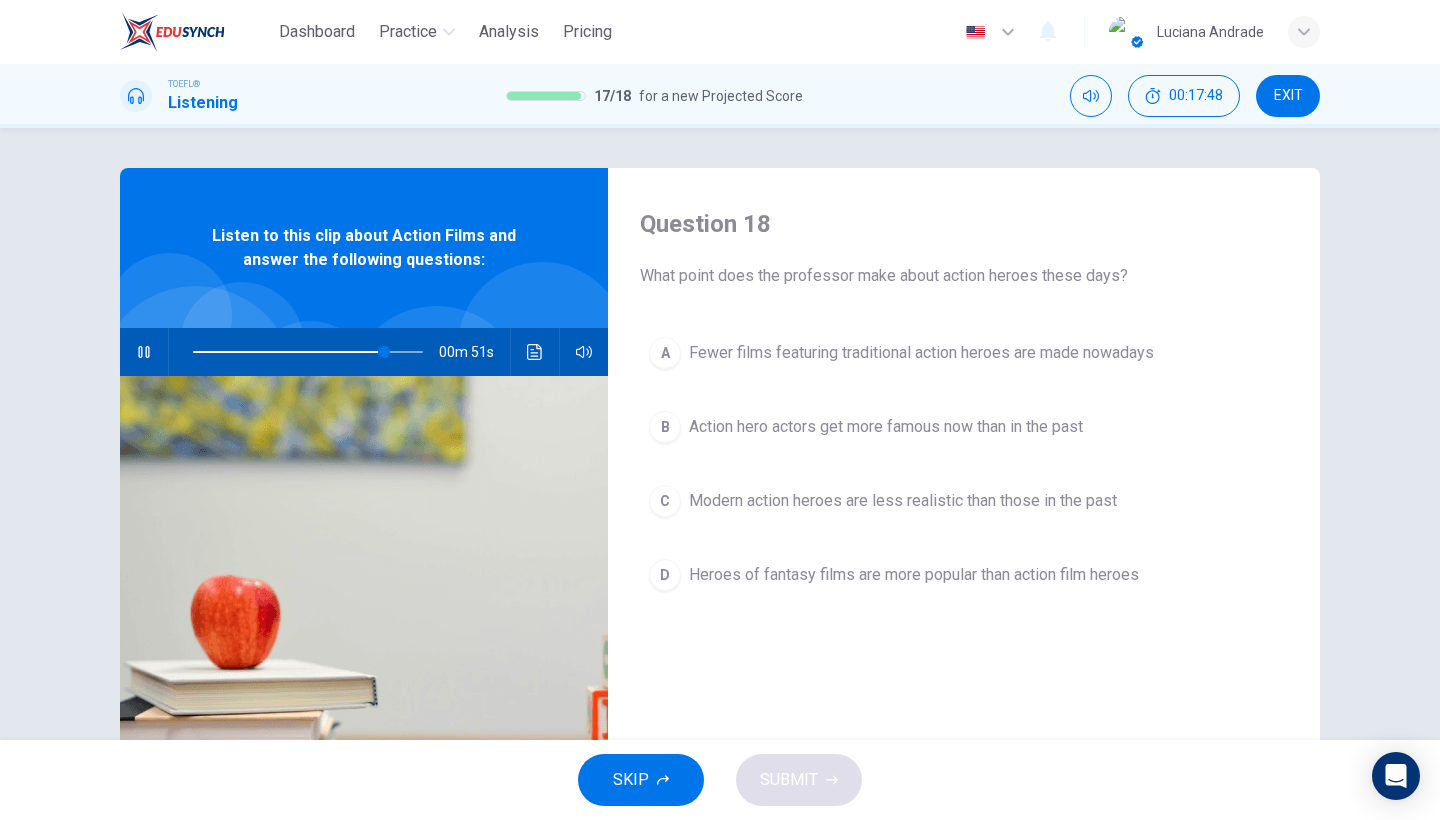 click on "Fewer films featuring traditional action heroes are made nowadays" at bounding box center (921, 353) 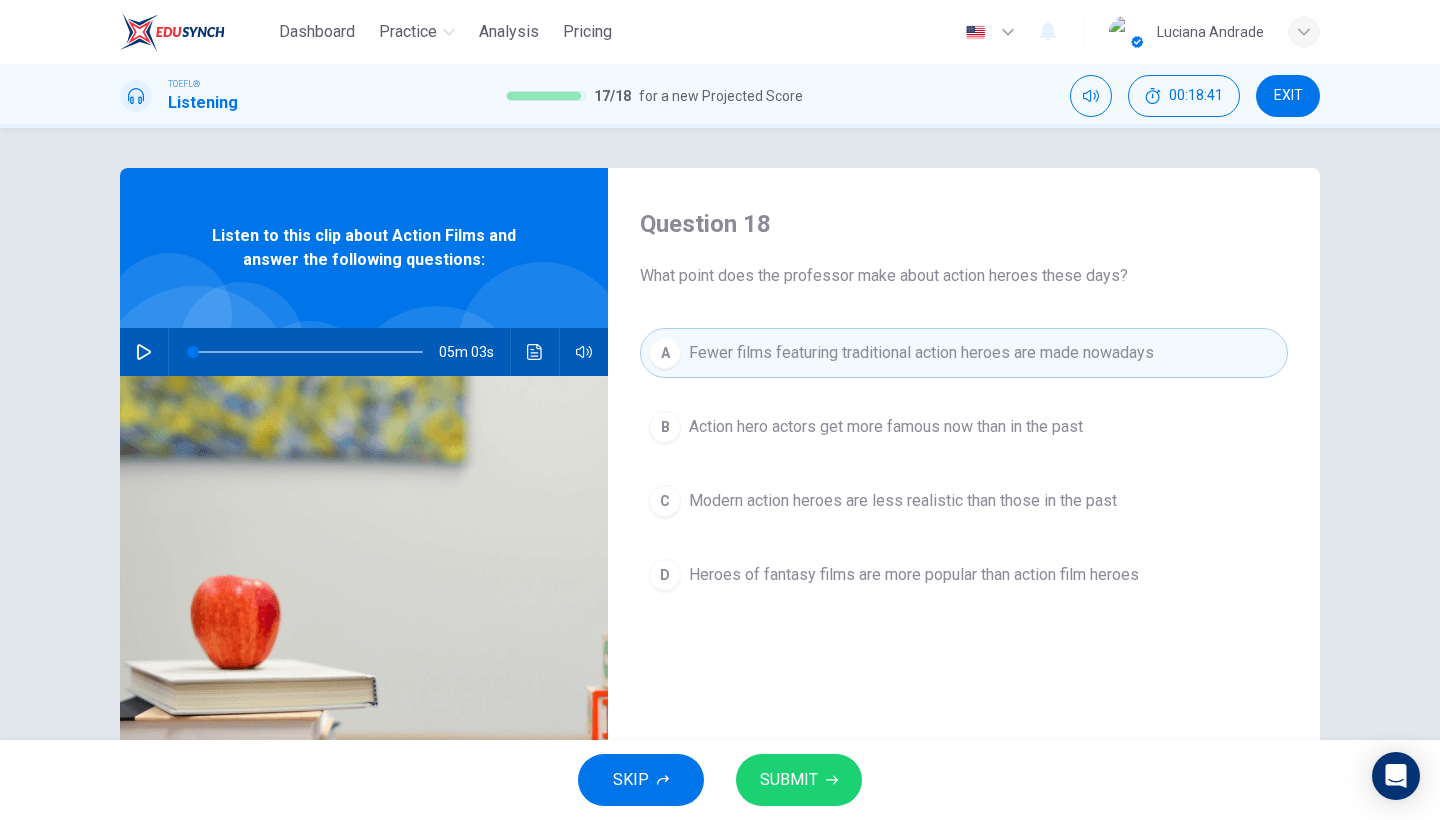 click on "SUBMIT" at bounding box center (799, 780) 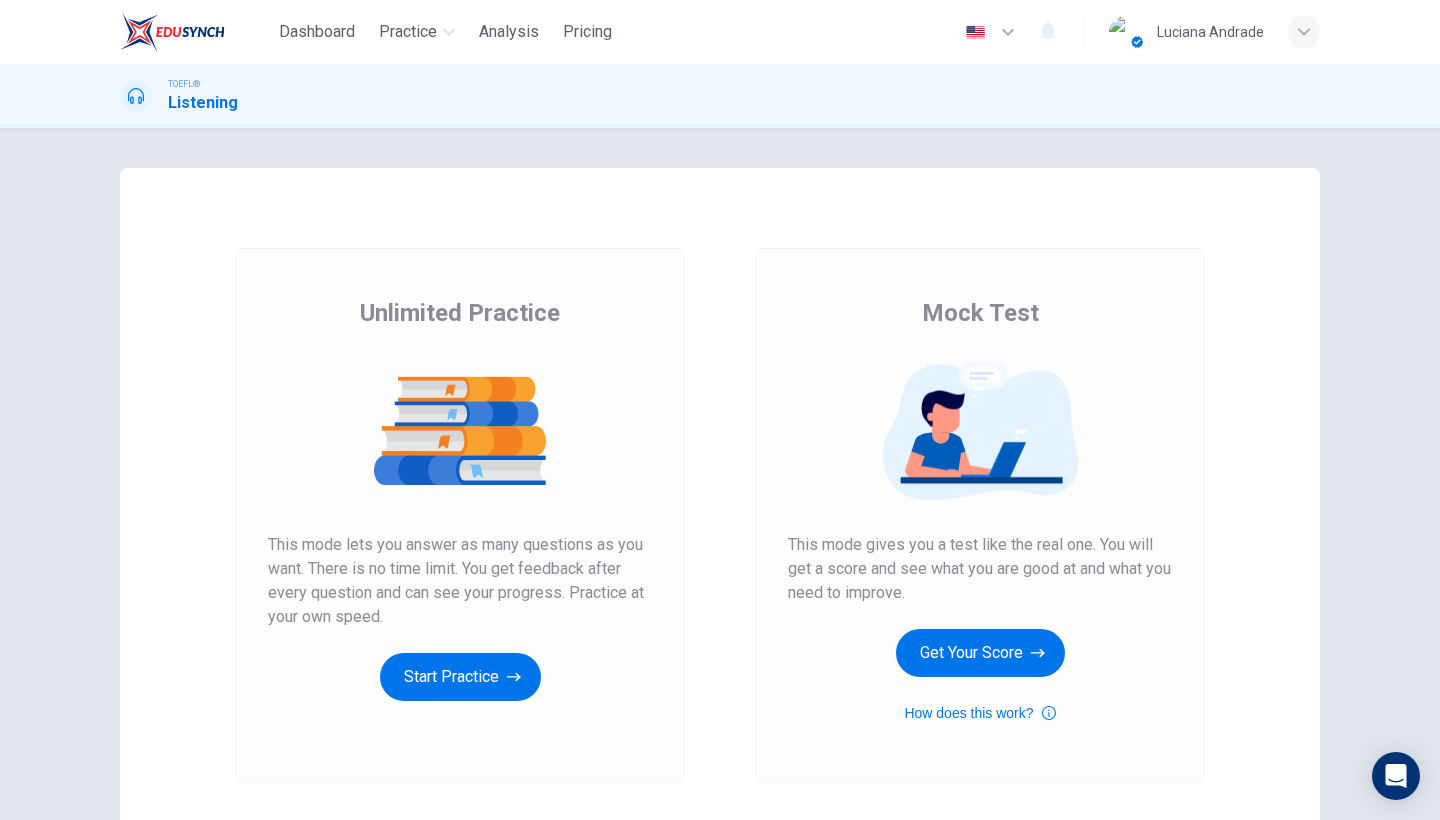 scroll, scrollTop: 0, scrollLeft: 0, axis: both 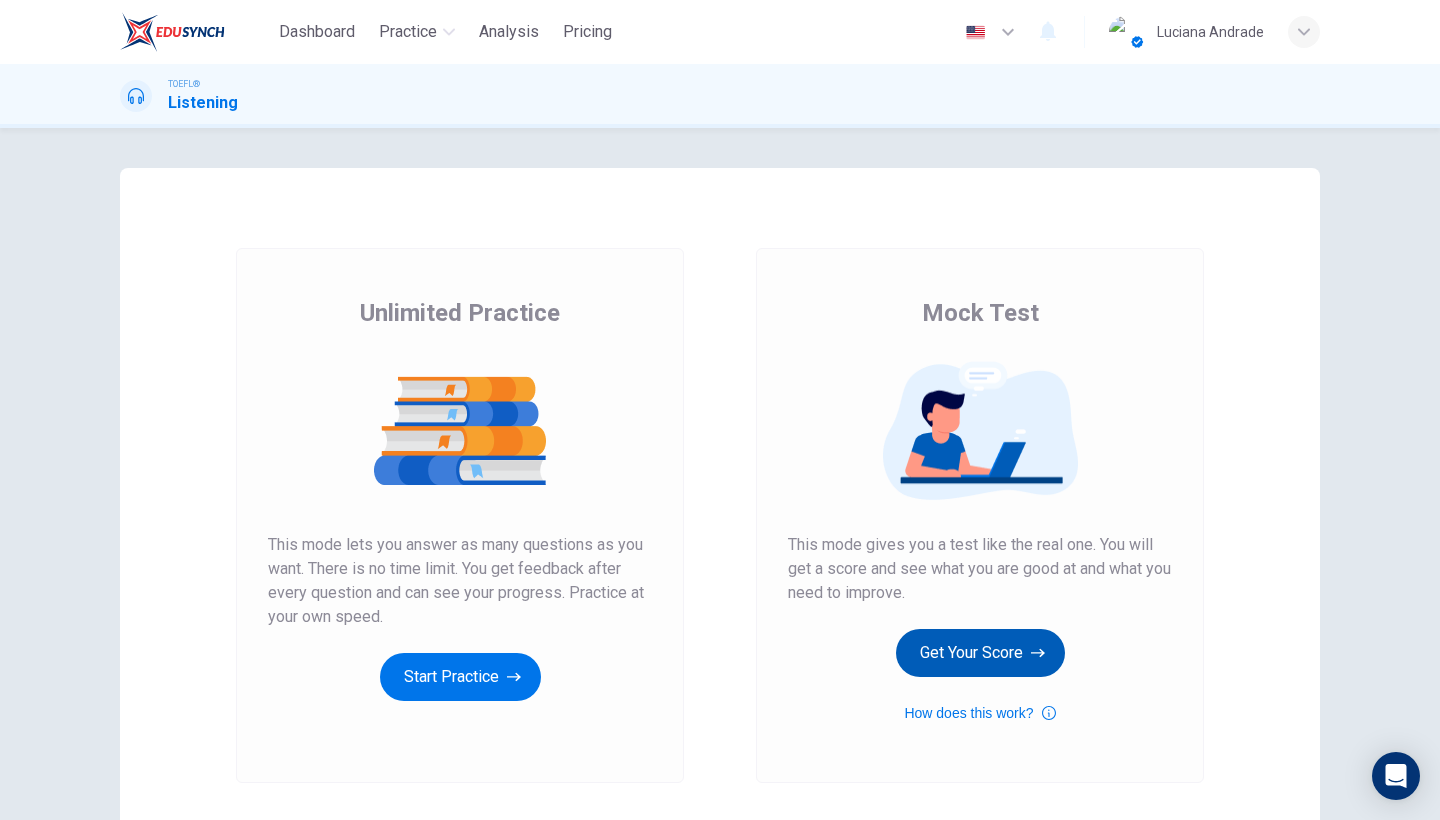click on "Get Your Score" at bounding box center (460, 677) 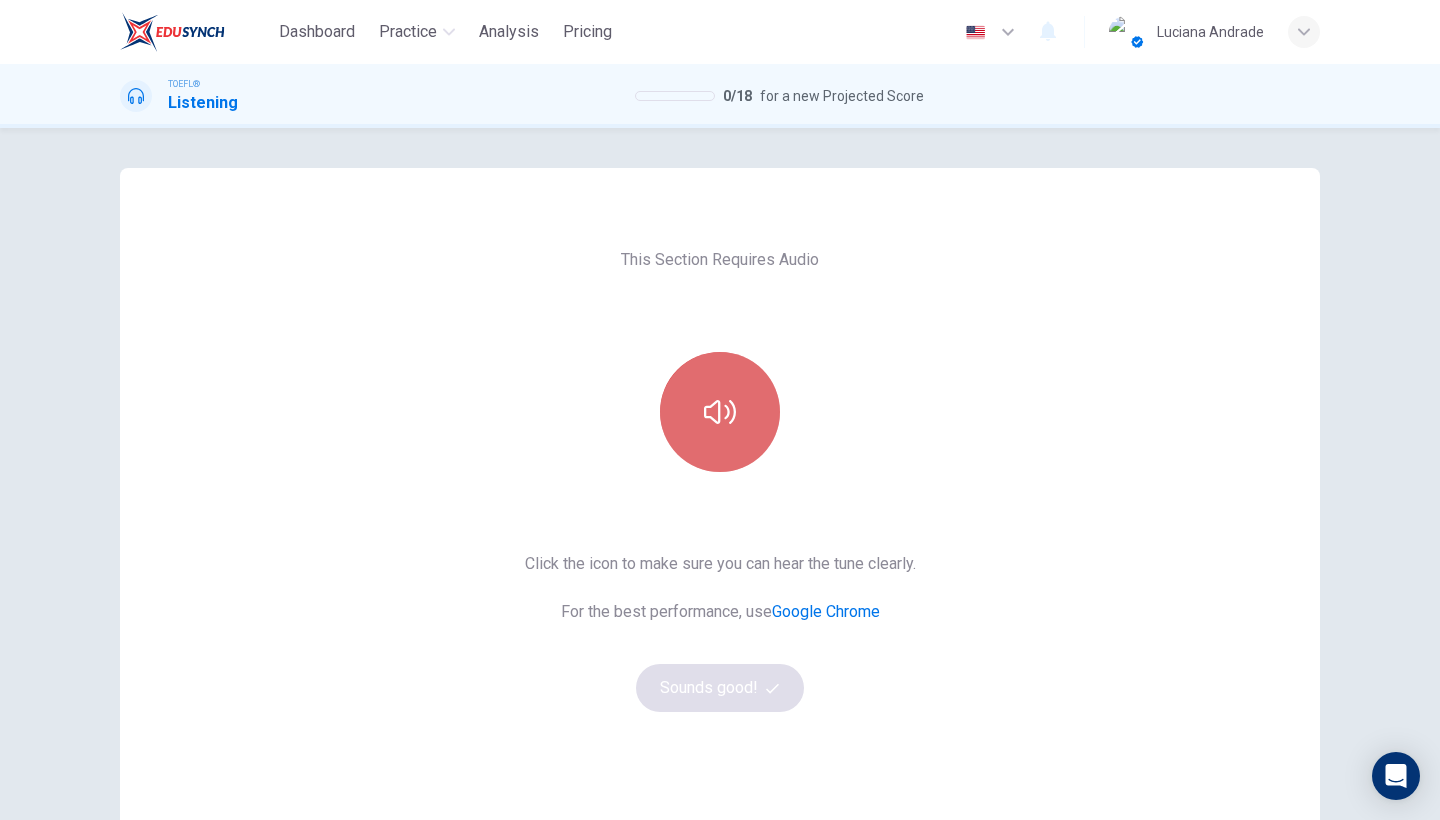 click at bounding box center [720, 412] 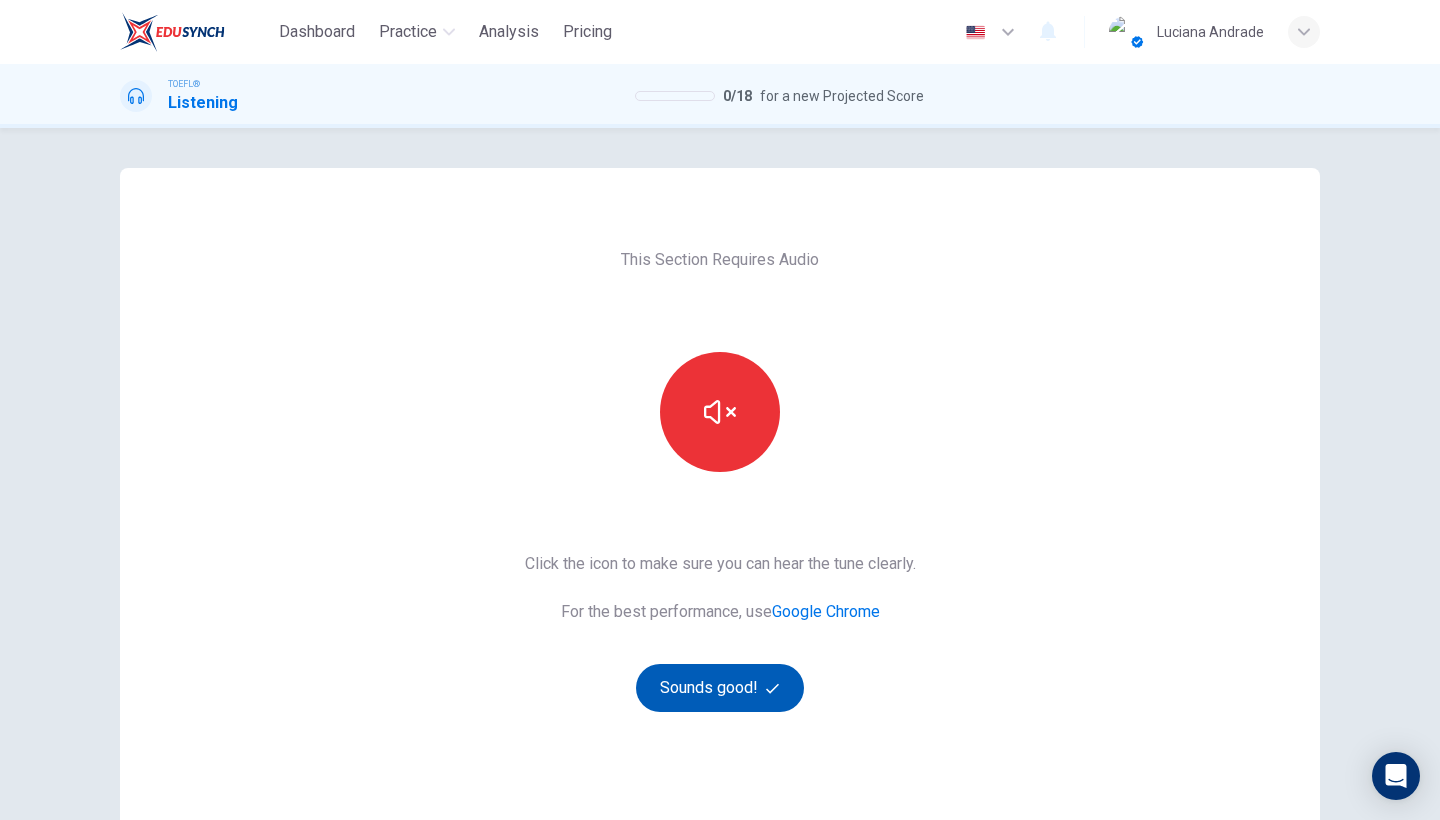click on "Sounds good!" at bounding box center [720, 688] 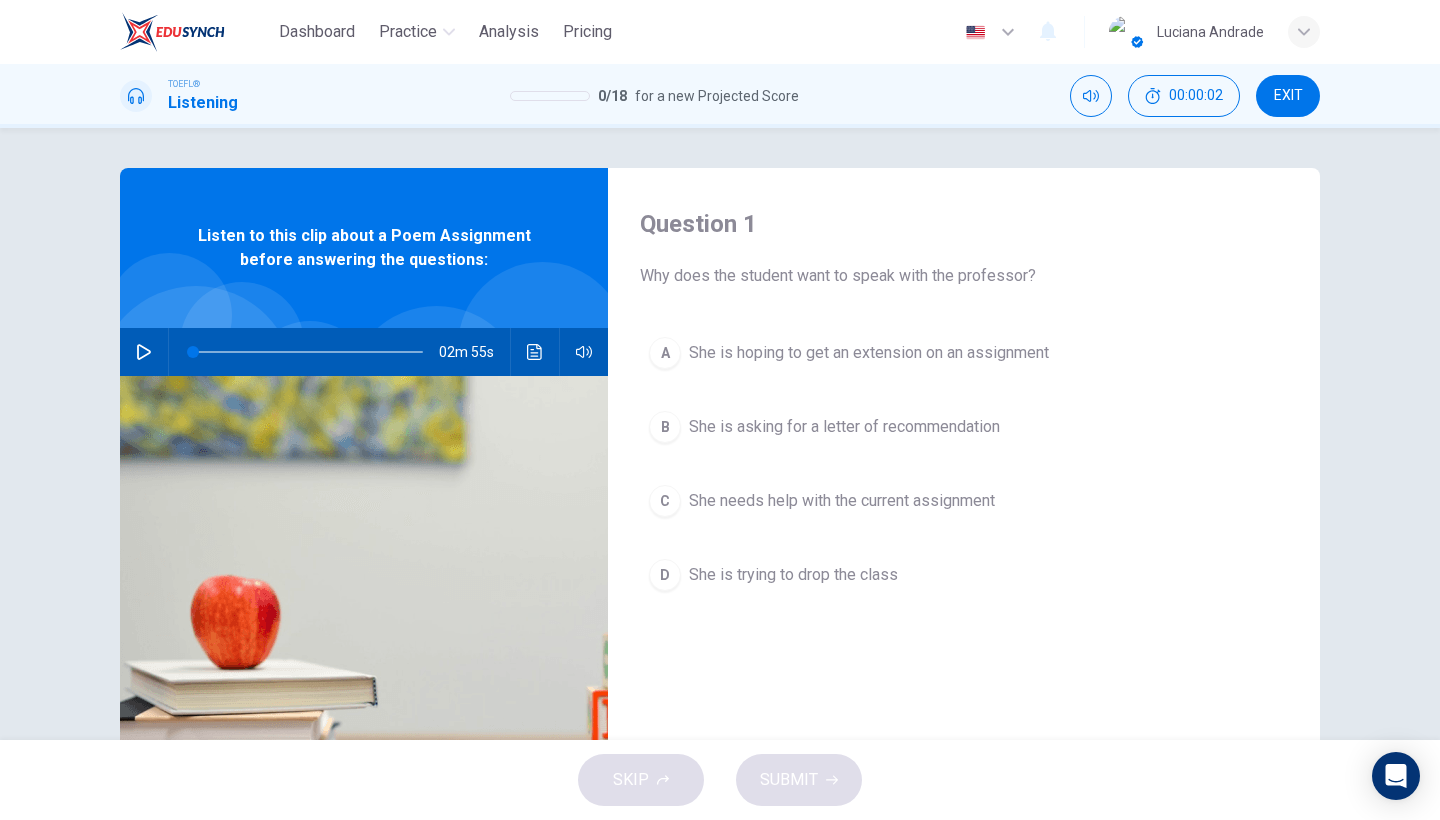 click at bounding box center (144, 352) 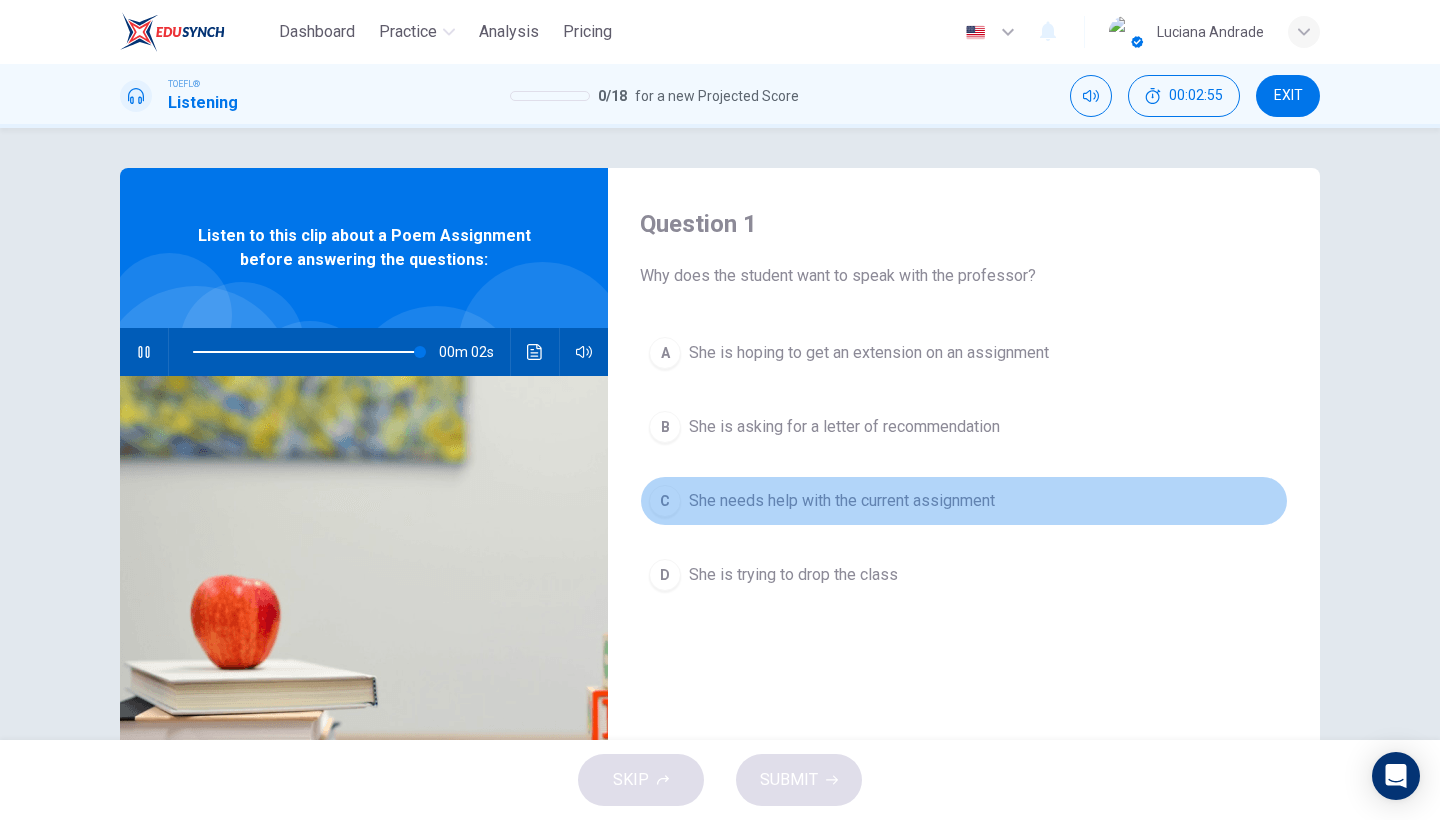 click on "C She needs help with the current assignment" at bounding box center [964, 501] 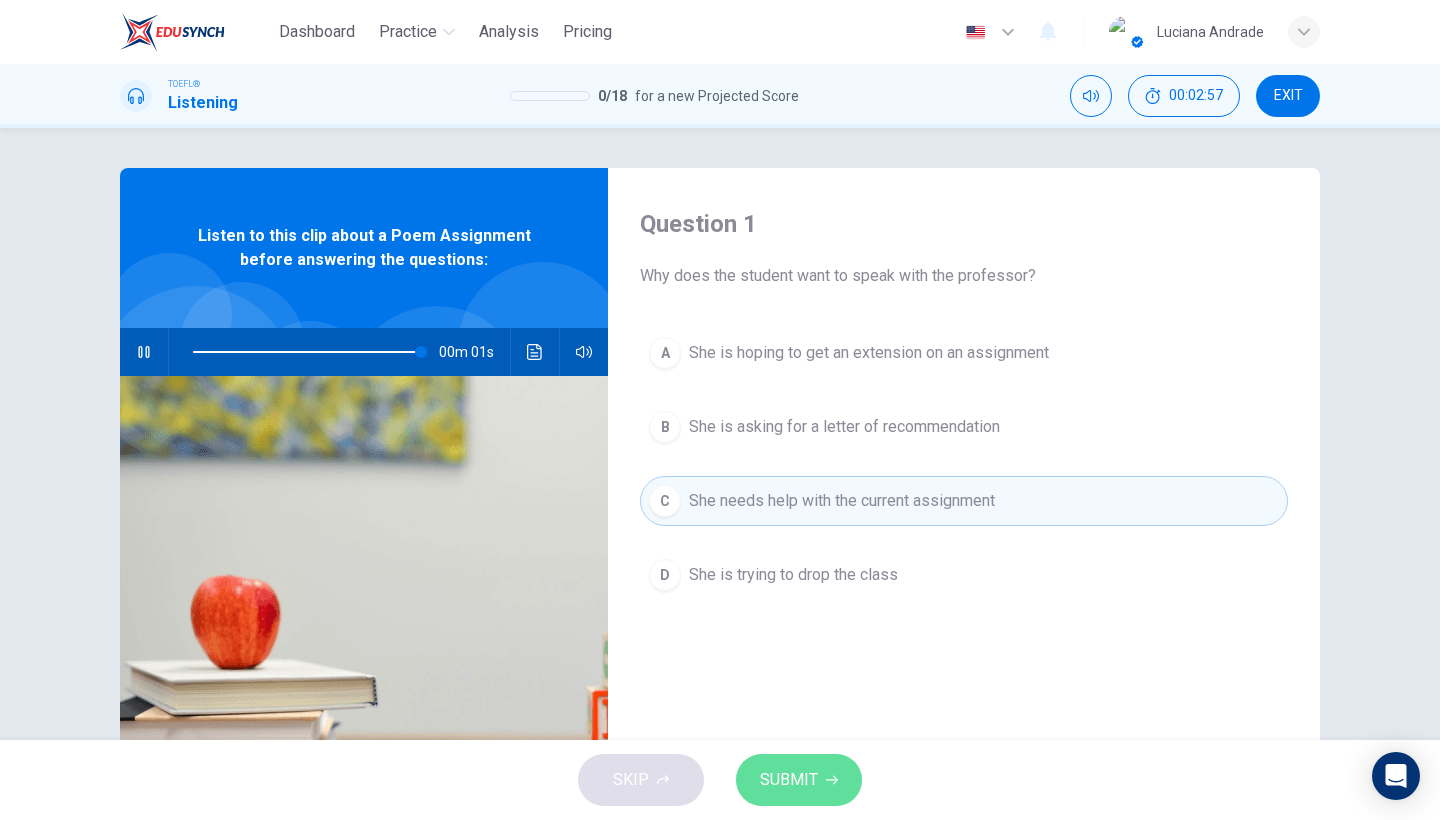 click at bounding box center (832, 780) 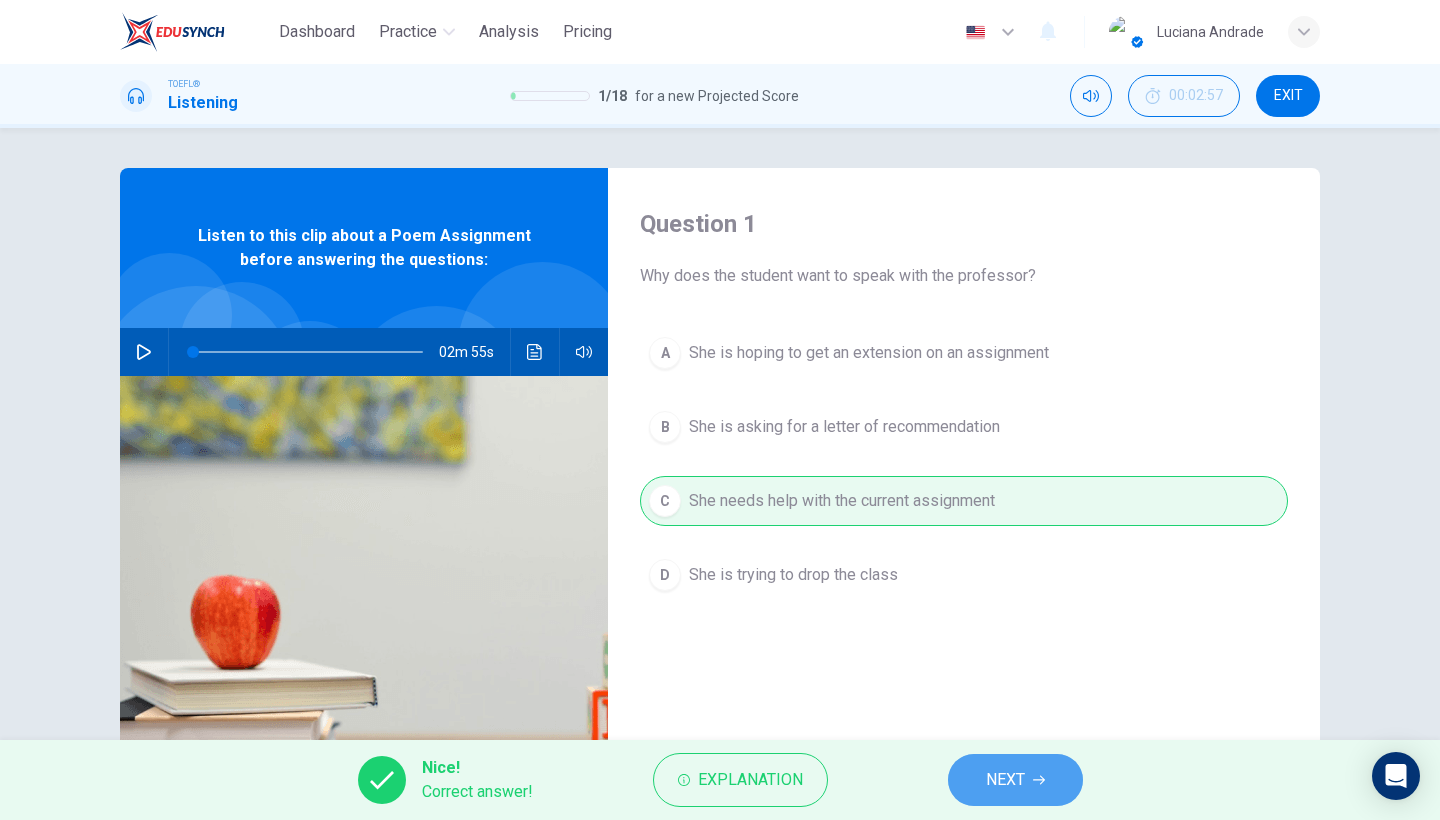 click on "NEXT" at bounding box center [1005, 780] 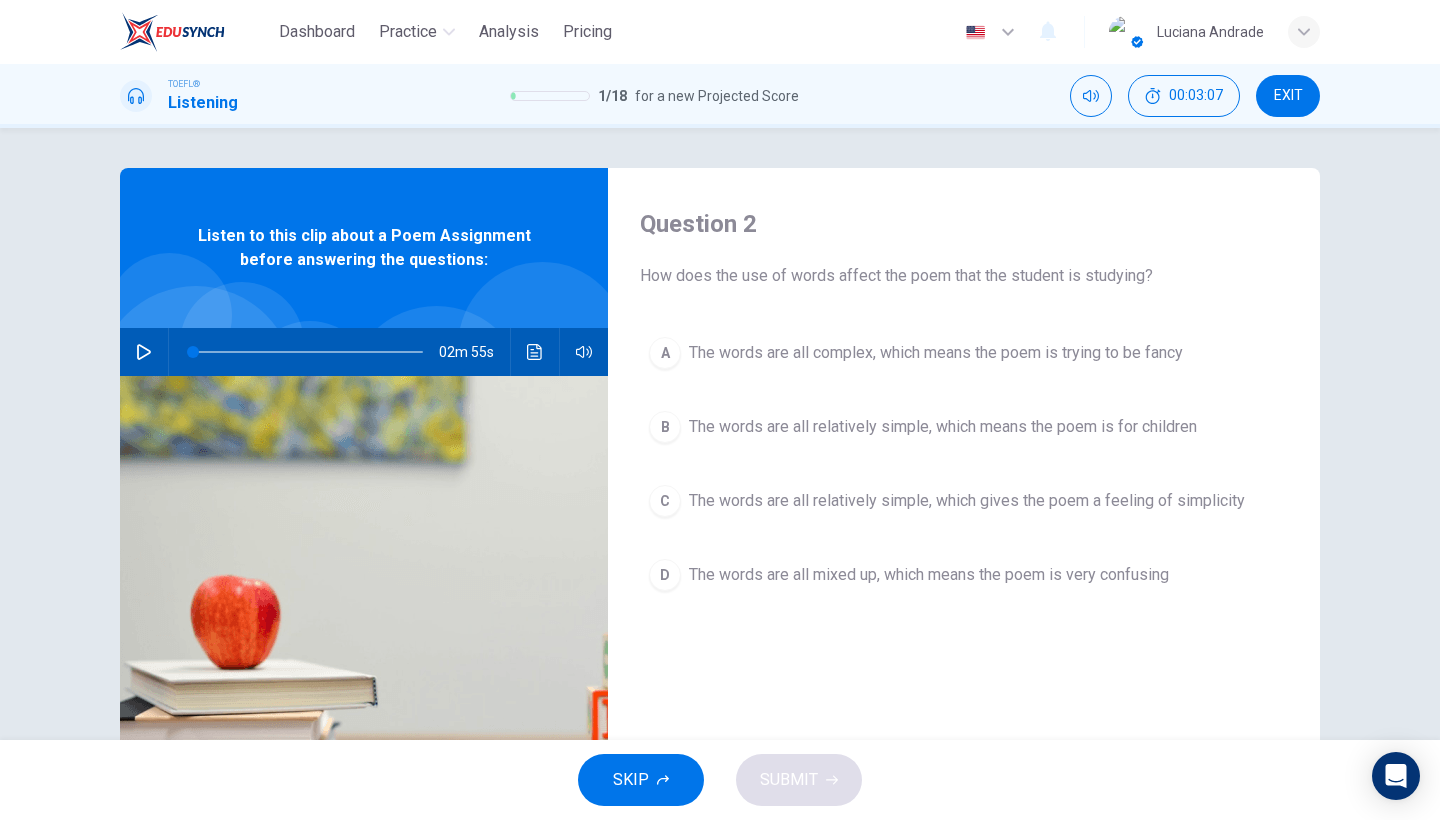 click on "The words are all relatively simple, which gives the poem a feeling of simplicity" at bounding box center (936, 353) 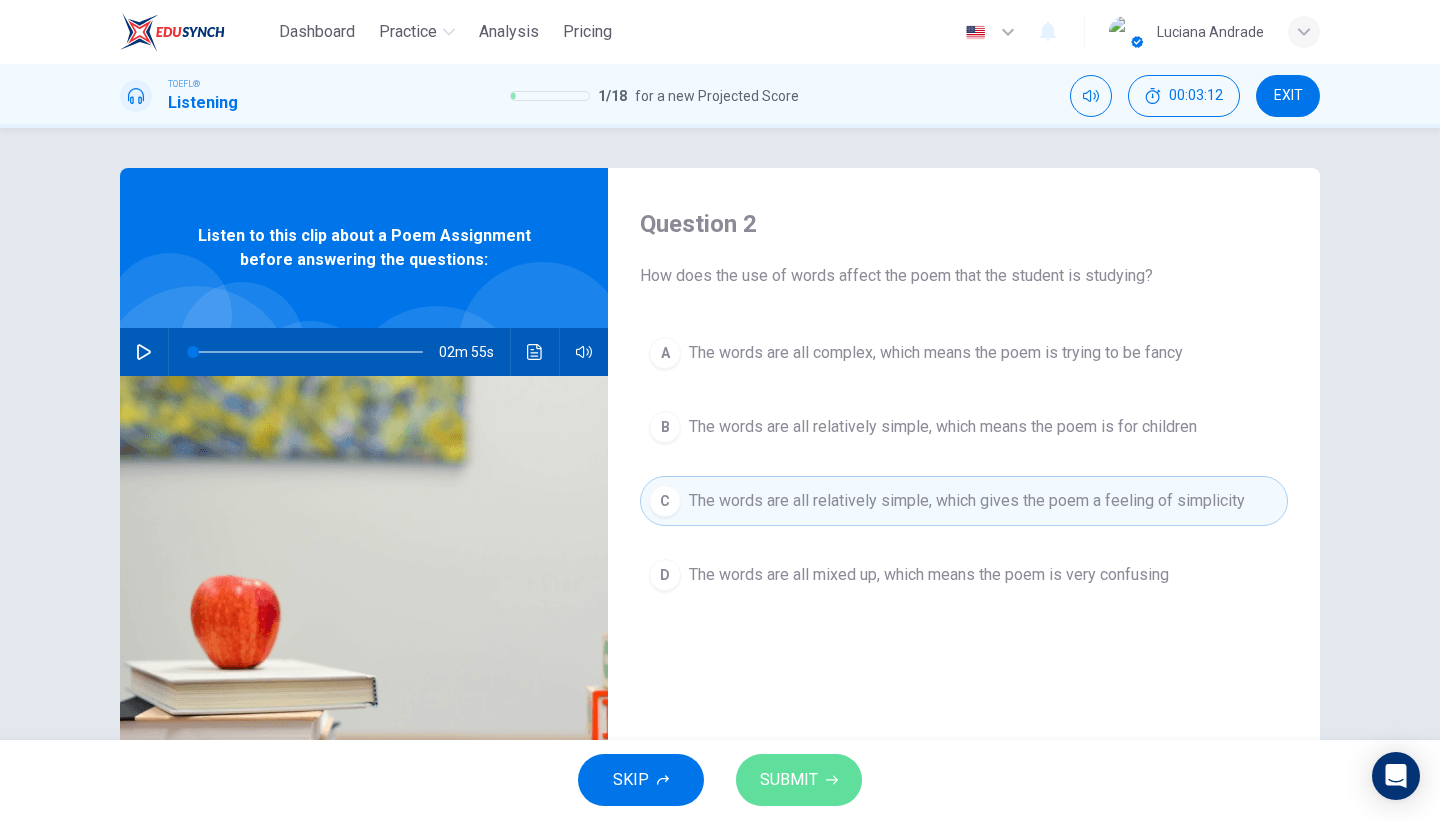 click on "SUBMIT" at bounding box center (789, 780) 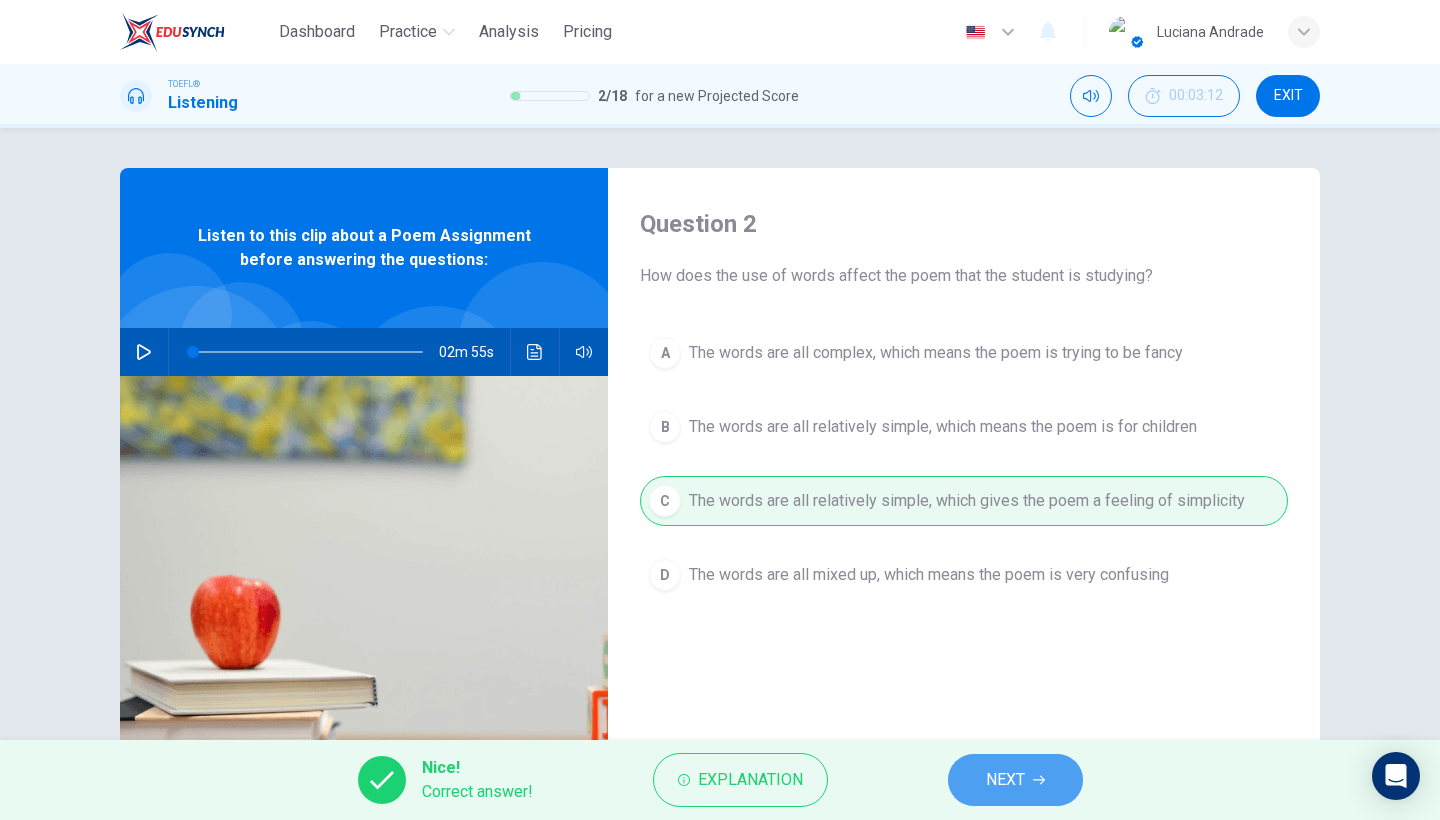 click on "NEXT" at bounding box center (1005, 780) 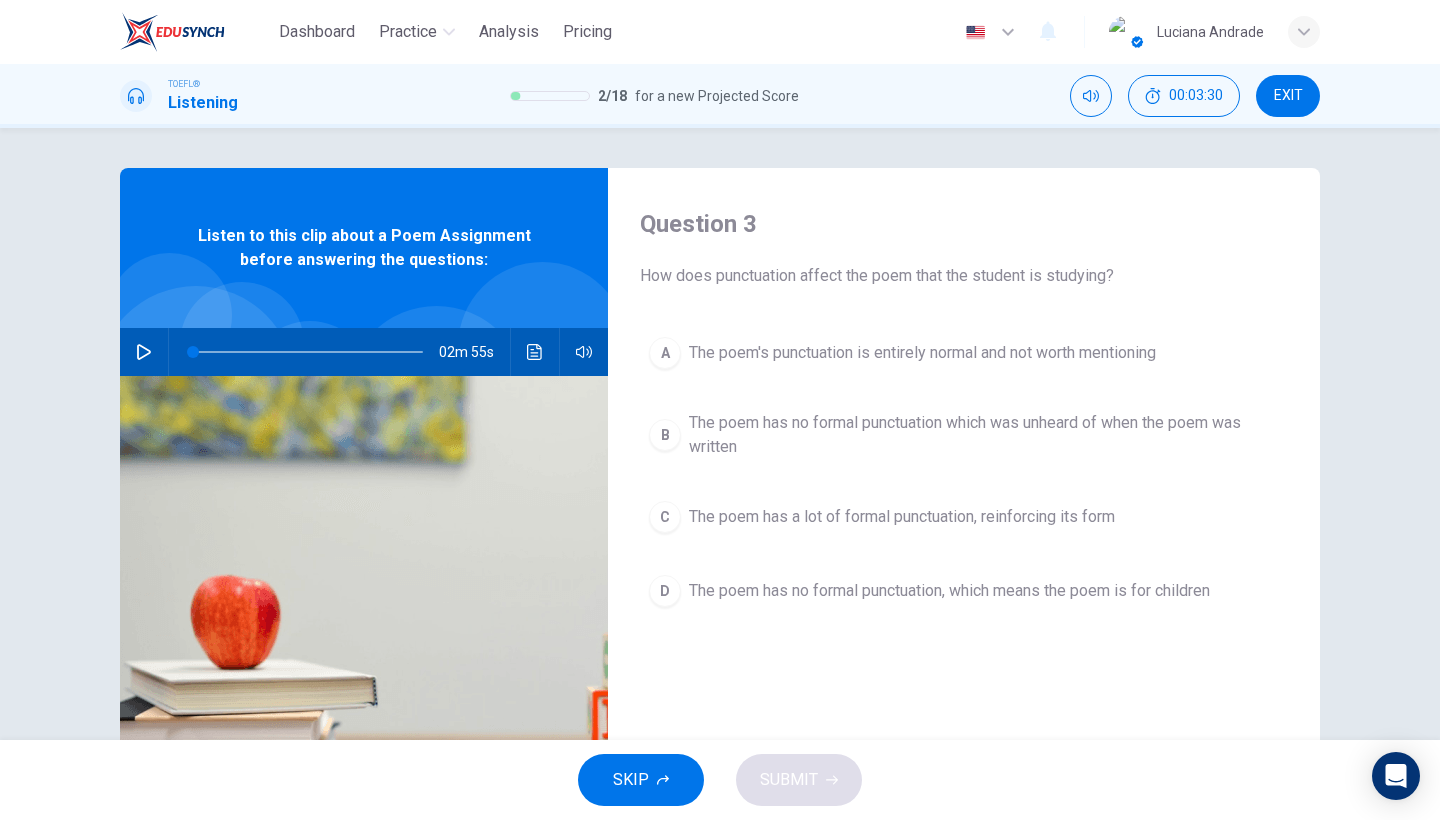click on "The poem has a lot of formal punctuation, reinforcing its form" at bounding box center (922, 353) 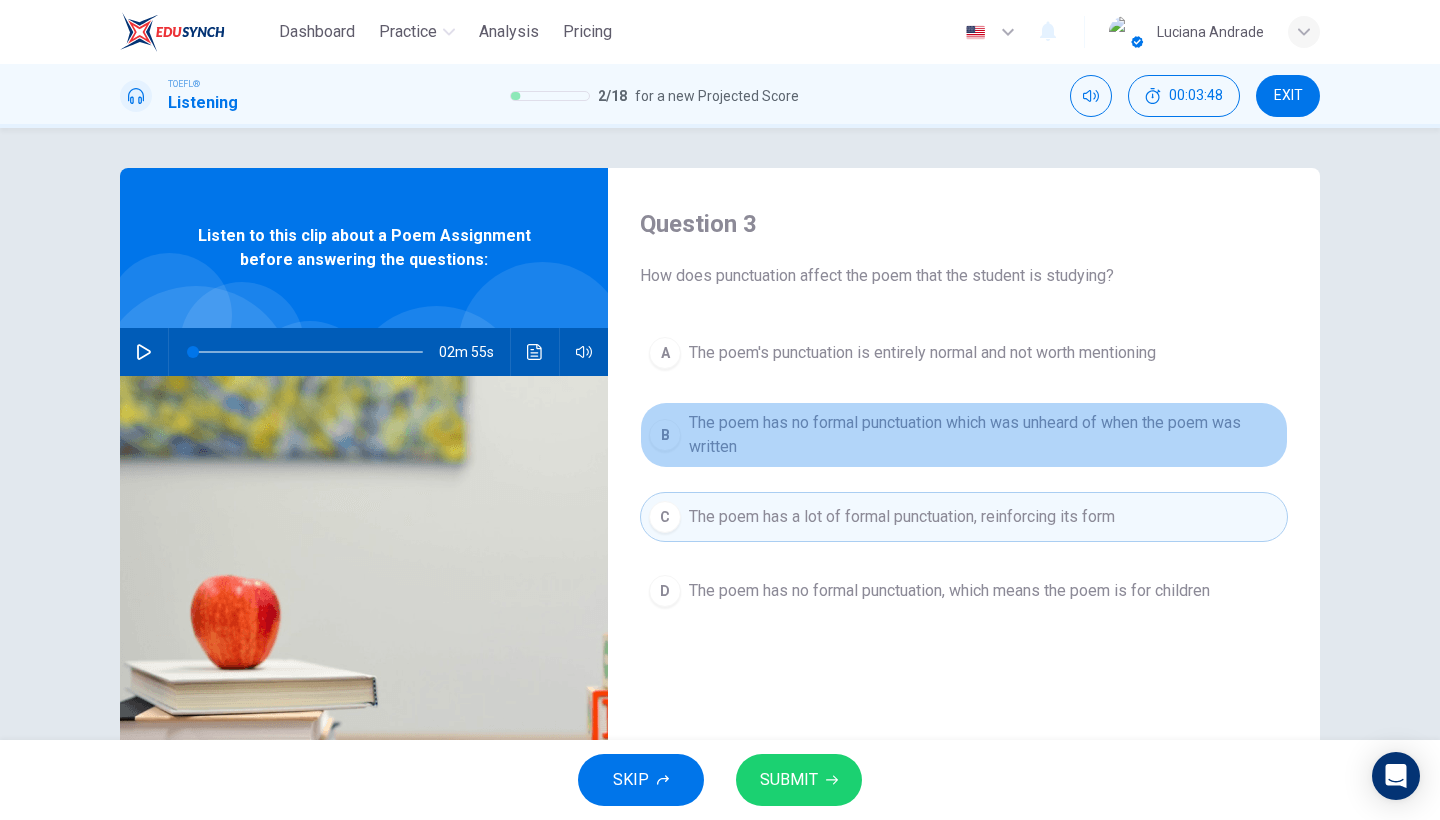 click on "The poem has no formal punctuation which was unheard of when the poem was written" at bounding box center (922, 353) 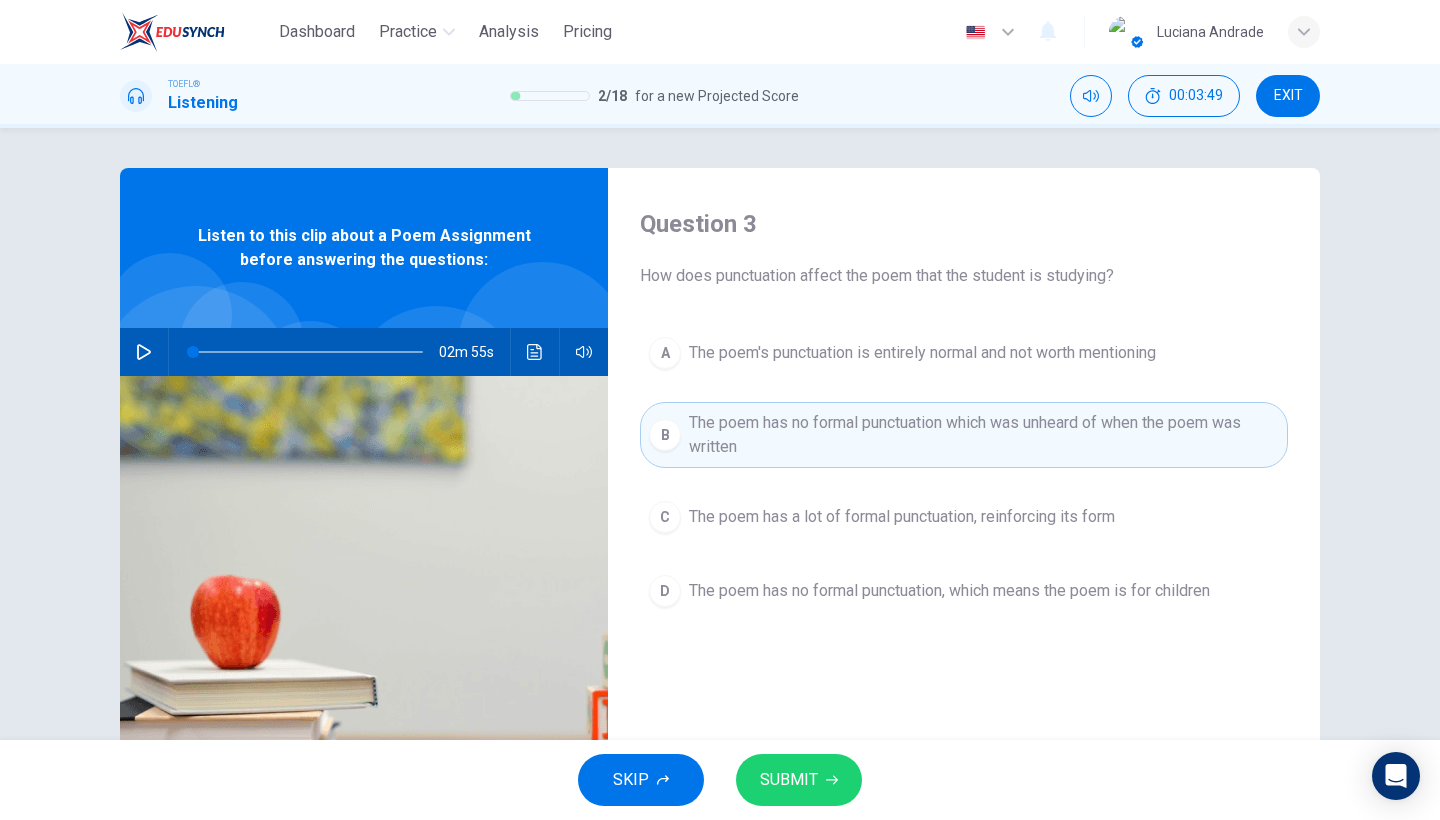 click on "SUBMIT" at bounding box center (789, 780) 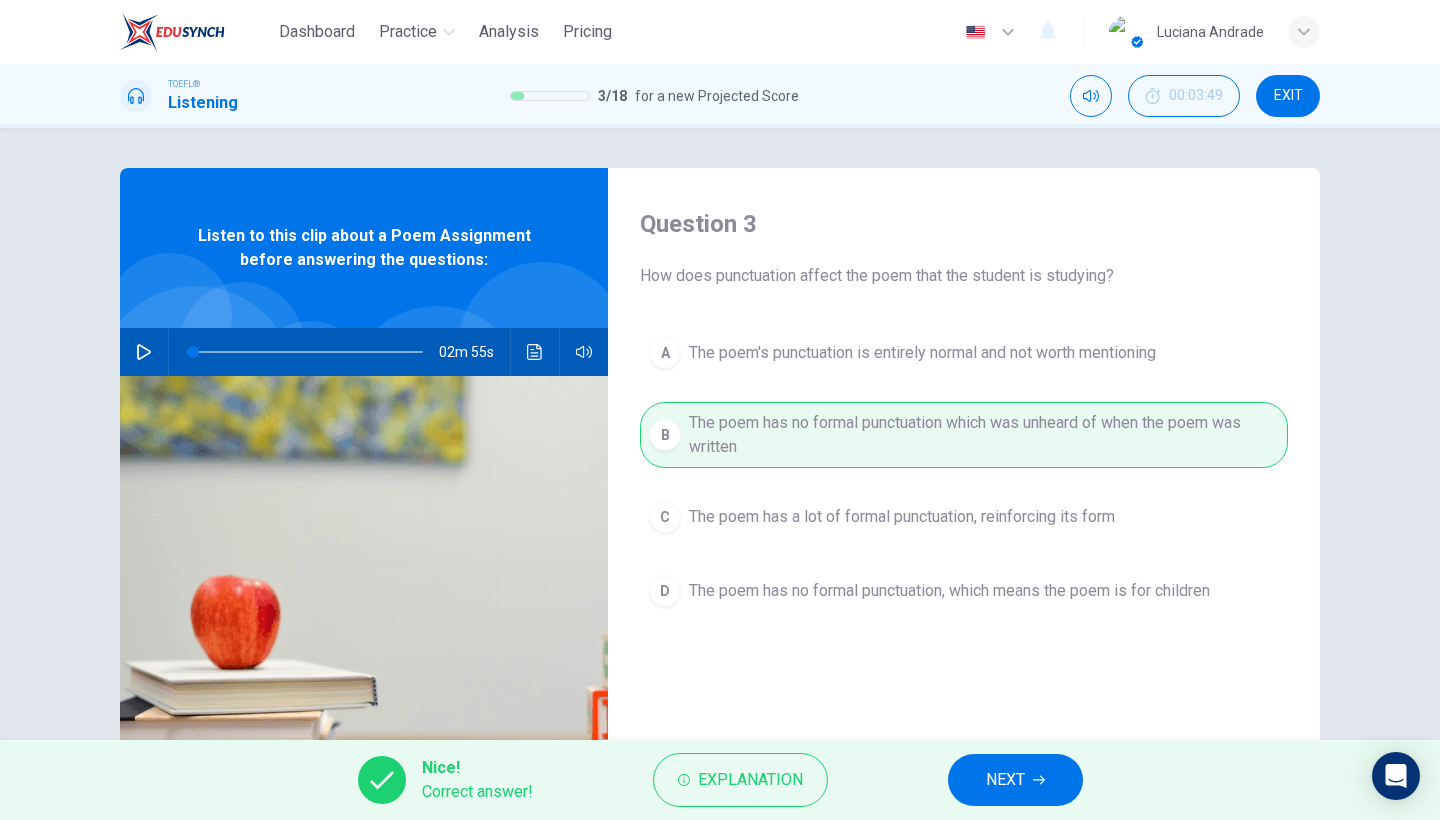 click on "NEXT" at bounding box center [1015, 780] 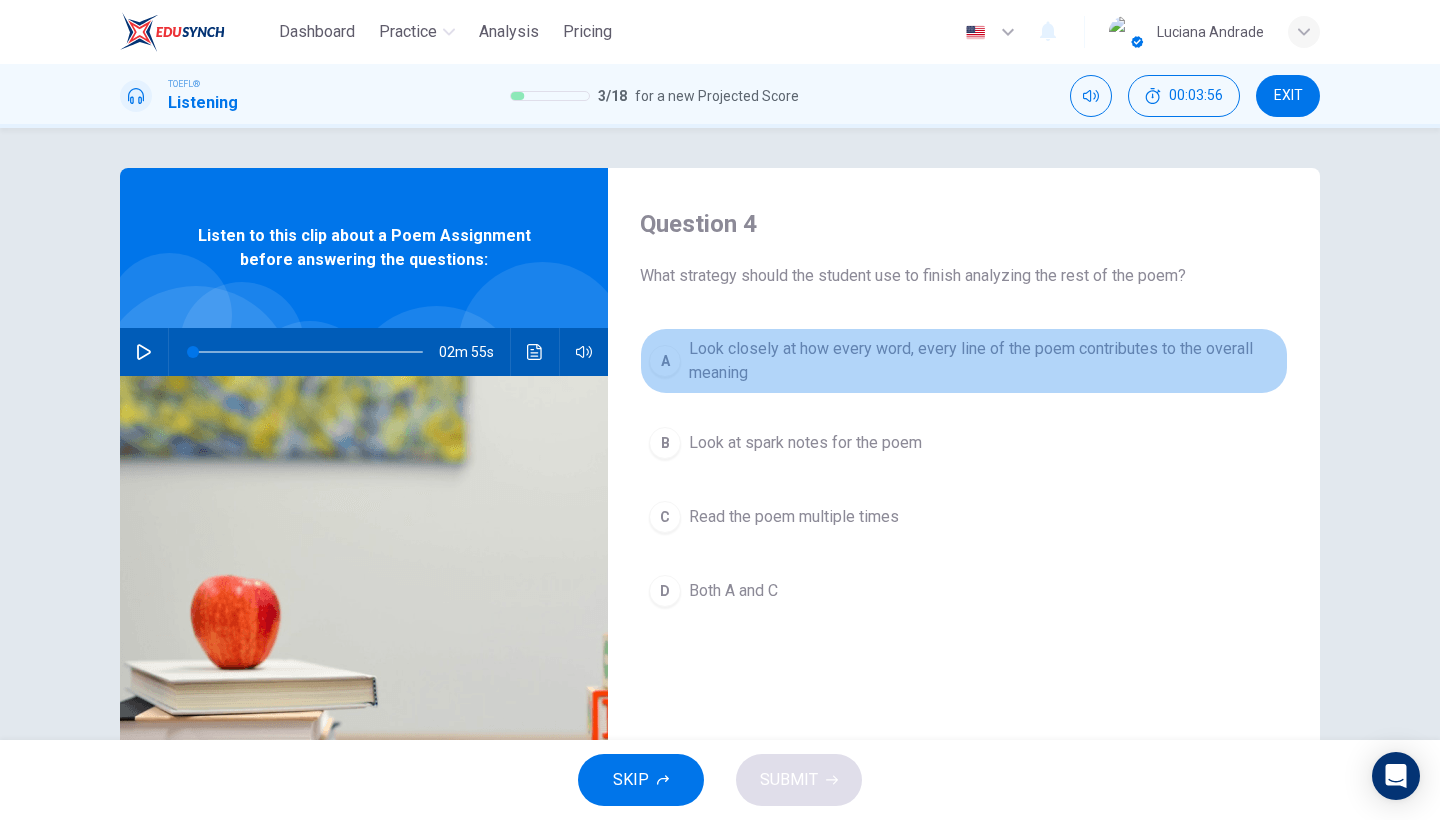 click on "Look closely at how every word, every line of the poem contributes to the overall meaning" at bounding box center [984, 361] 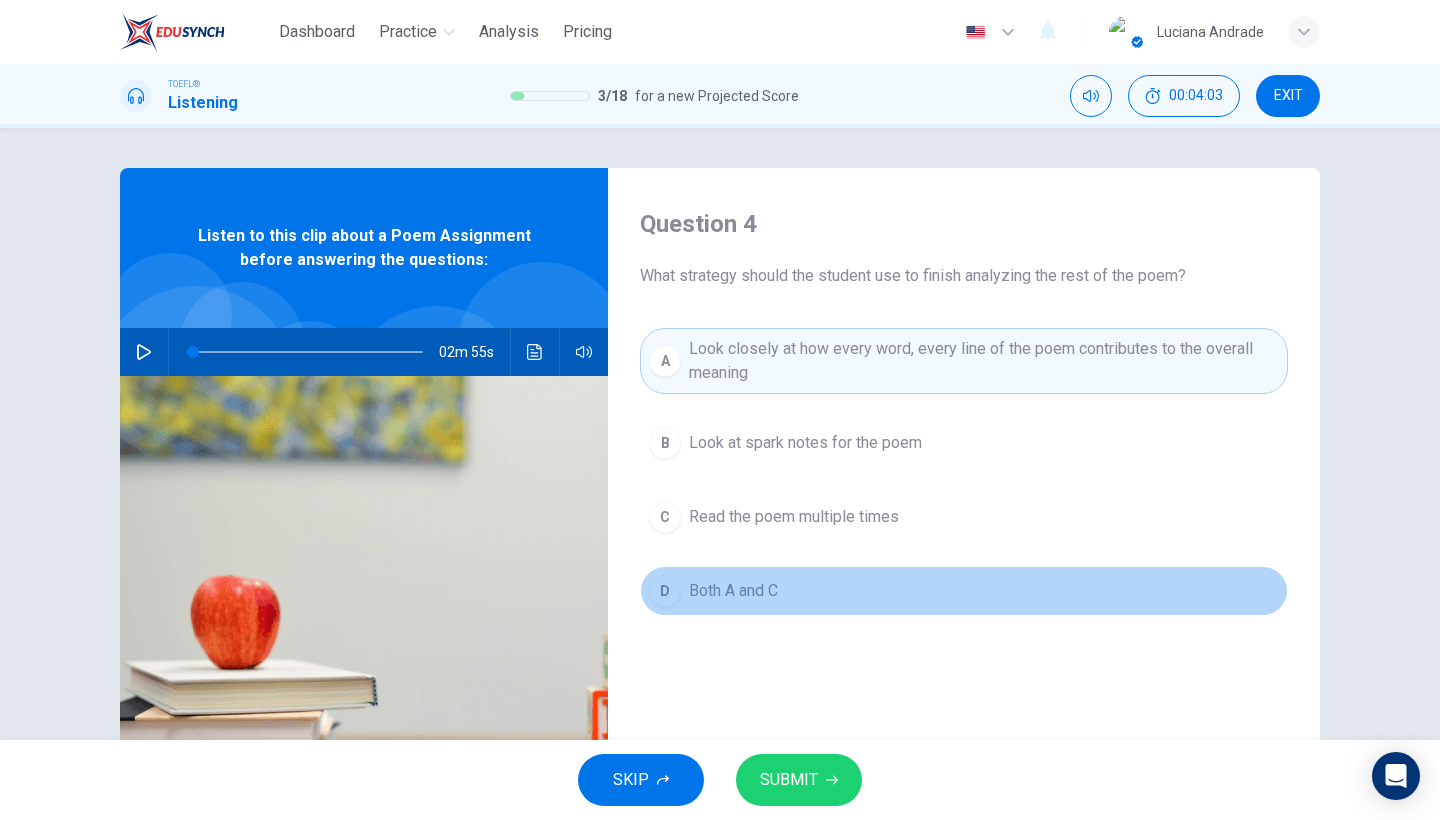 click on "Both A and C" at bounding box center (805, 443) 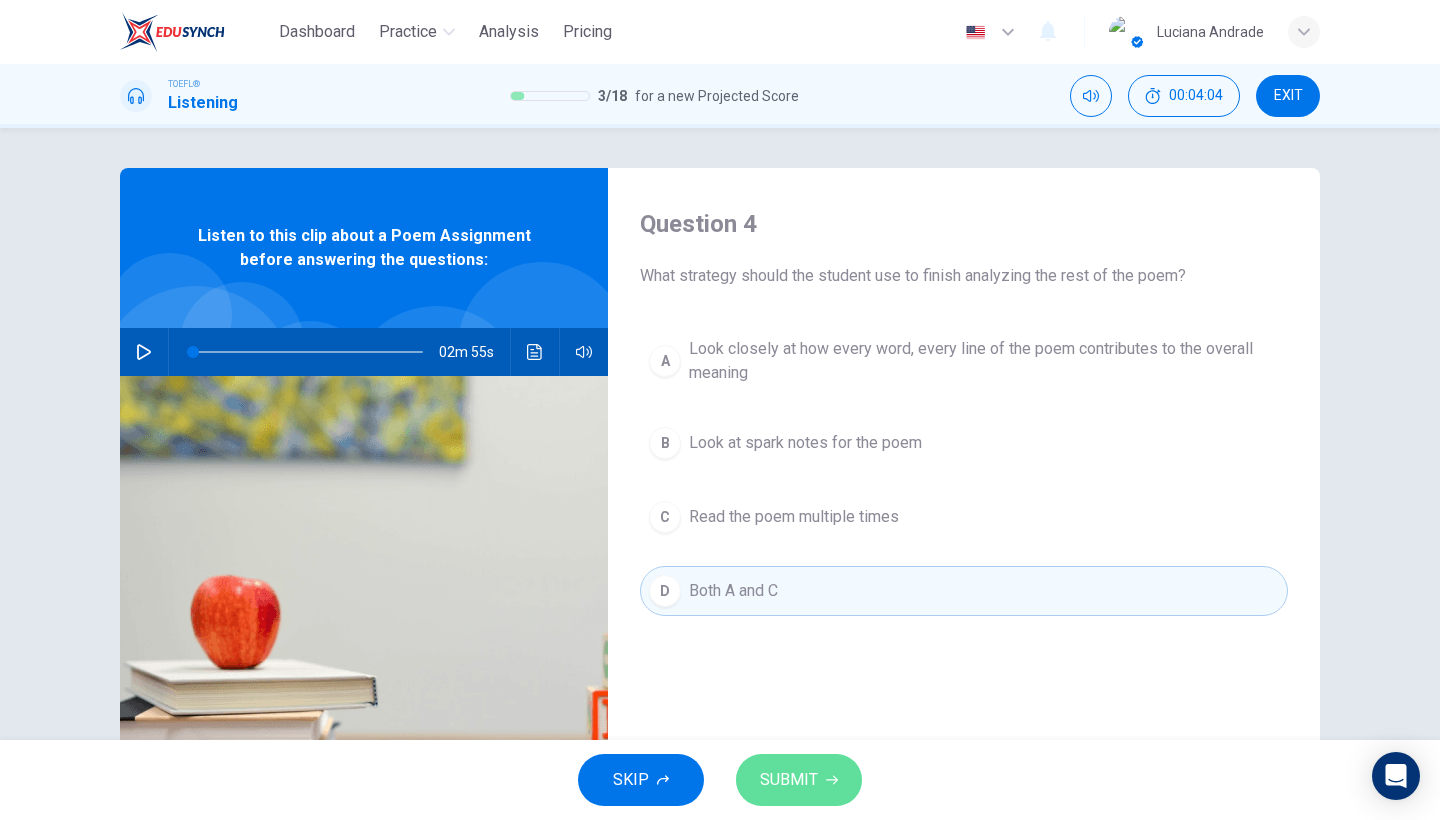 click on "SUBMIT" at bounding box center [789, 780] 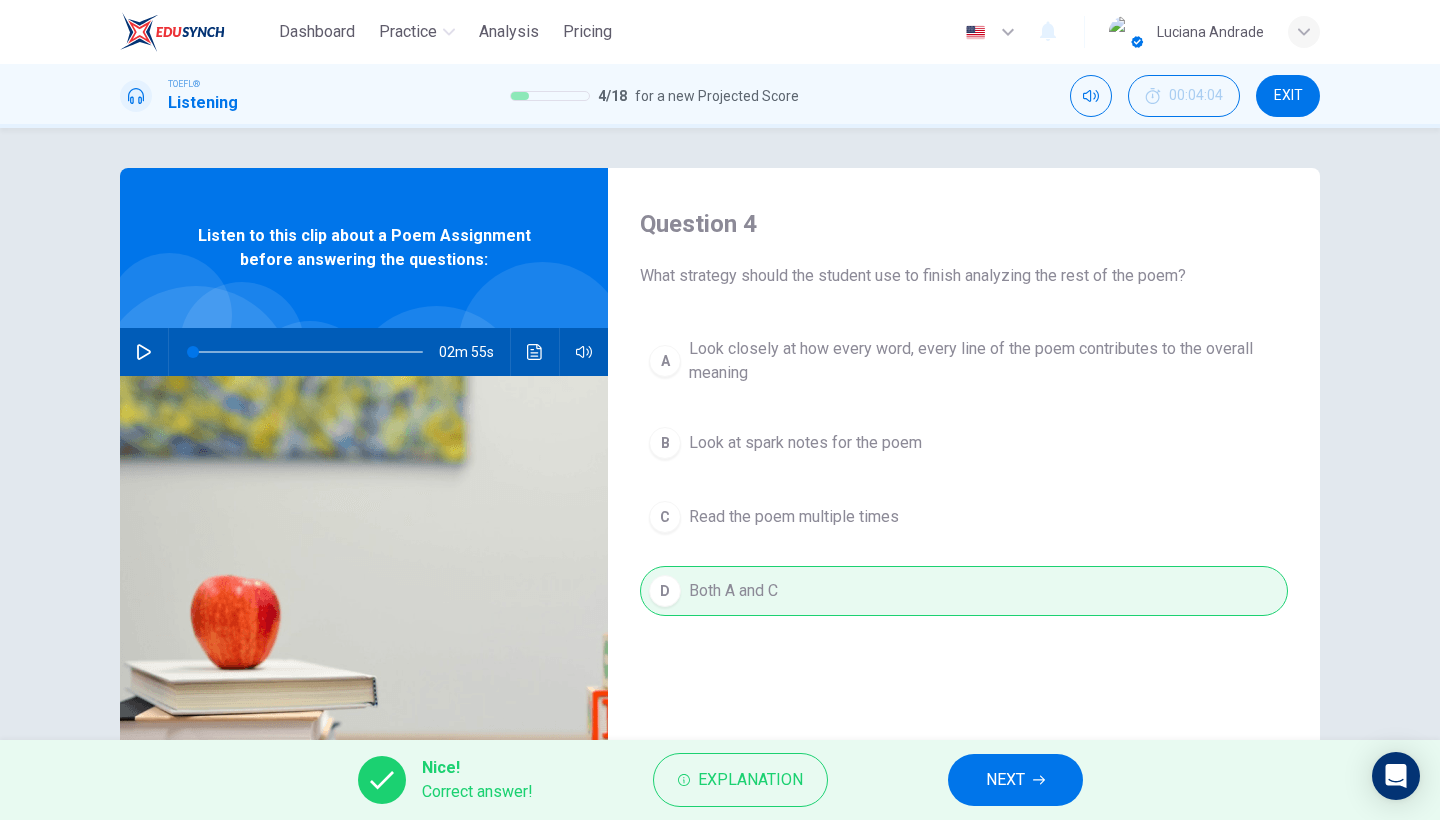 click on "NEXT" at bounding box center (1005, 780) 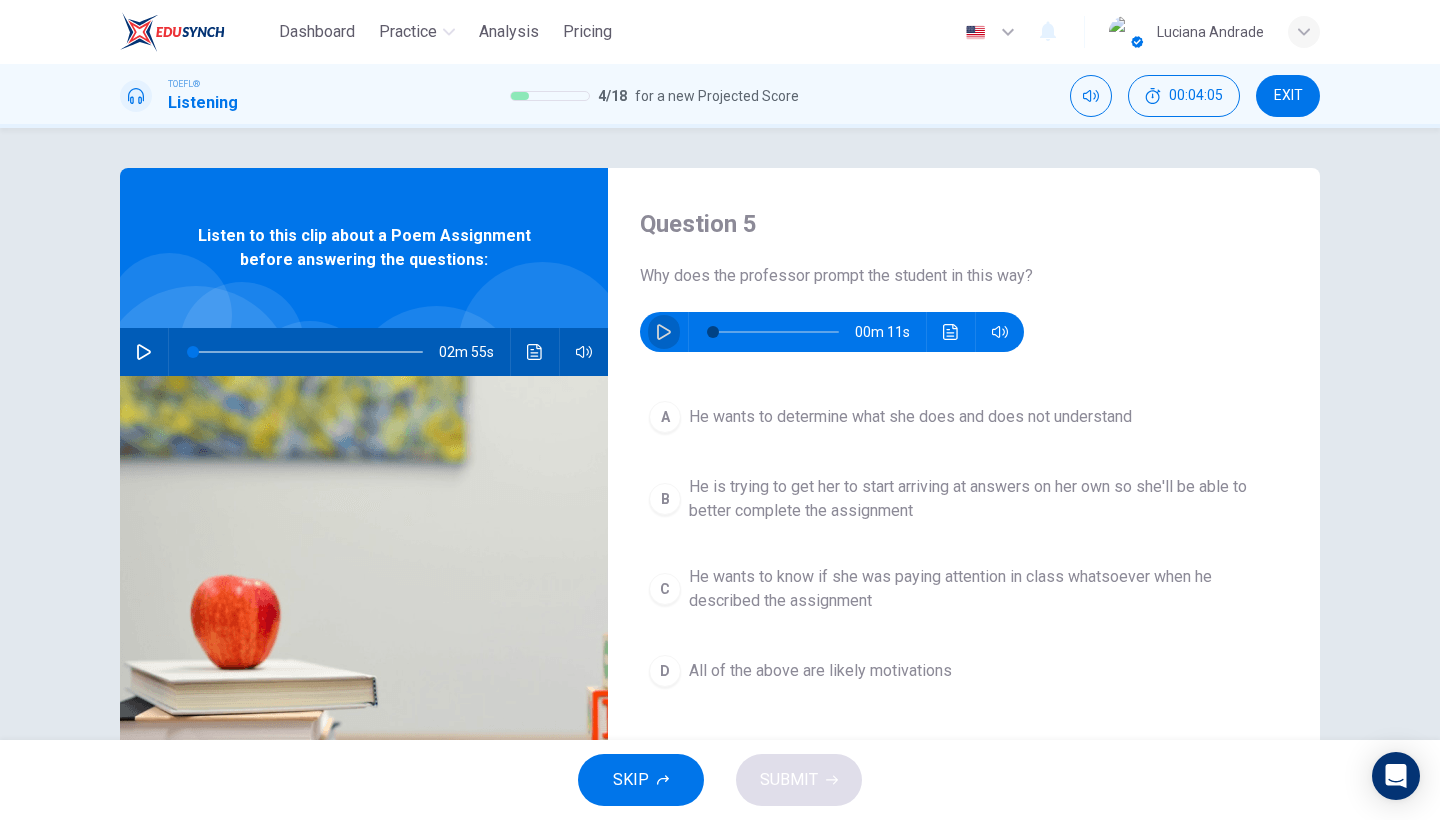click at bounding box center [664, 332] 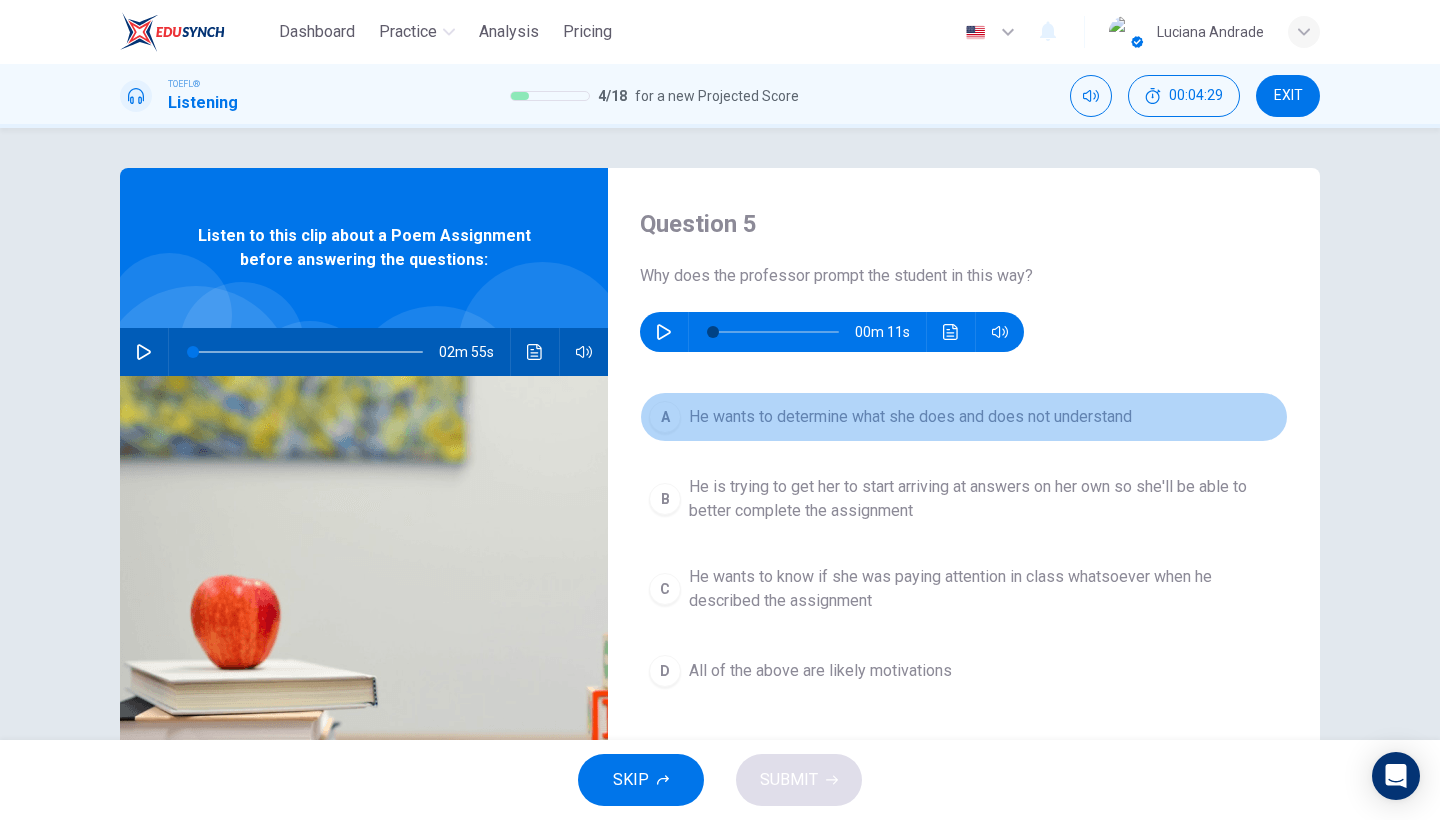 click on "He wants to determine what she does and does not understand" at bounding box center (910, 417) 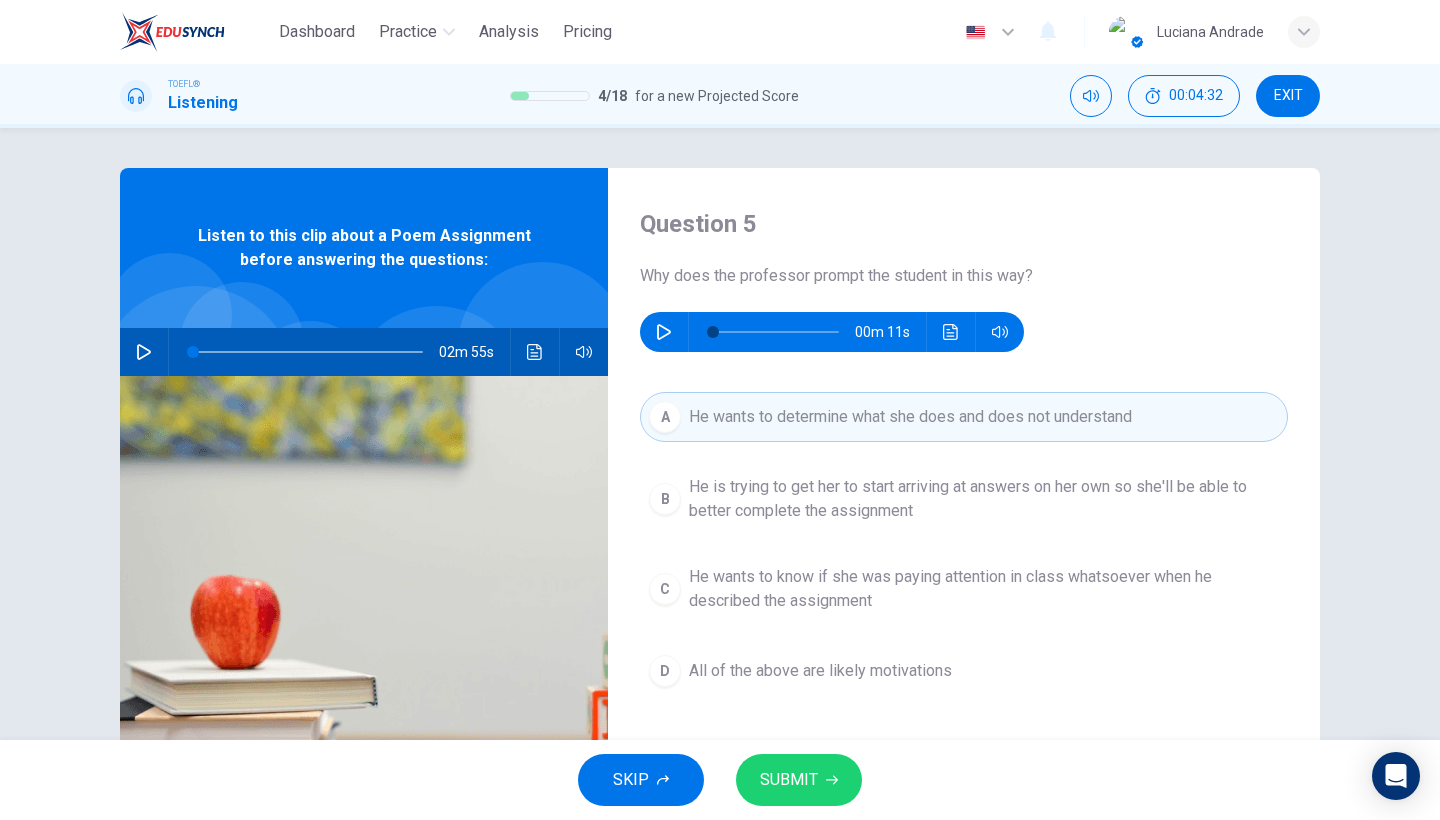 click on "SUBMIT" at bounding box center (799, 780) 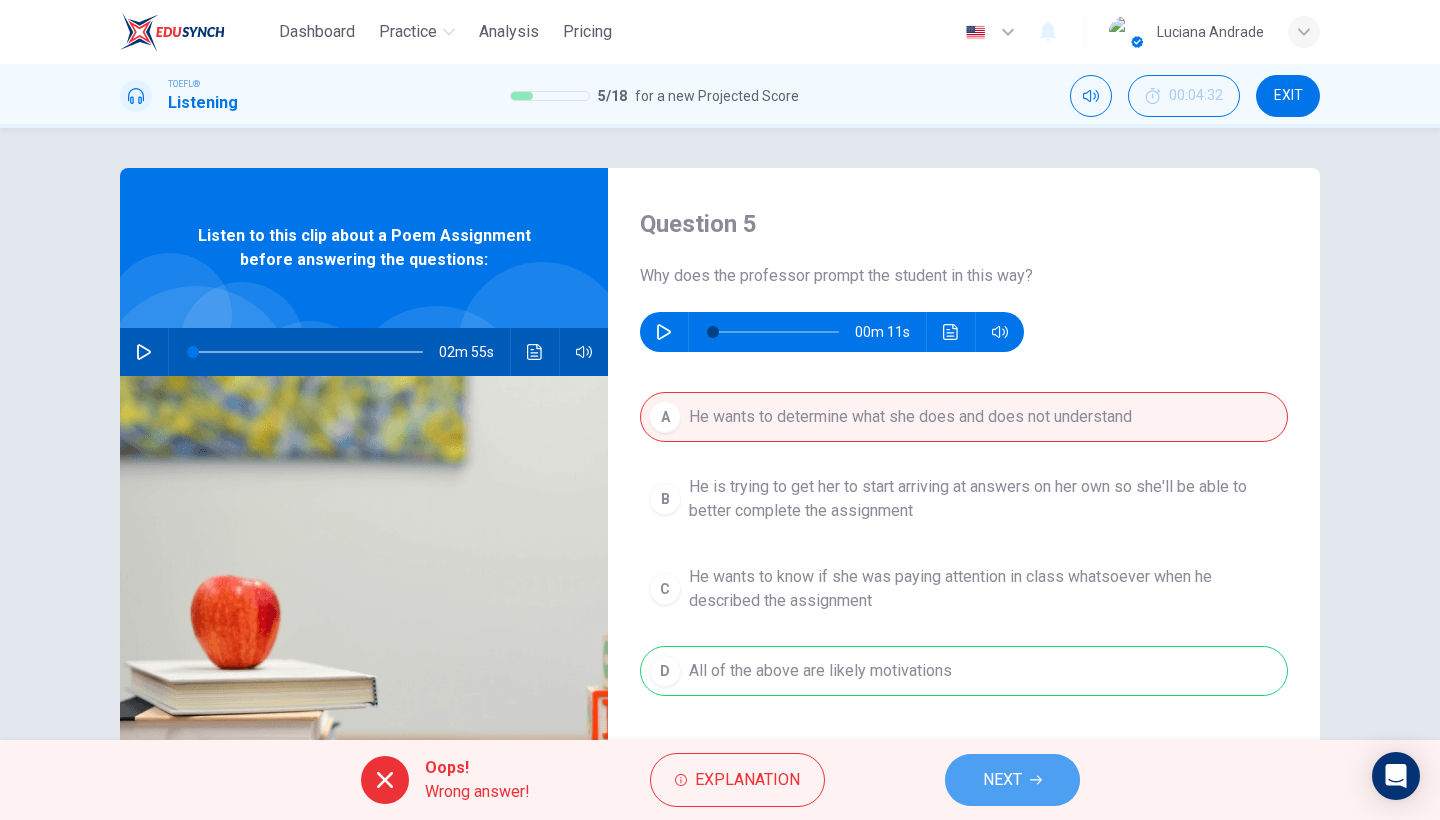 click on "NEXT" at bounding box center (1002, 780) 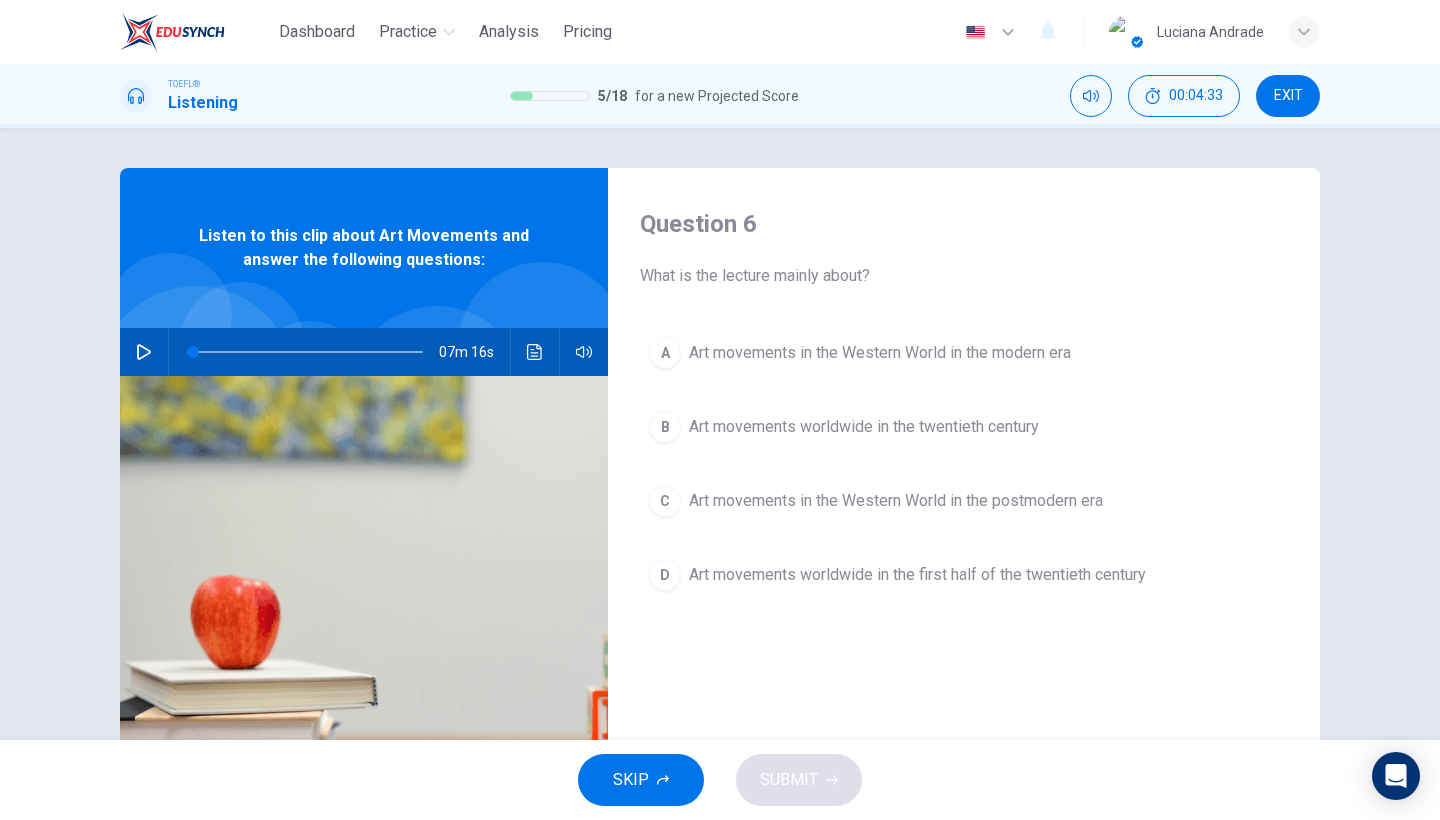 click on "07m 16s" at bounding box center [364, 352] 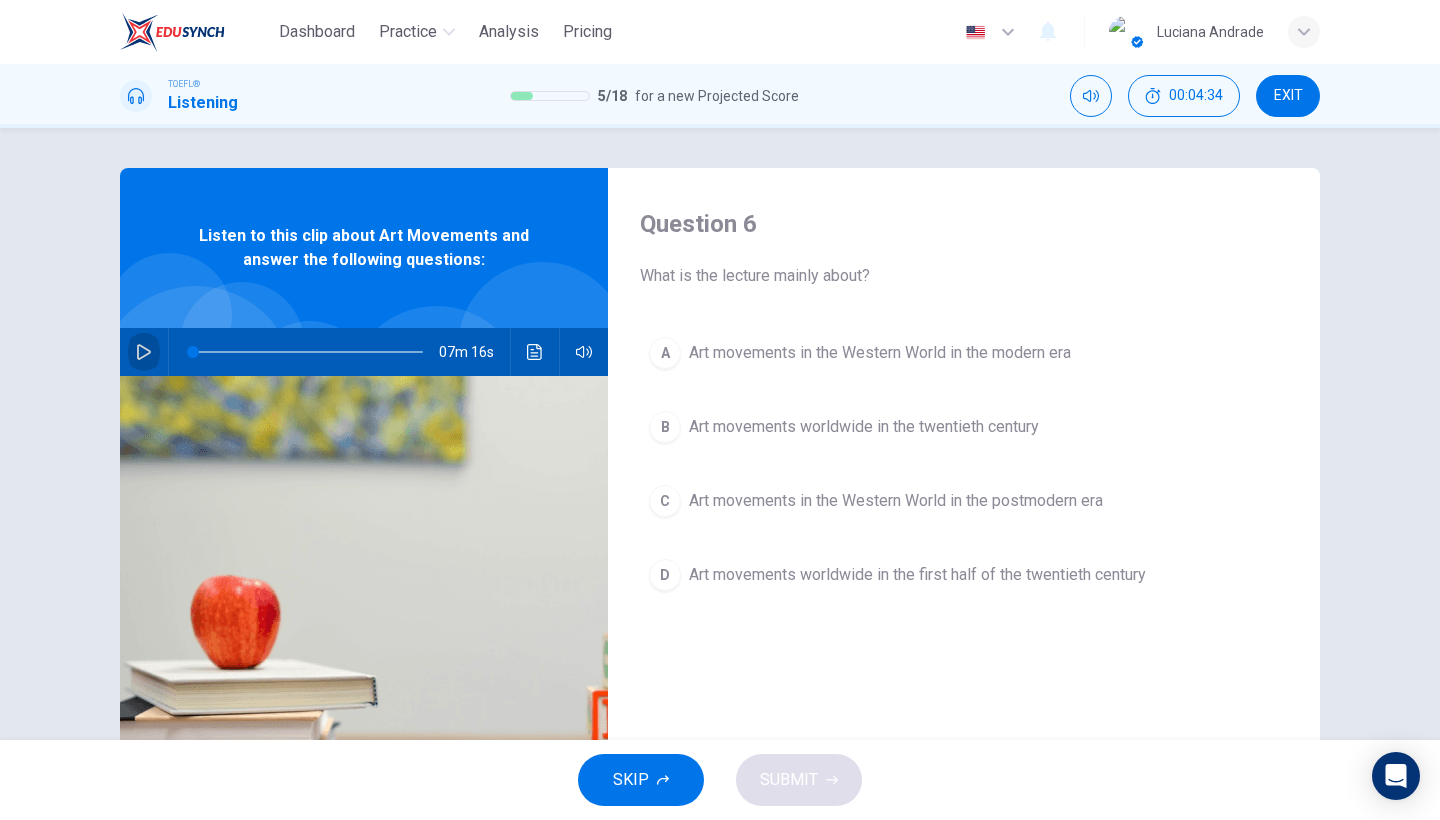 click at bounding box center (144, 352) 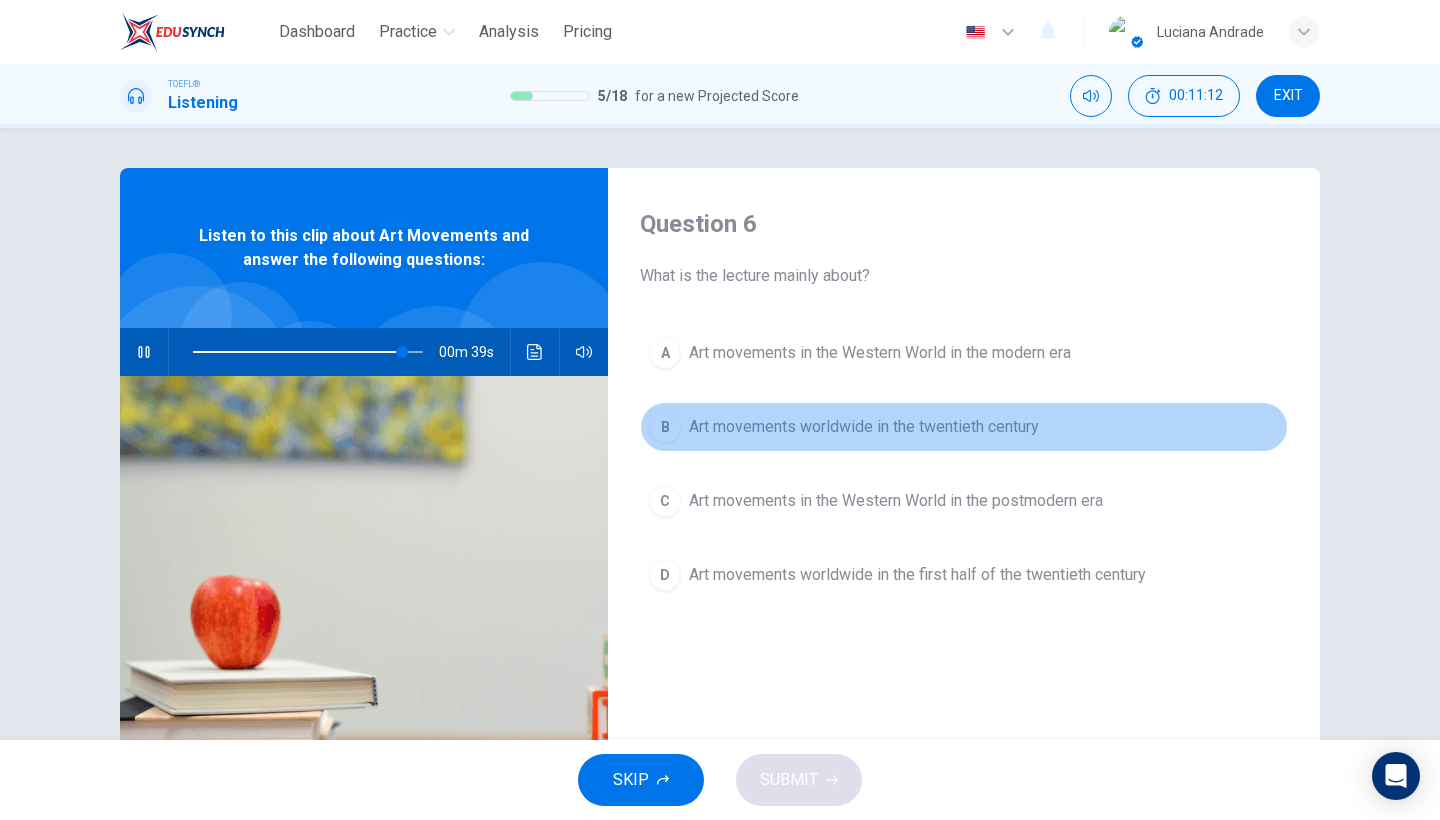 click on "Art movements worldwide in the twentieth century" at bounding box center [880, 353] 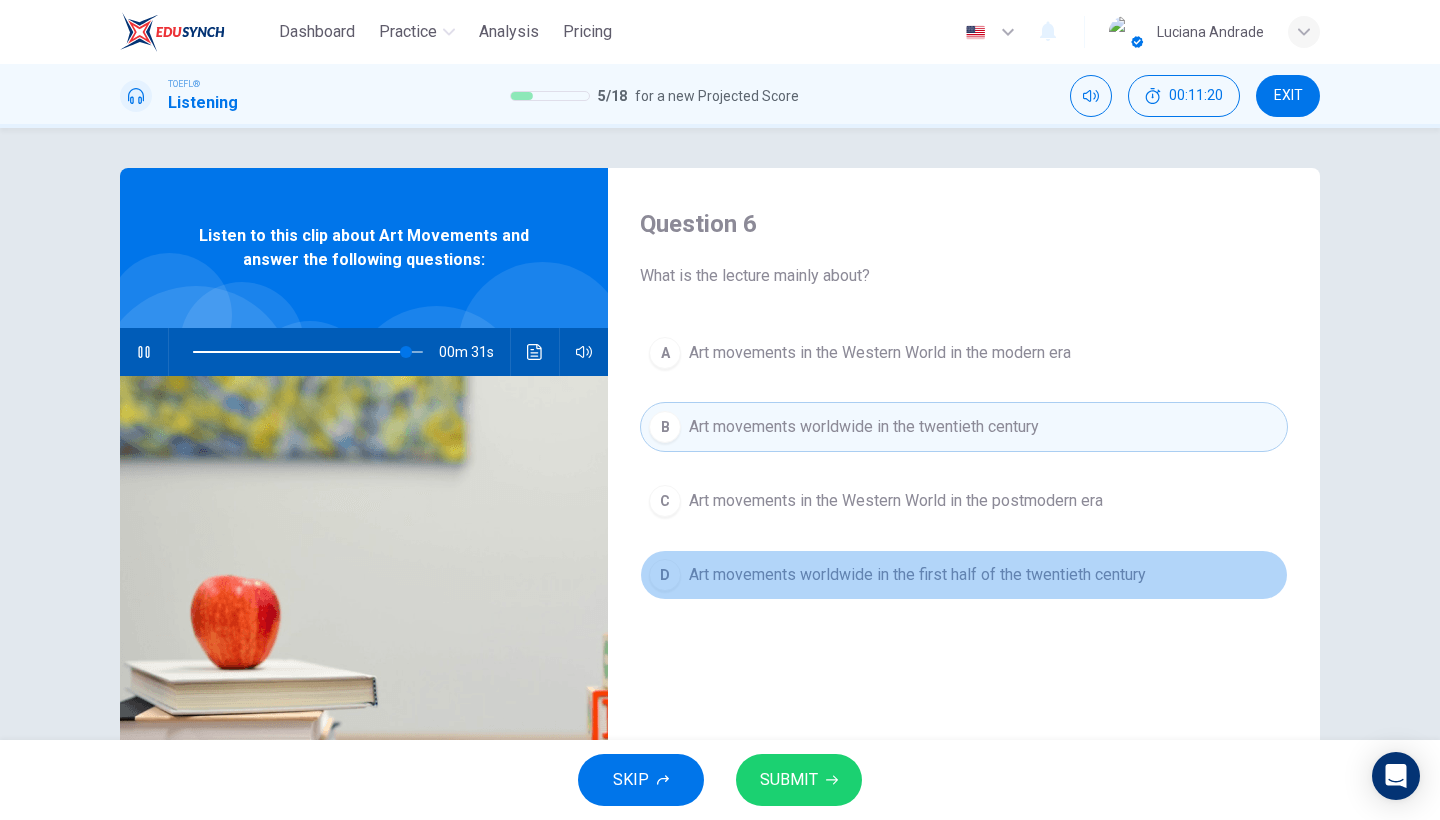 click on "Art movements worldwide in the first half of the twentieth century" at bounding box center (880, 353) 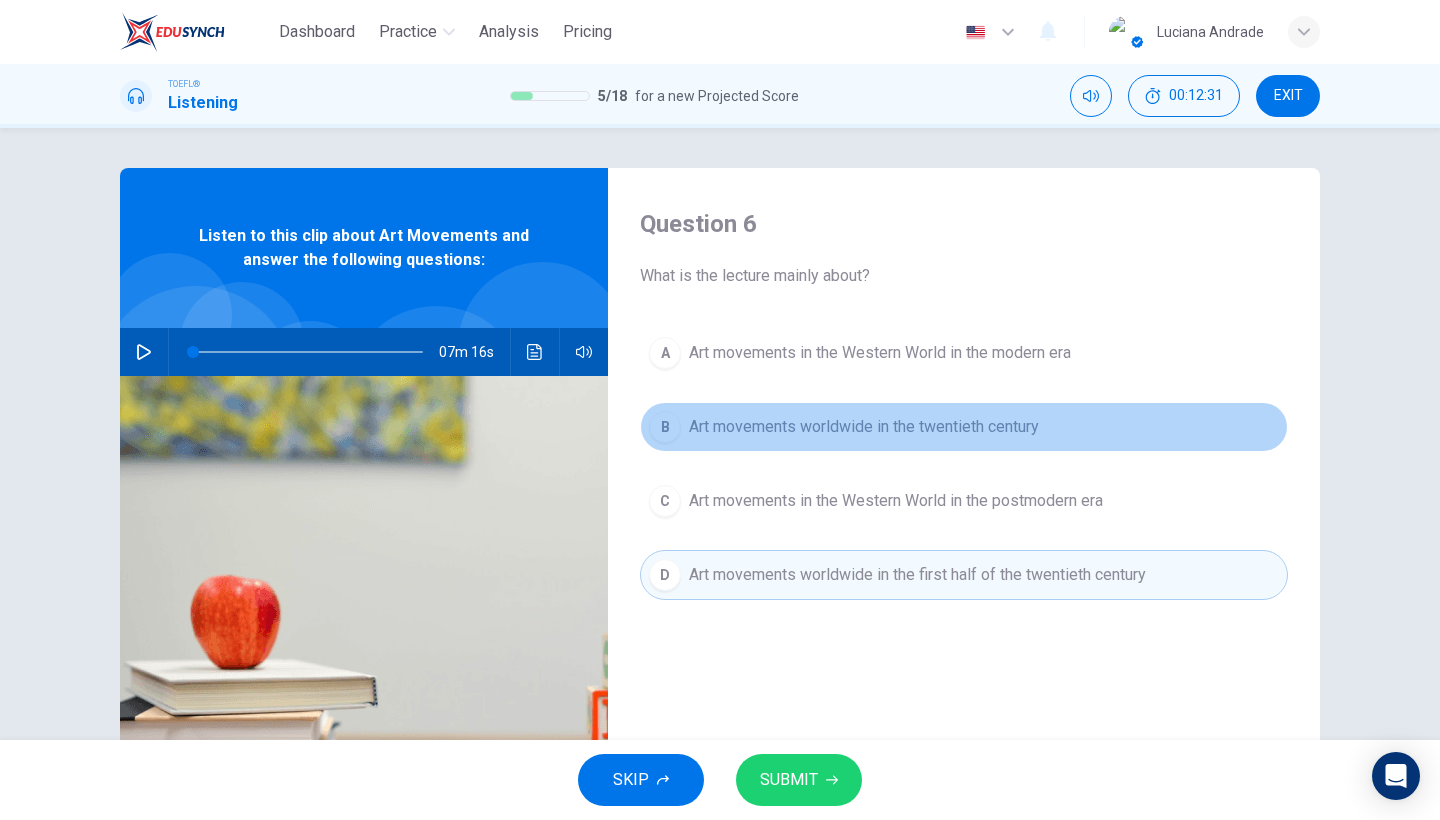 click on "Art movements worldwide in the twentieth century" at bounding box center (880, 353) 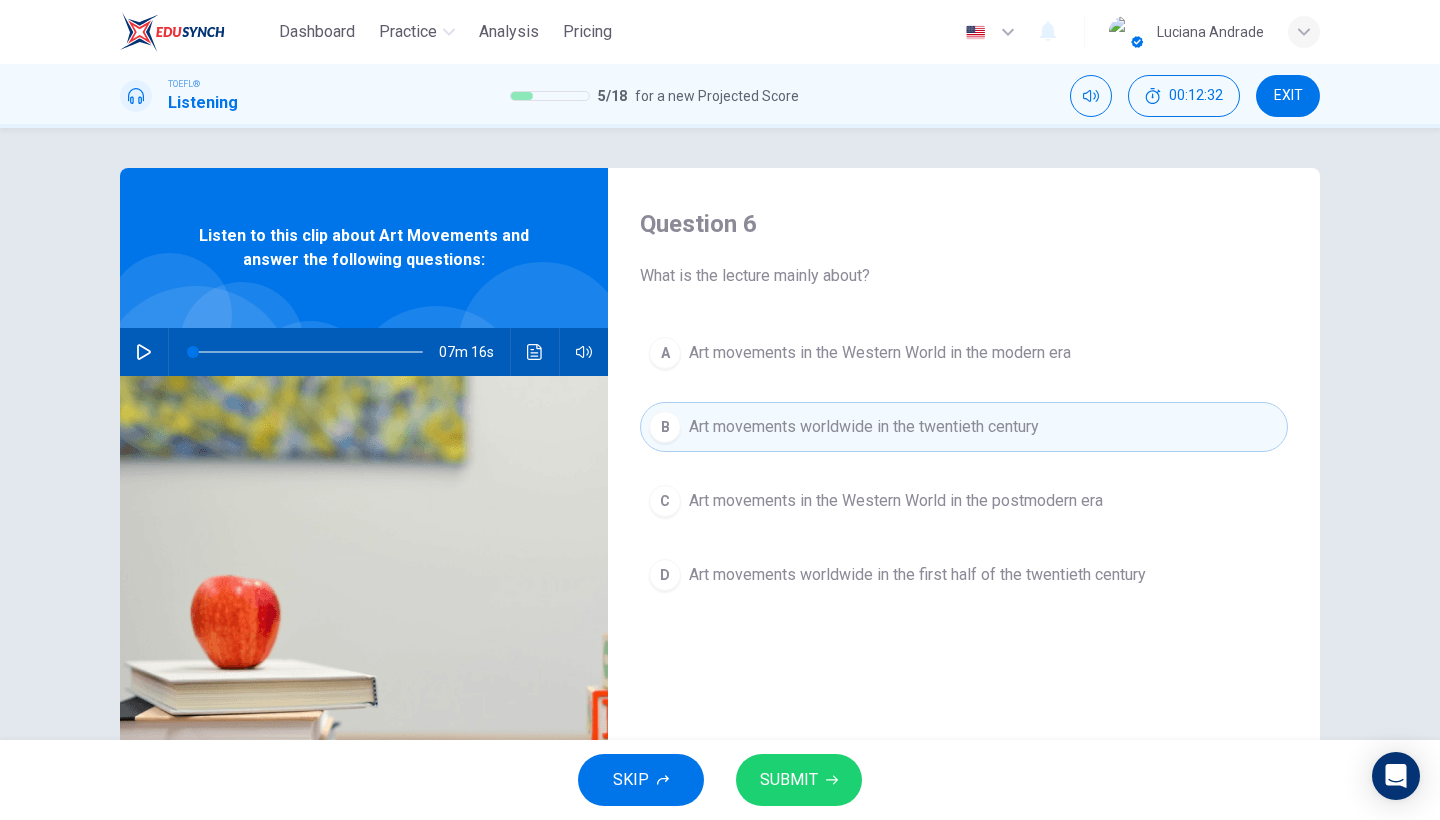 click on "SUBMIT" at bounding box center [789, 780] 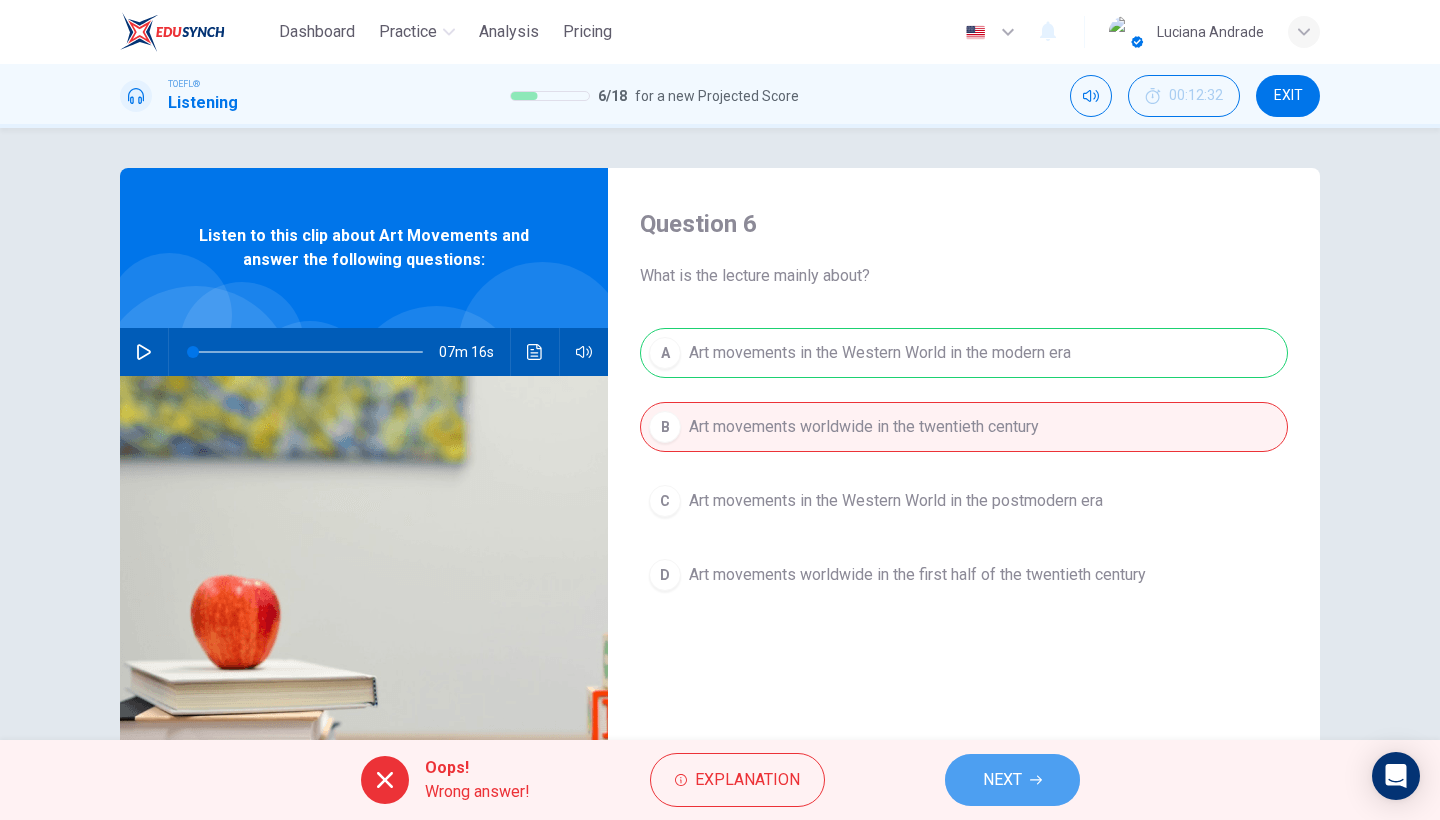 click on "NEXT" at bounding box center (1012, 780) 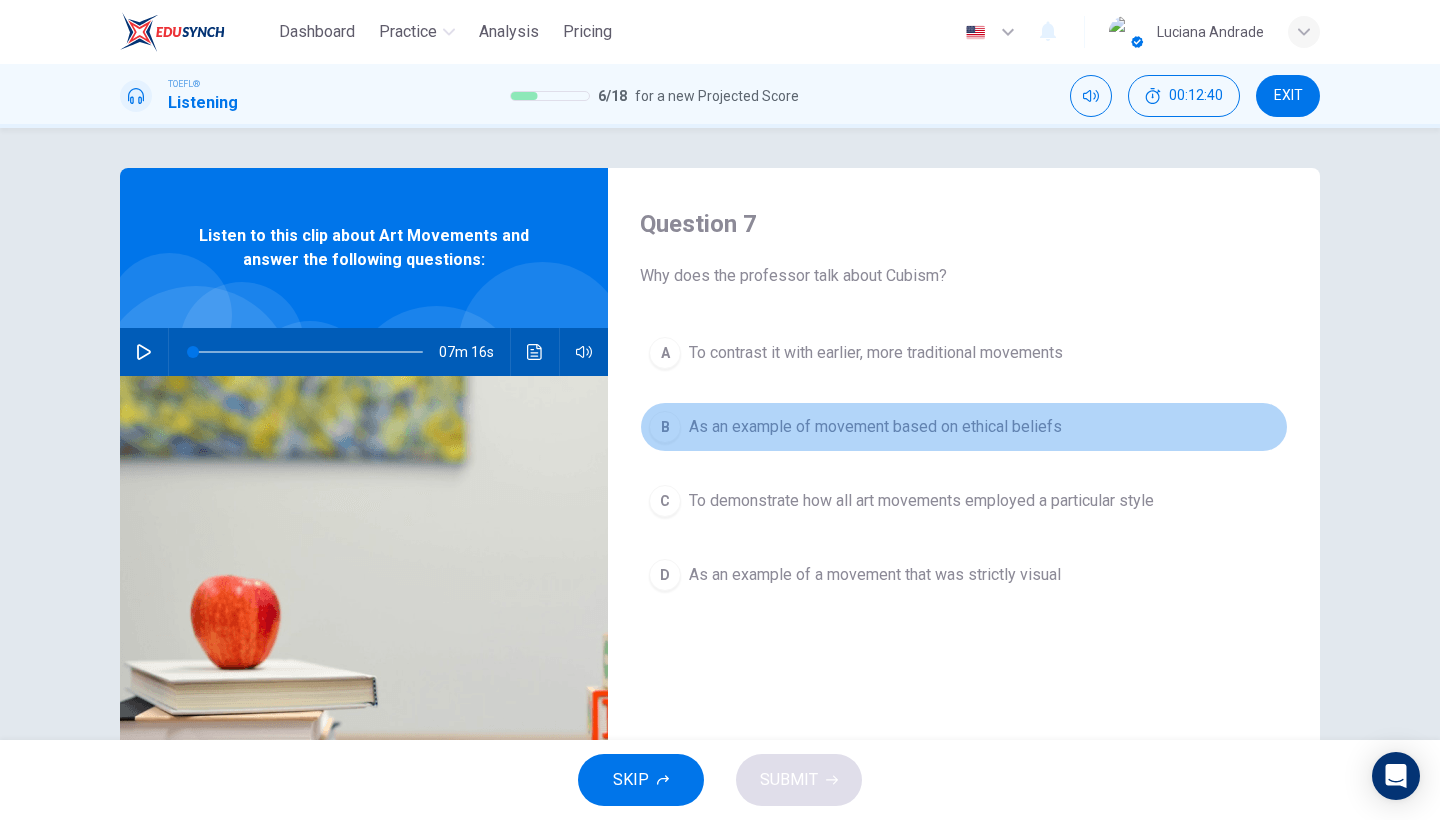 click on "As an example of movement based on ethical beliefs" at bounding box center [876, 353] 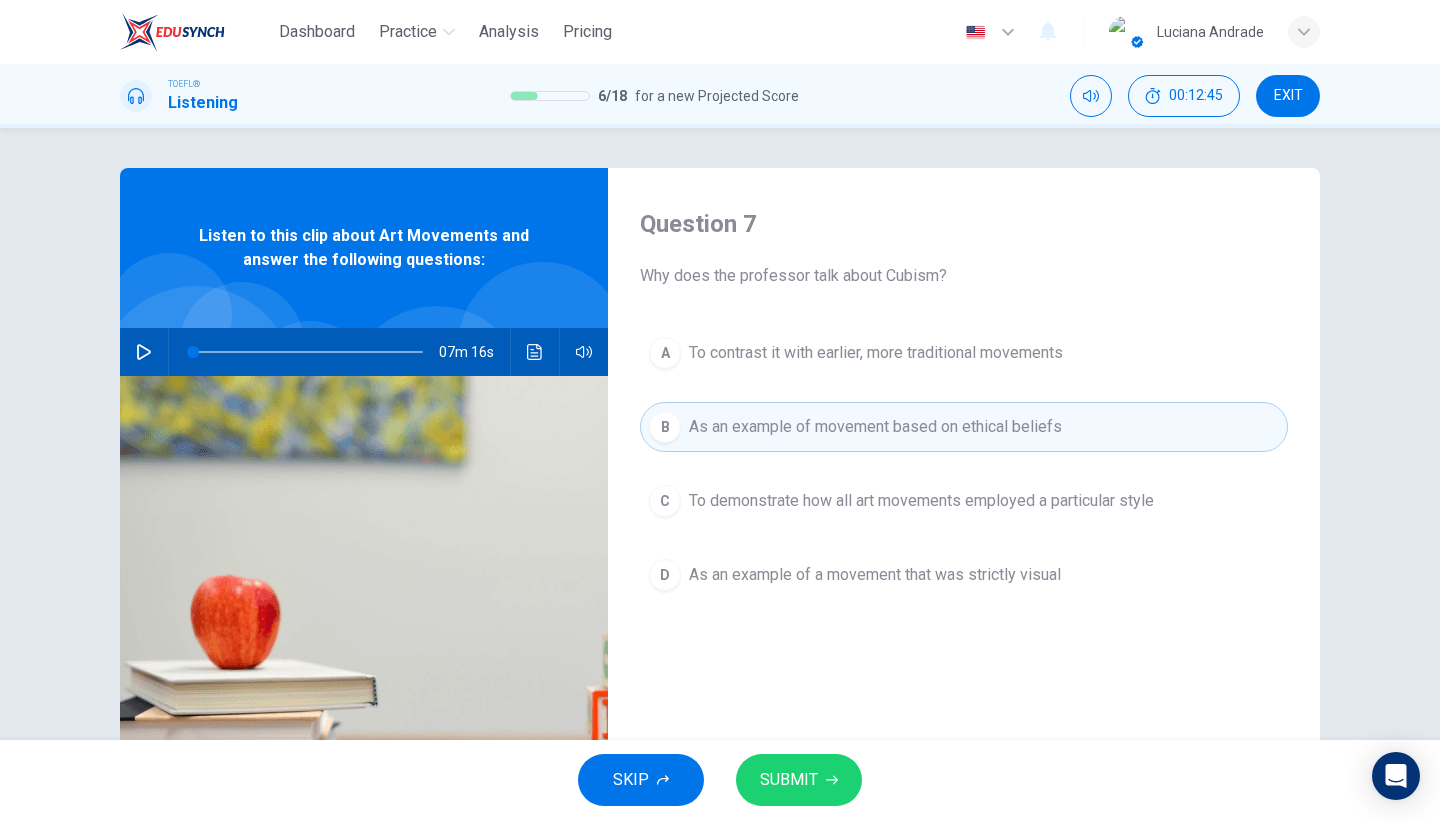 click on "SUBMIT" at bounding box center [789, 780] 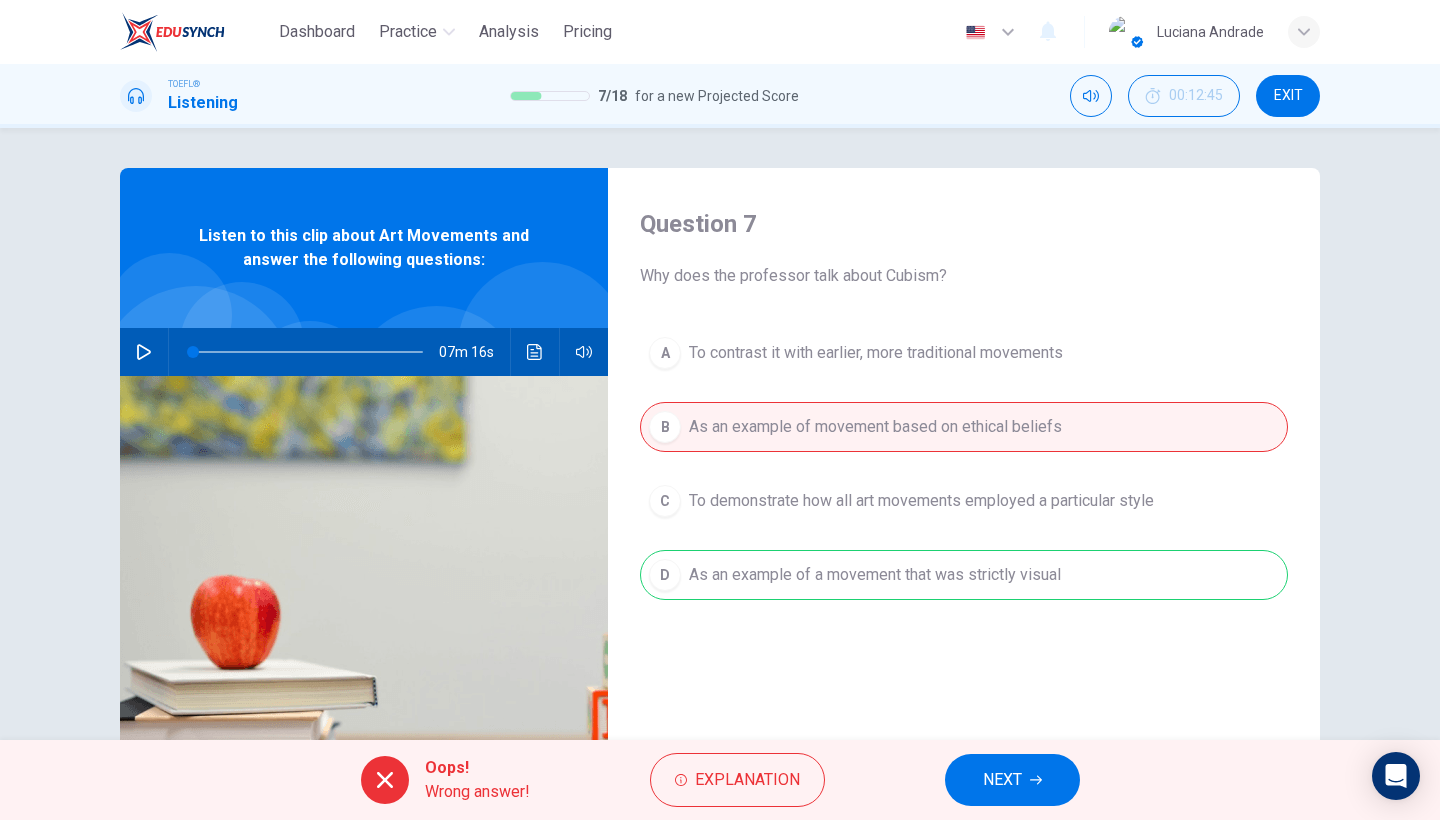 click on "NEXT" at bounding box center (1012, 780) 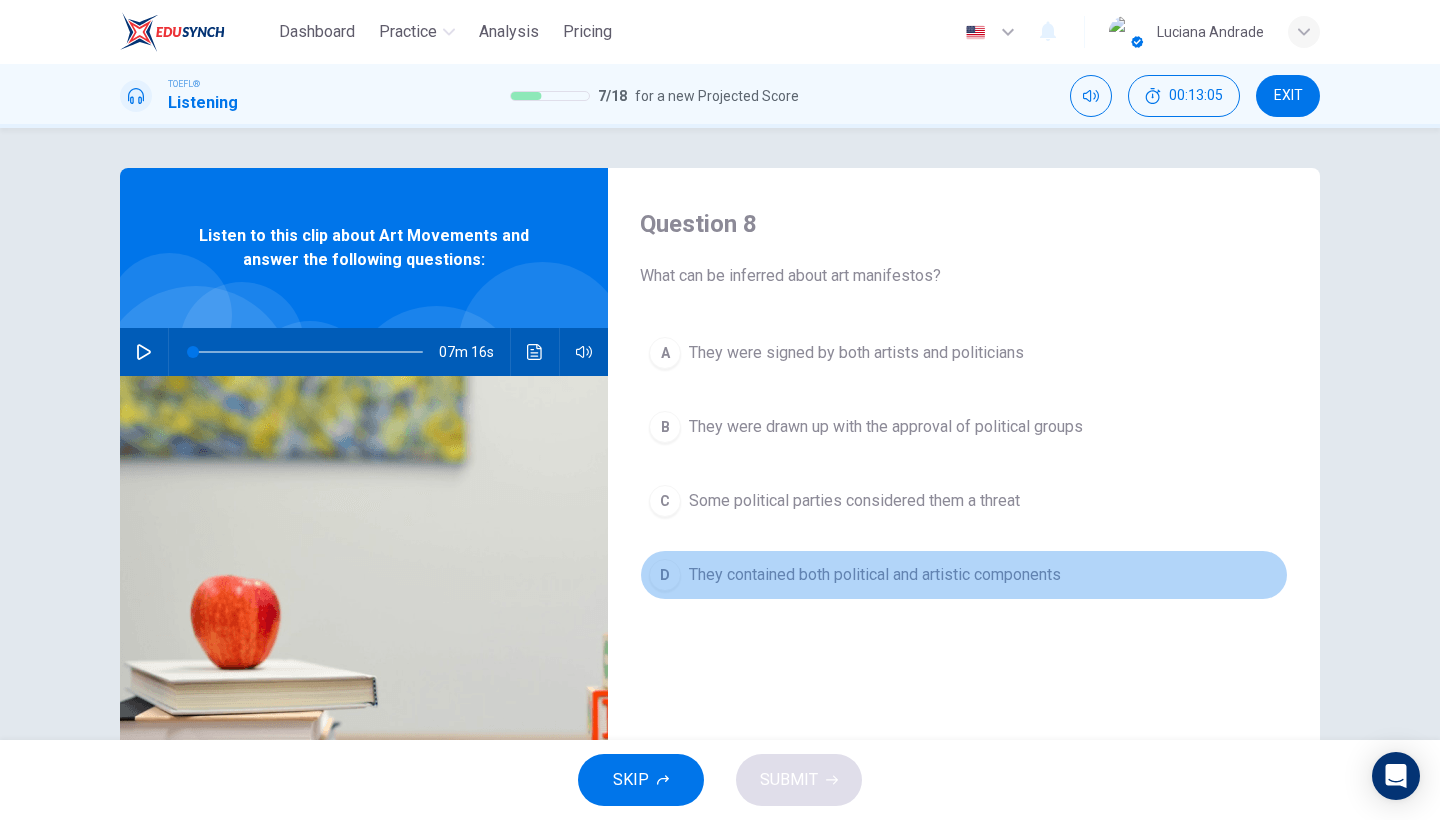 click on "D They contained both political and artistic components" at bounding box center [964, 575] 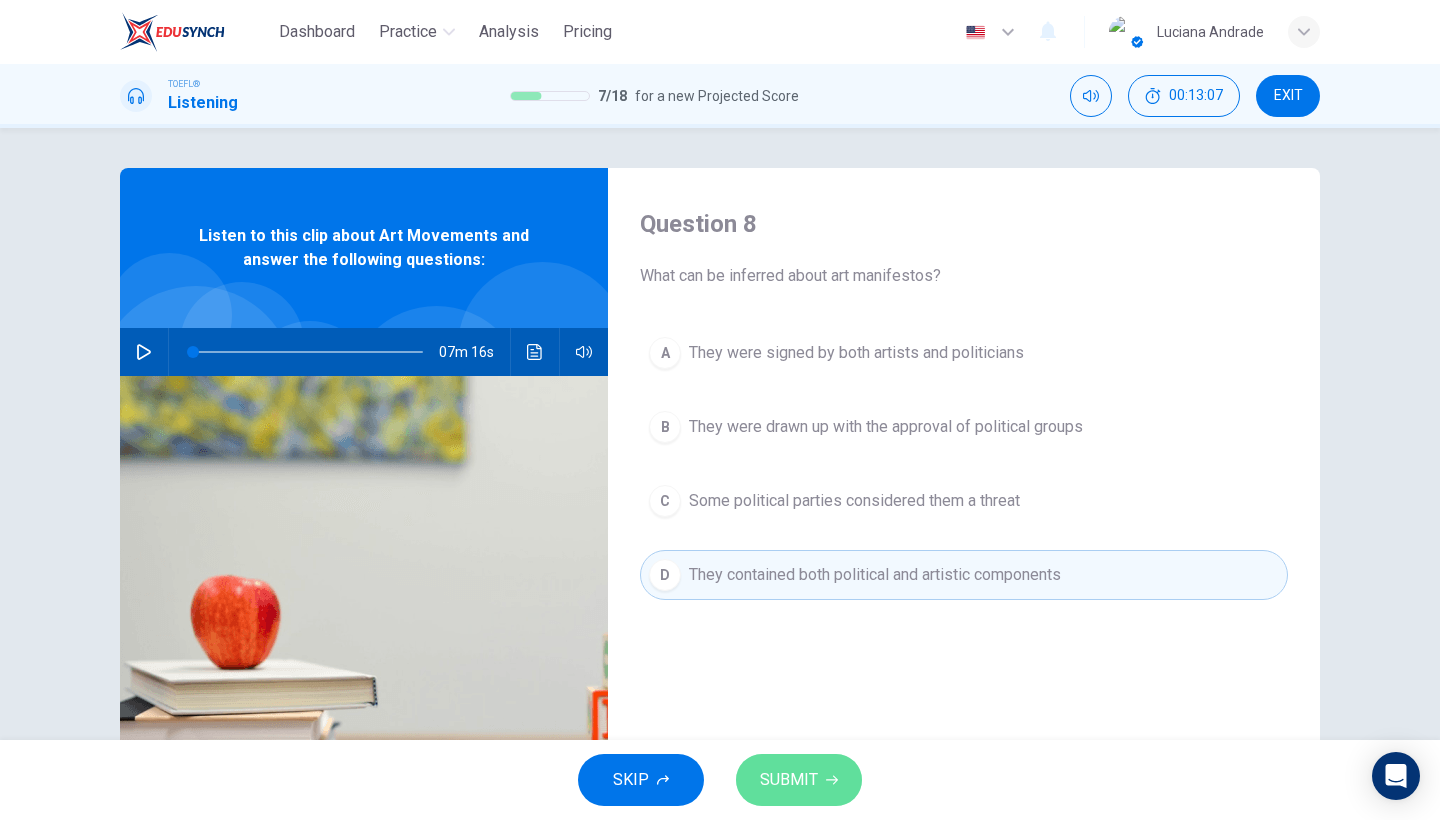 click on "SUBMIT" at bounding box center (789, 780) 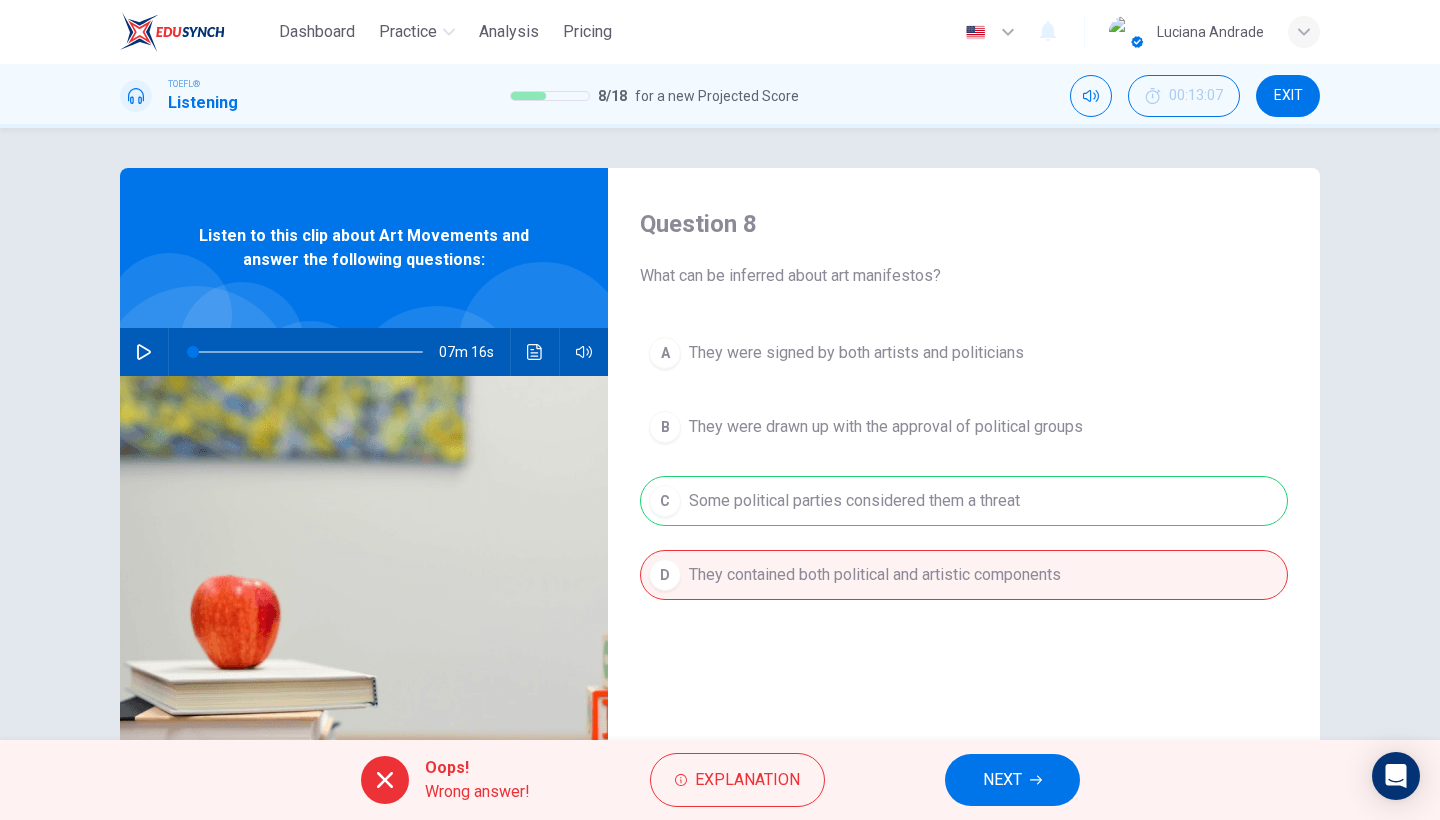 click at bounding box center [1036, 780] 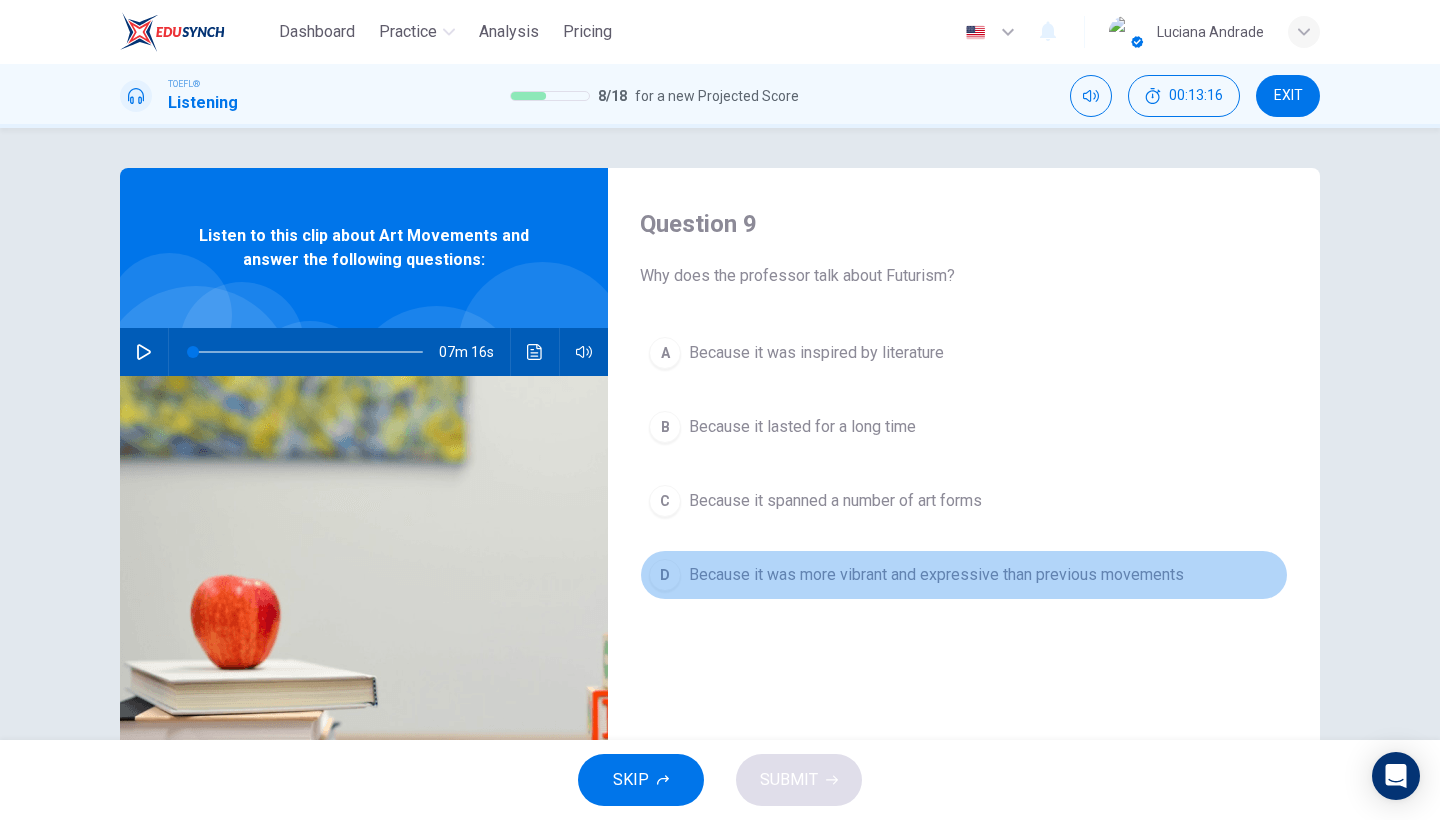click on "D Because it was more vibrant and expressive than previous movements" at bounding box center (964, 575) 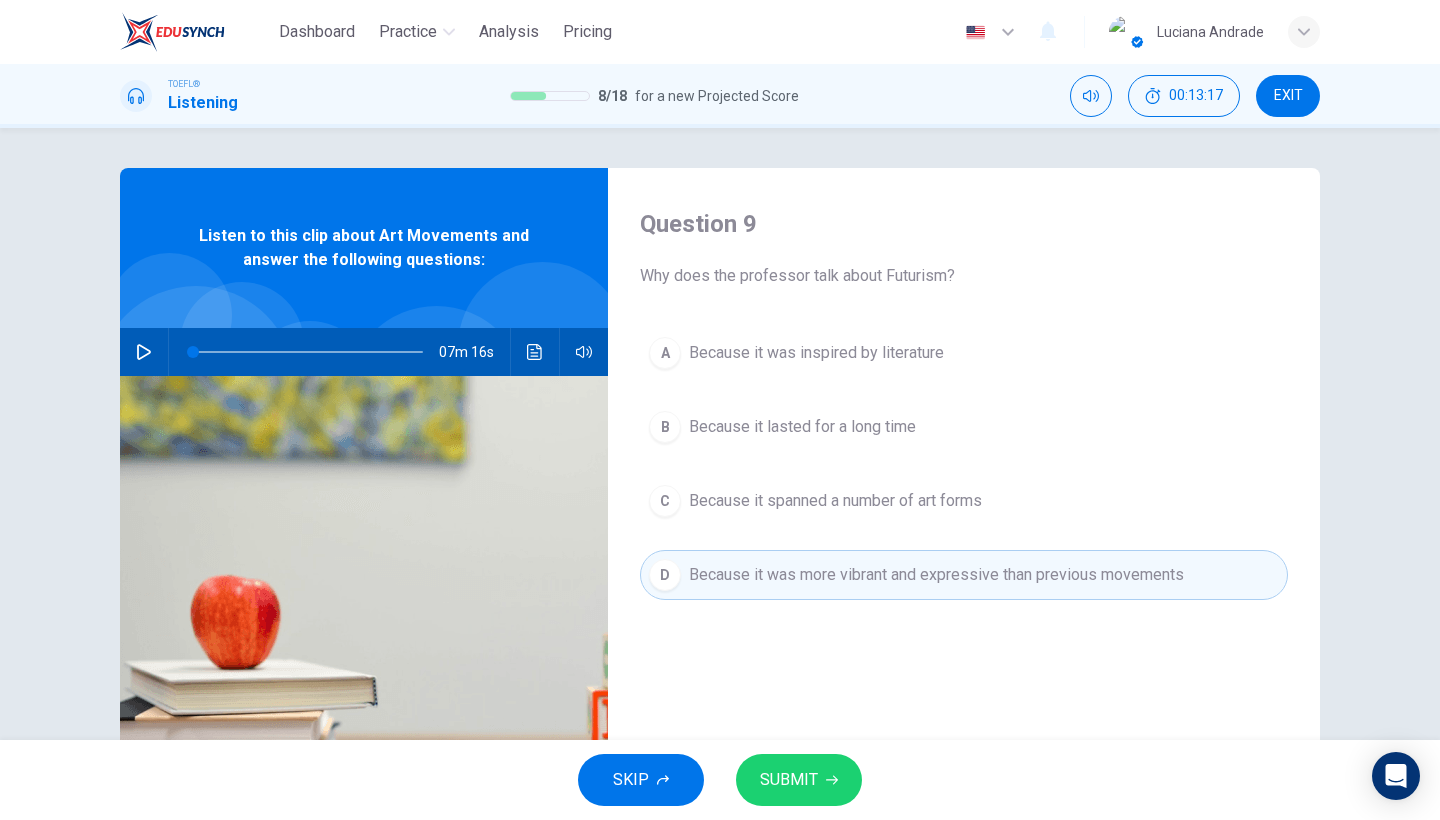 click on "SUBMIT" at bounding box center [789, 780] 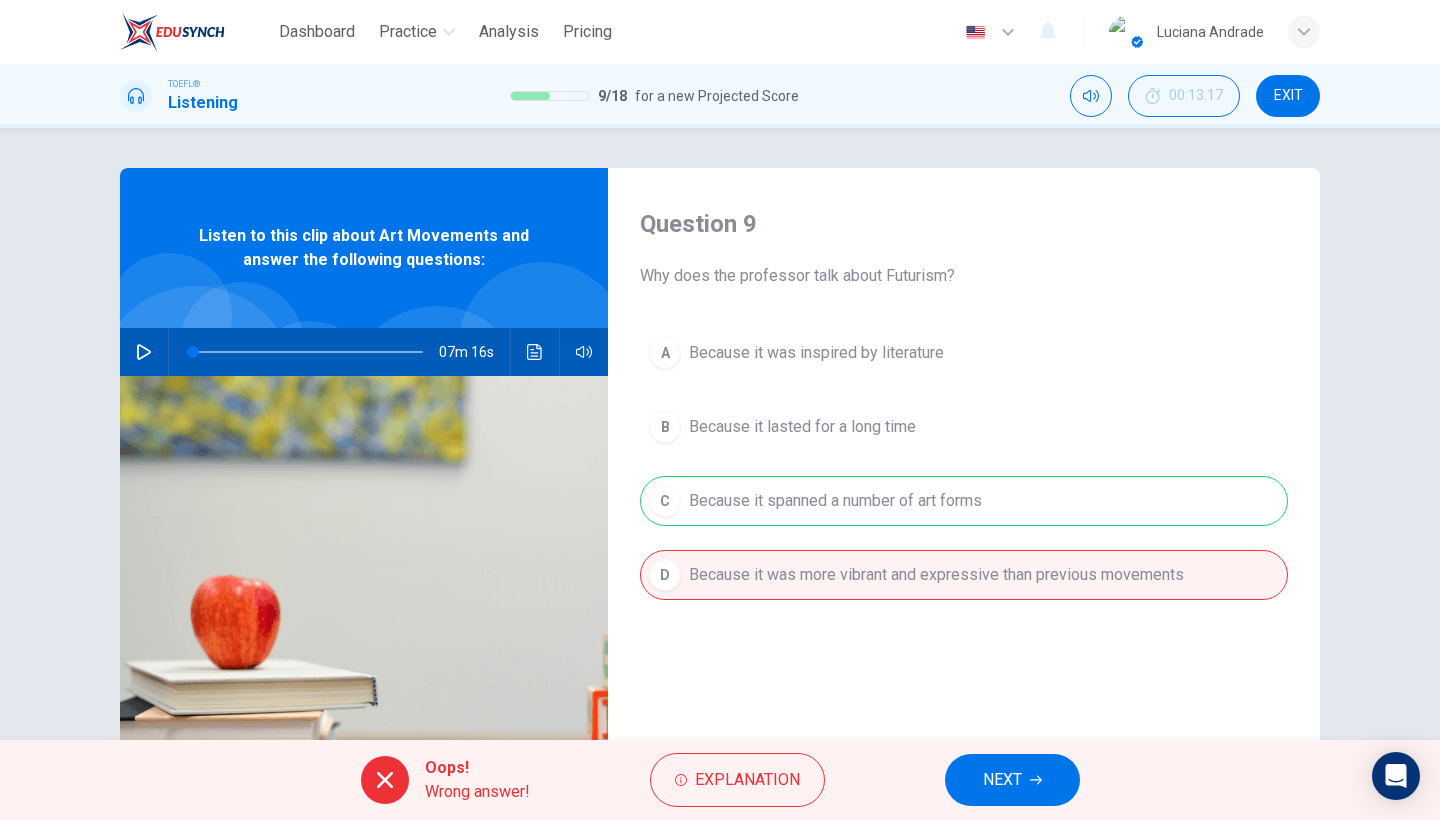click on "NEXT" at bounding box center (1002, 780) 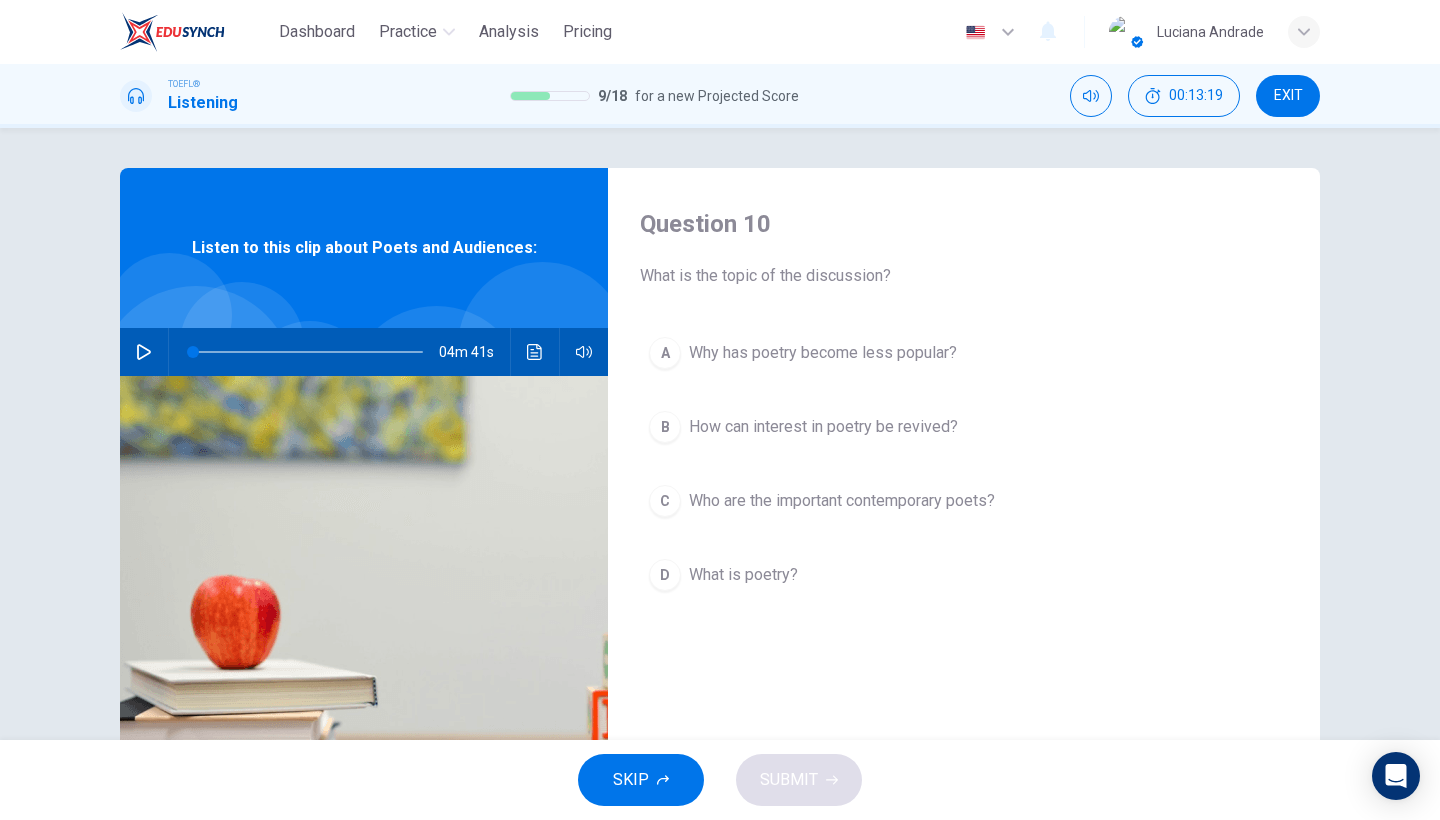 click at bounding box center [144, 352] 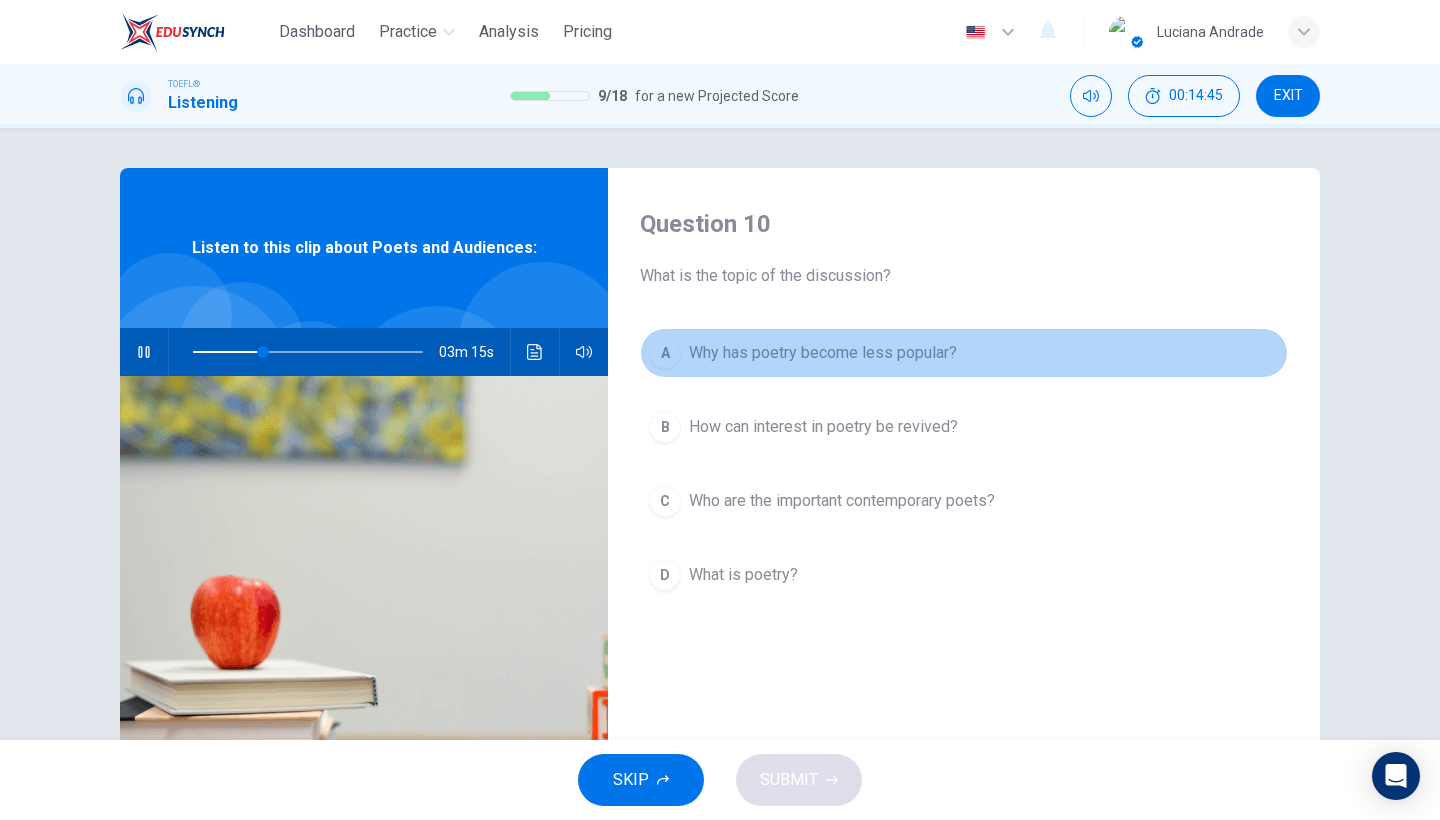 click on "Why has poetry become less popular?" at bounding box center (823, 353) 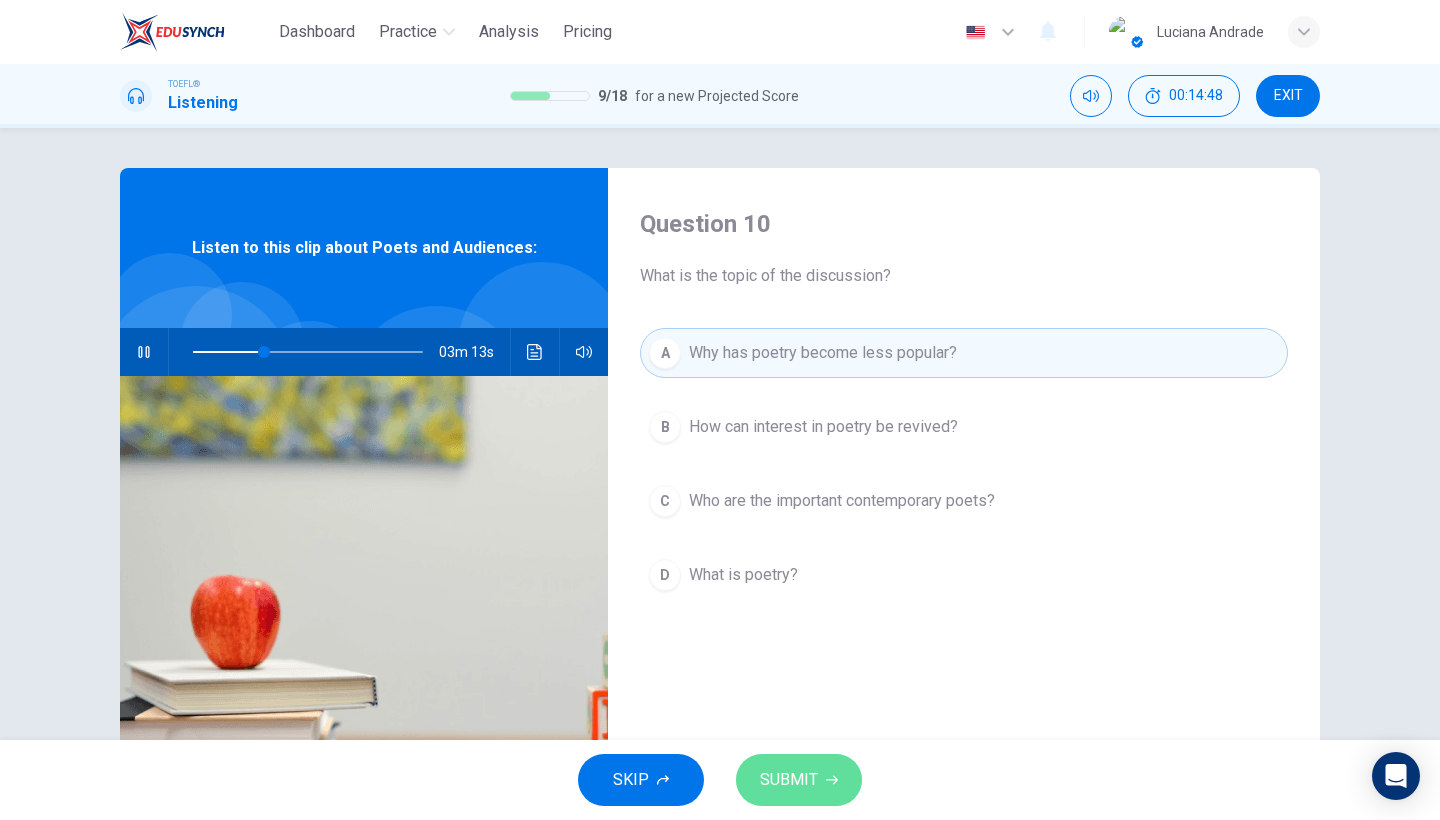 click on "SUBMIT" at bounding box center (789, 780) 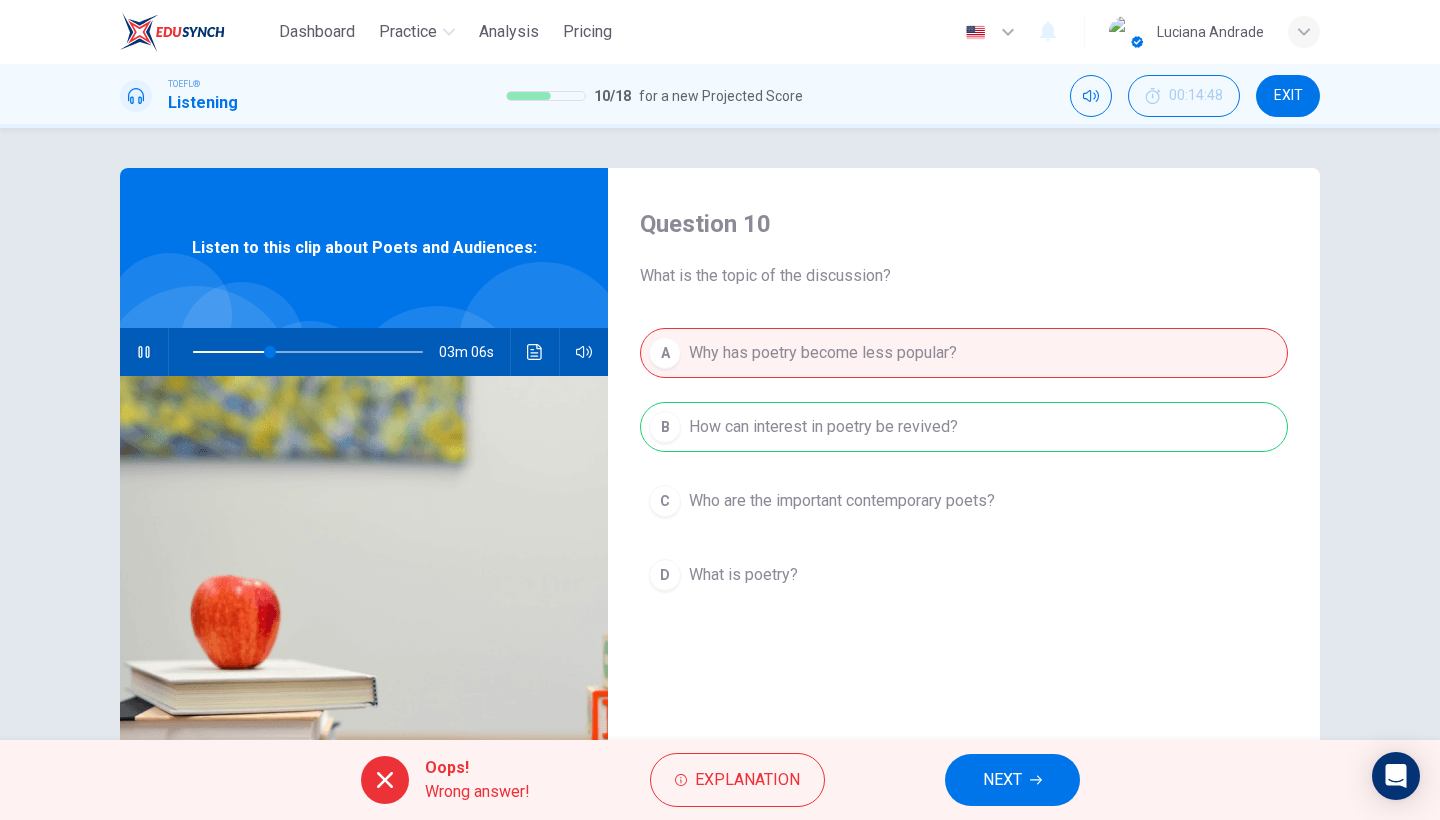 click on "NEXT" at bounding box center [1002, 780] 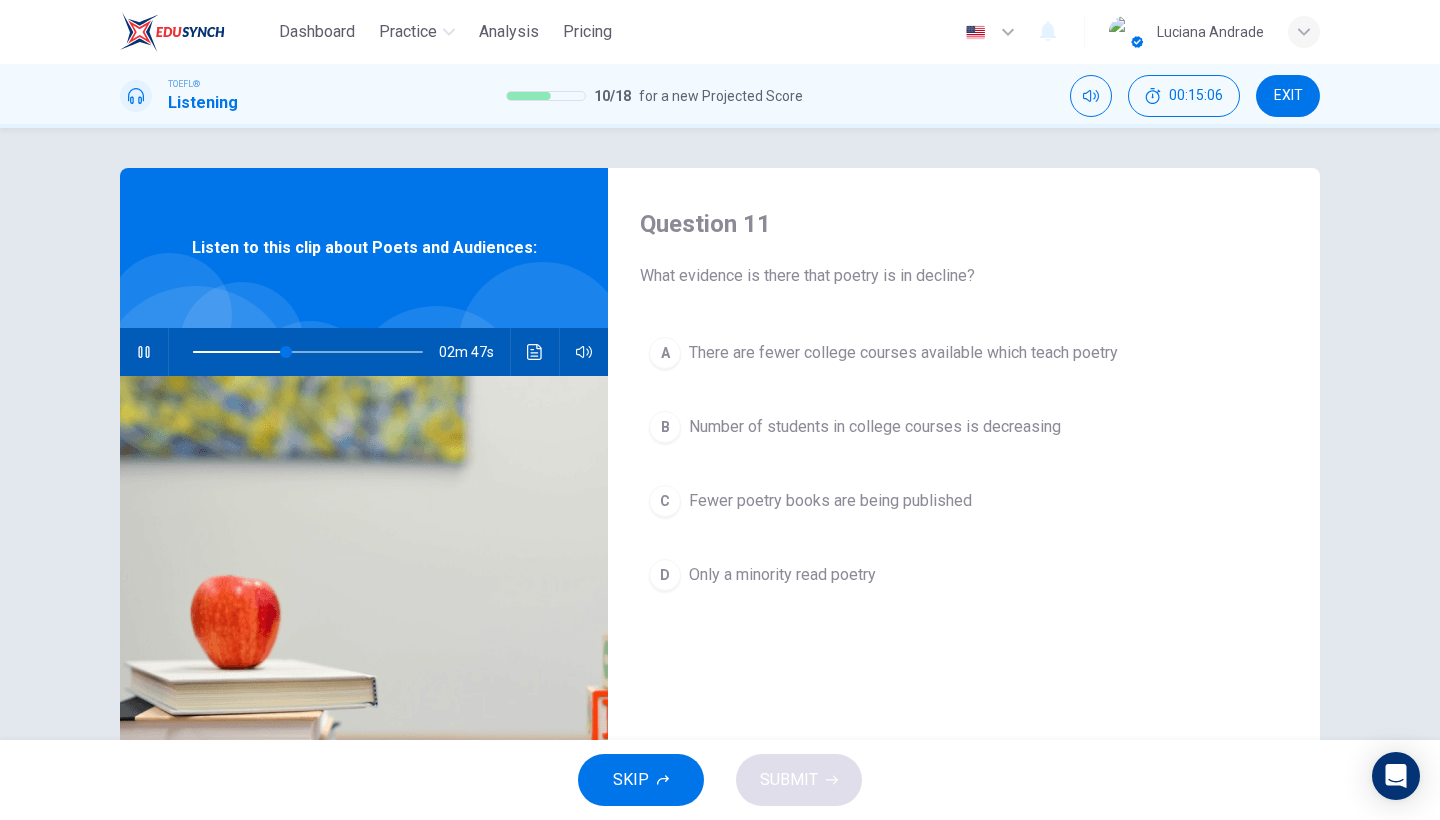 click on "D Only a minority read poetry" at bounding box center [964, 575] 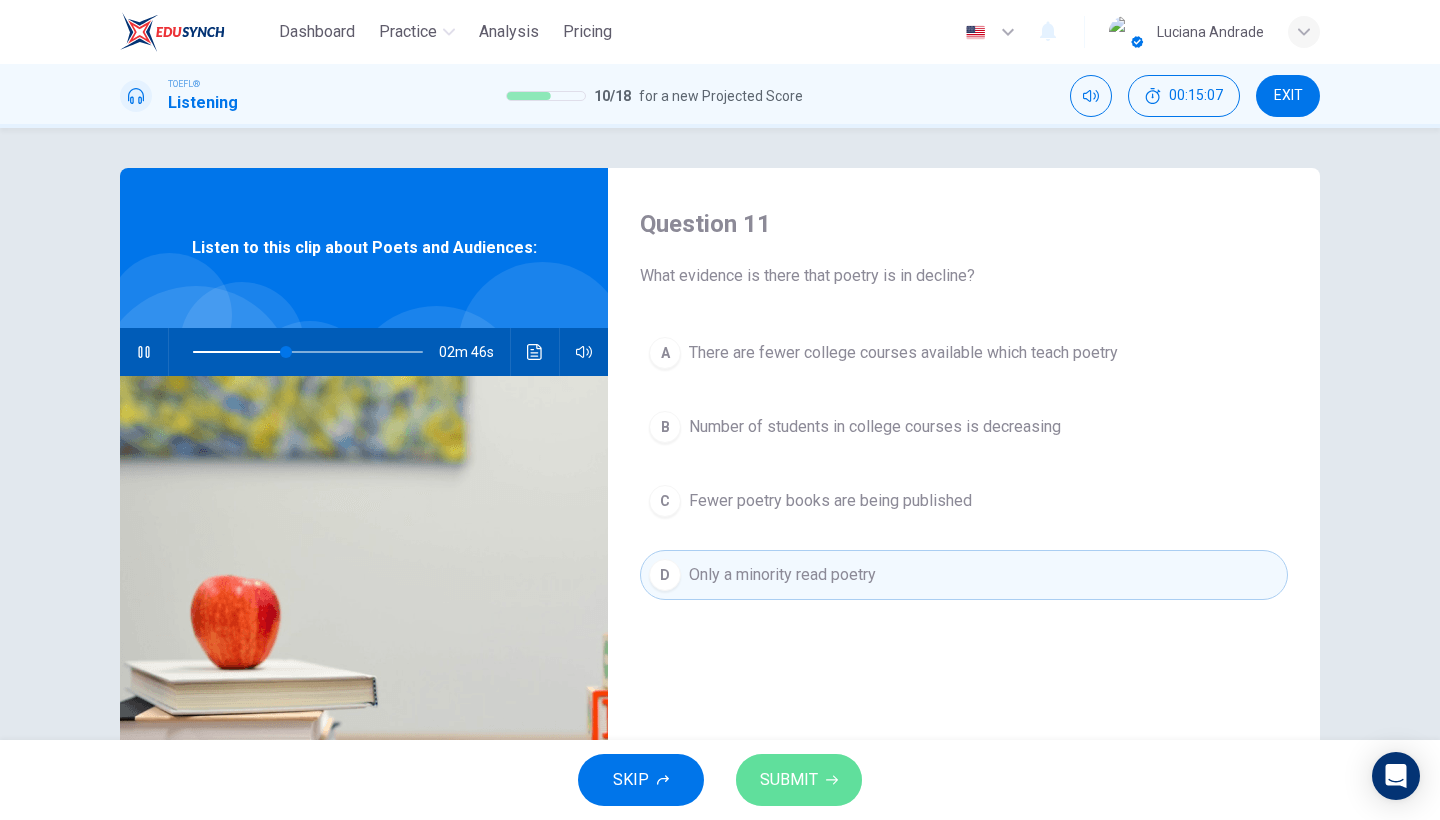 click on "SUBMIT" at bounding box center [789, 780] 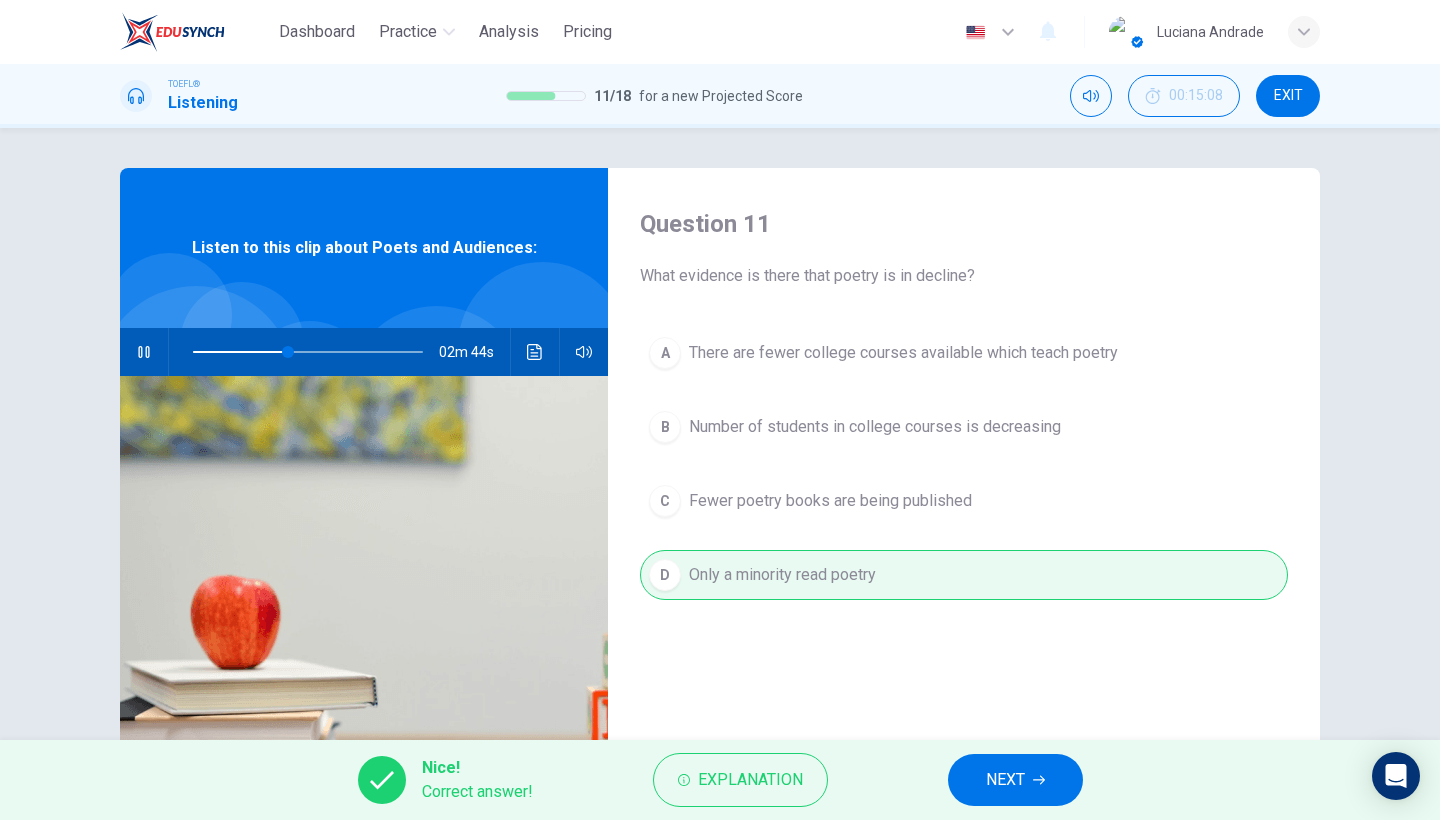 click on "NEXT" at bounding box center [1005, 780] 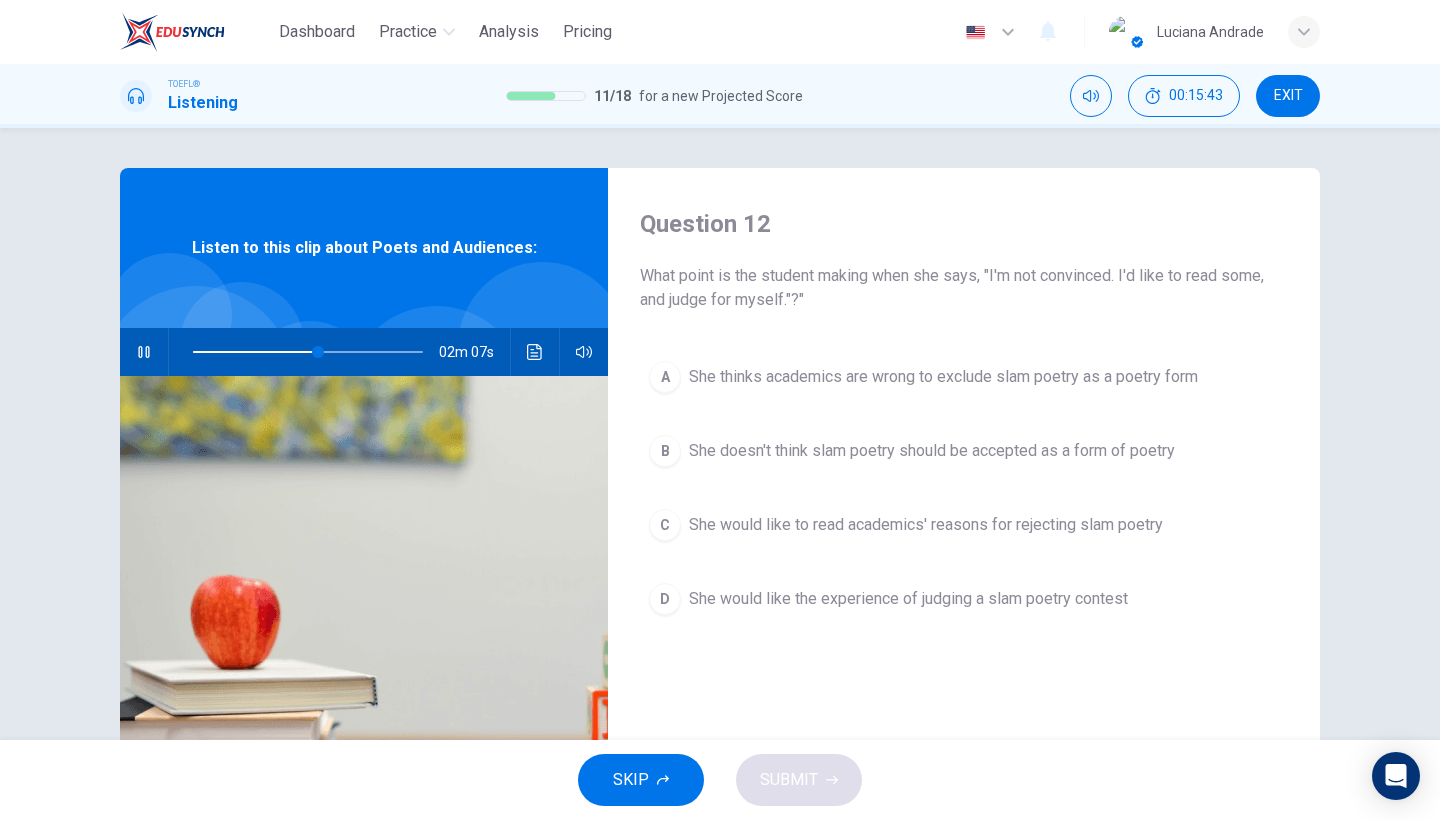 click on "She doesn't think slam poetry should be accepted as a form of poetry" at bounding box center [943, 377] 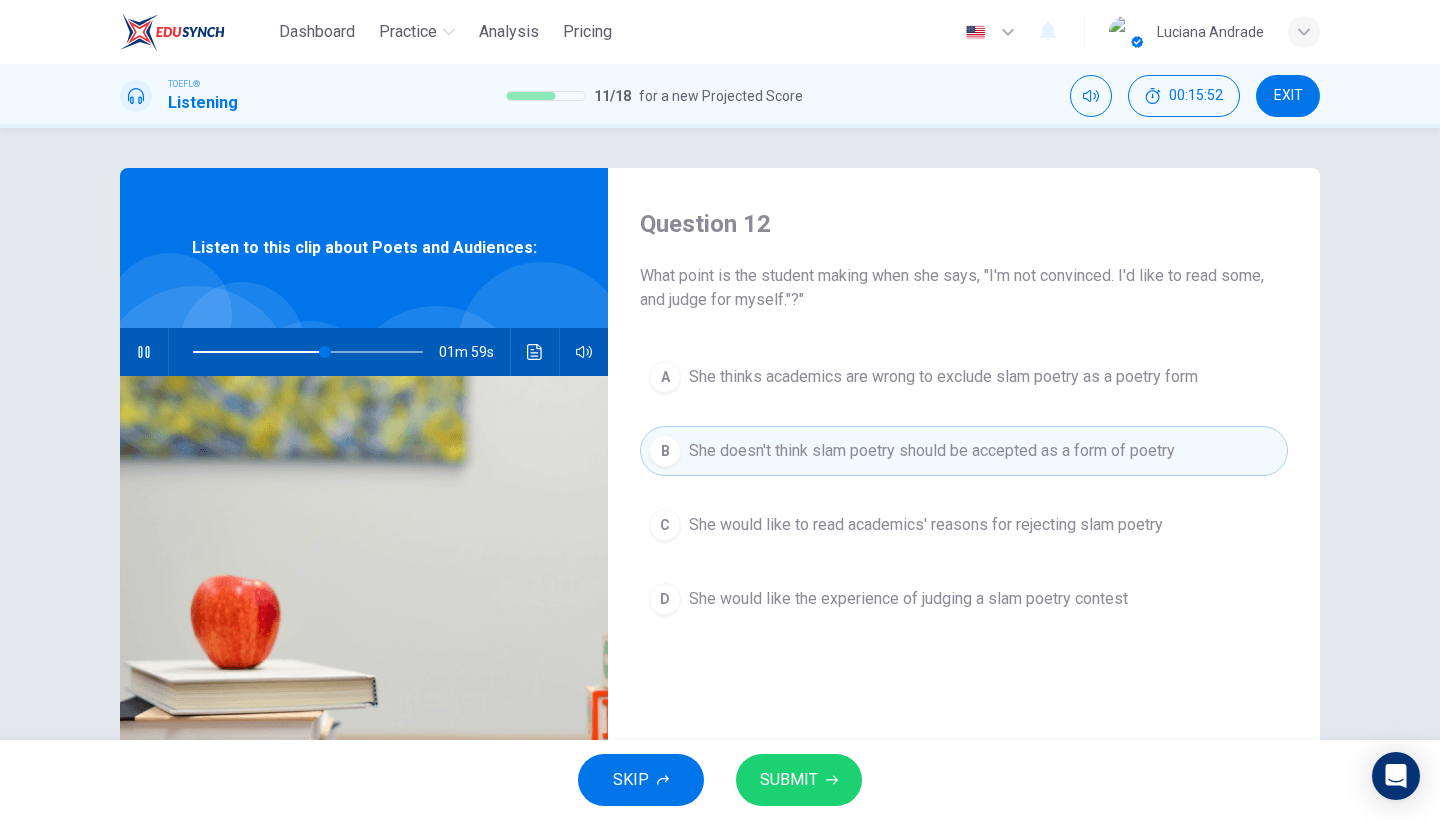 click on "She would like the experience of judging a slam poetry contest" at bounding box center [943, 377] 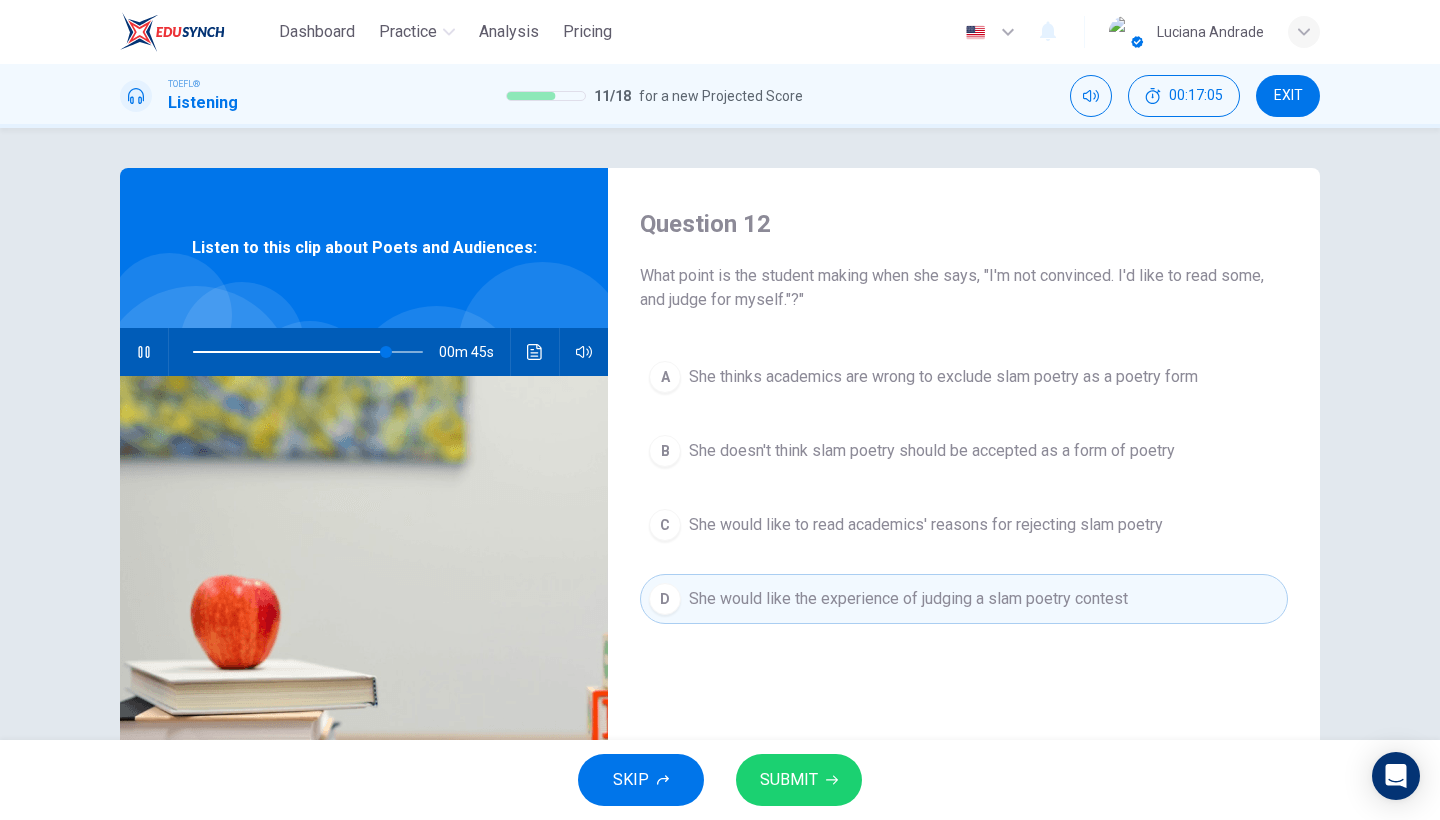click on "A She thinks academics are wrong to exclude slam poetry as a poetry form" at bounding box center [964, 377] 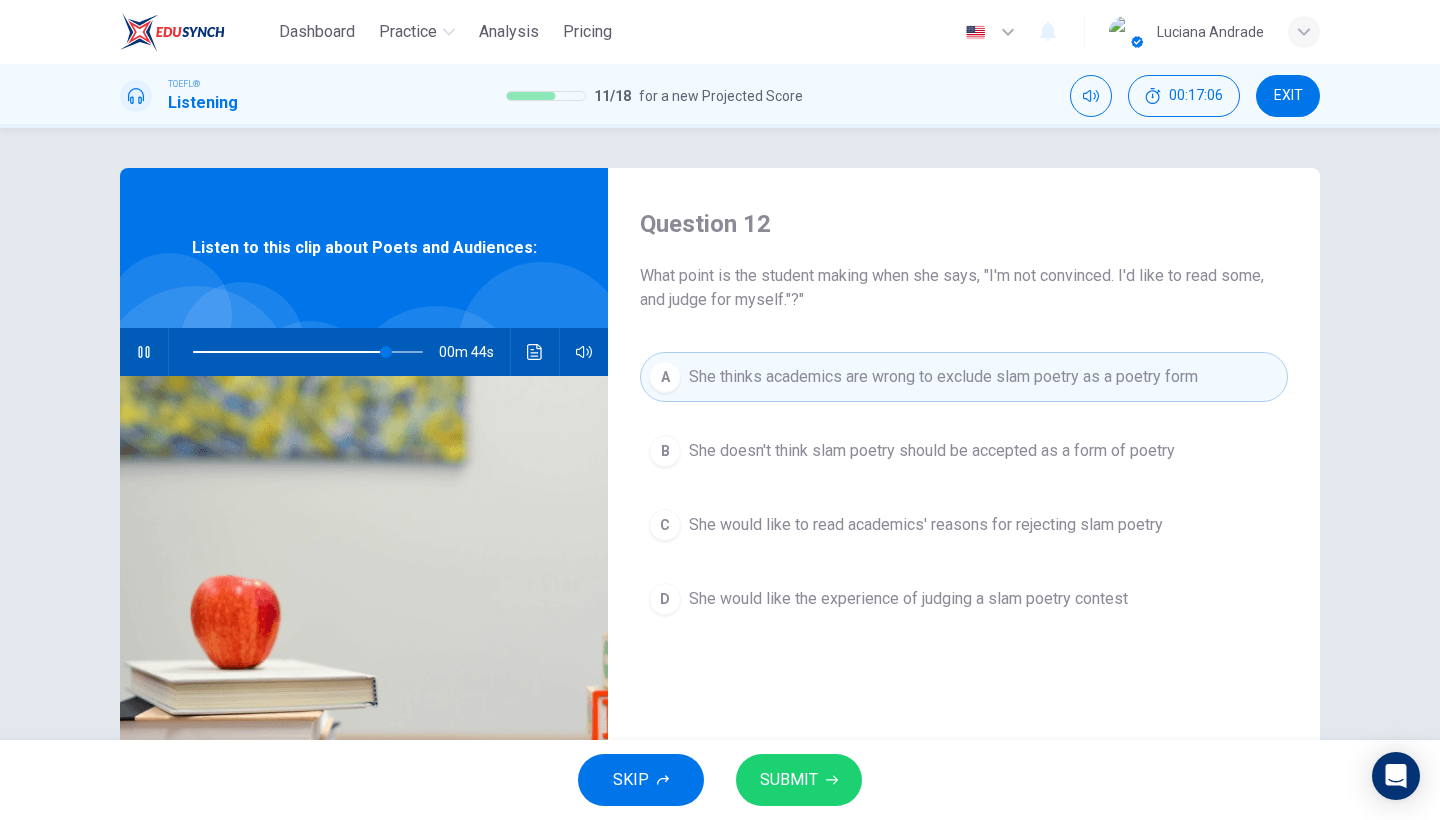 click on "SUBMIT" at bounding box center [799, 780] 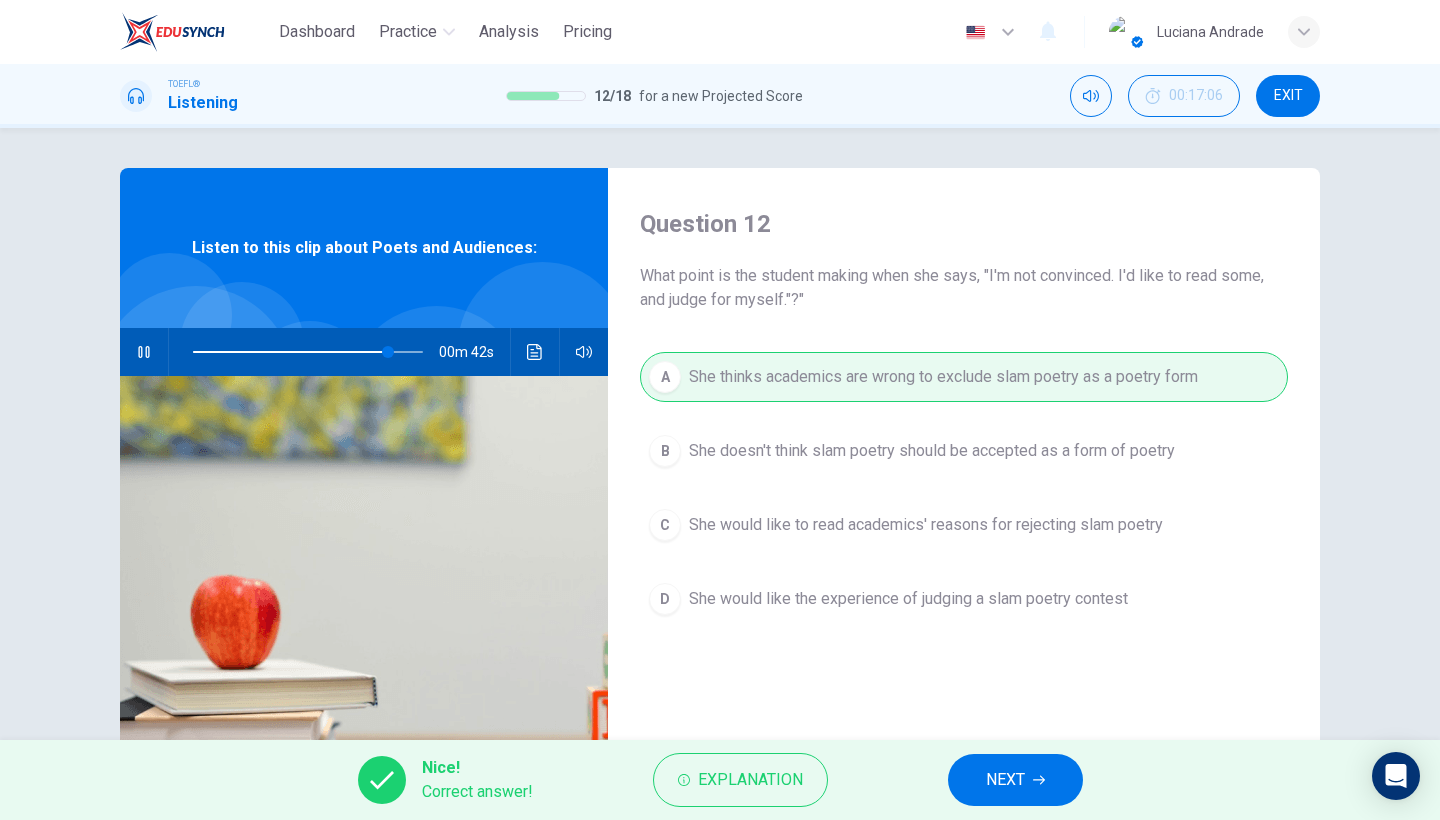 click on "NEXT" at bounding box center (1005, 780) 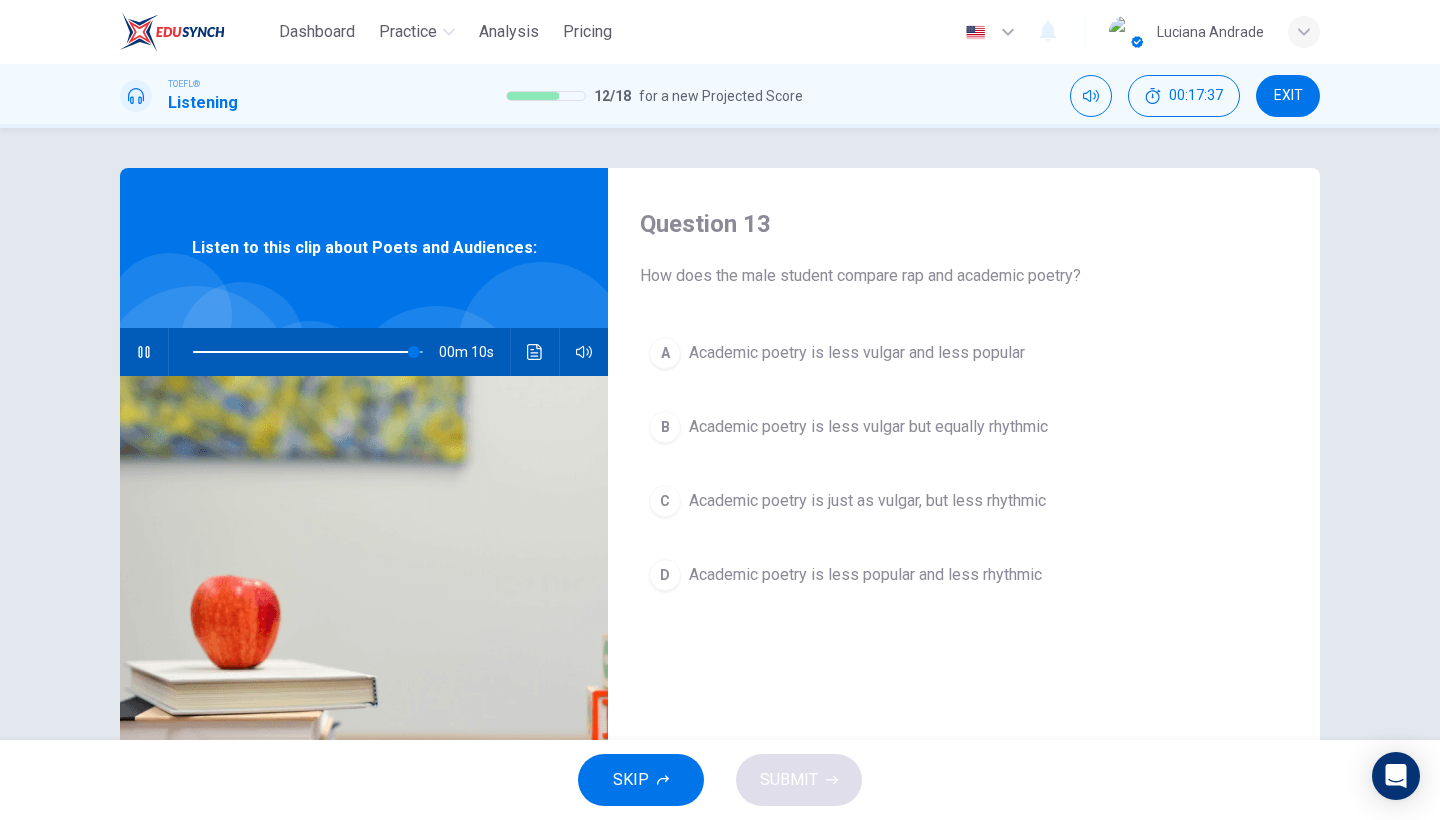 click on "Academic poetry is less vulgar and less popular" at bounding box center (857, 353) 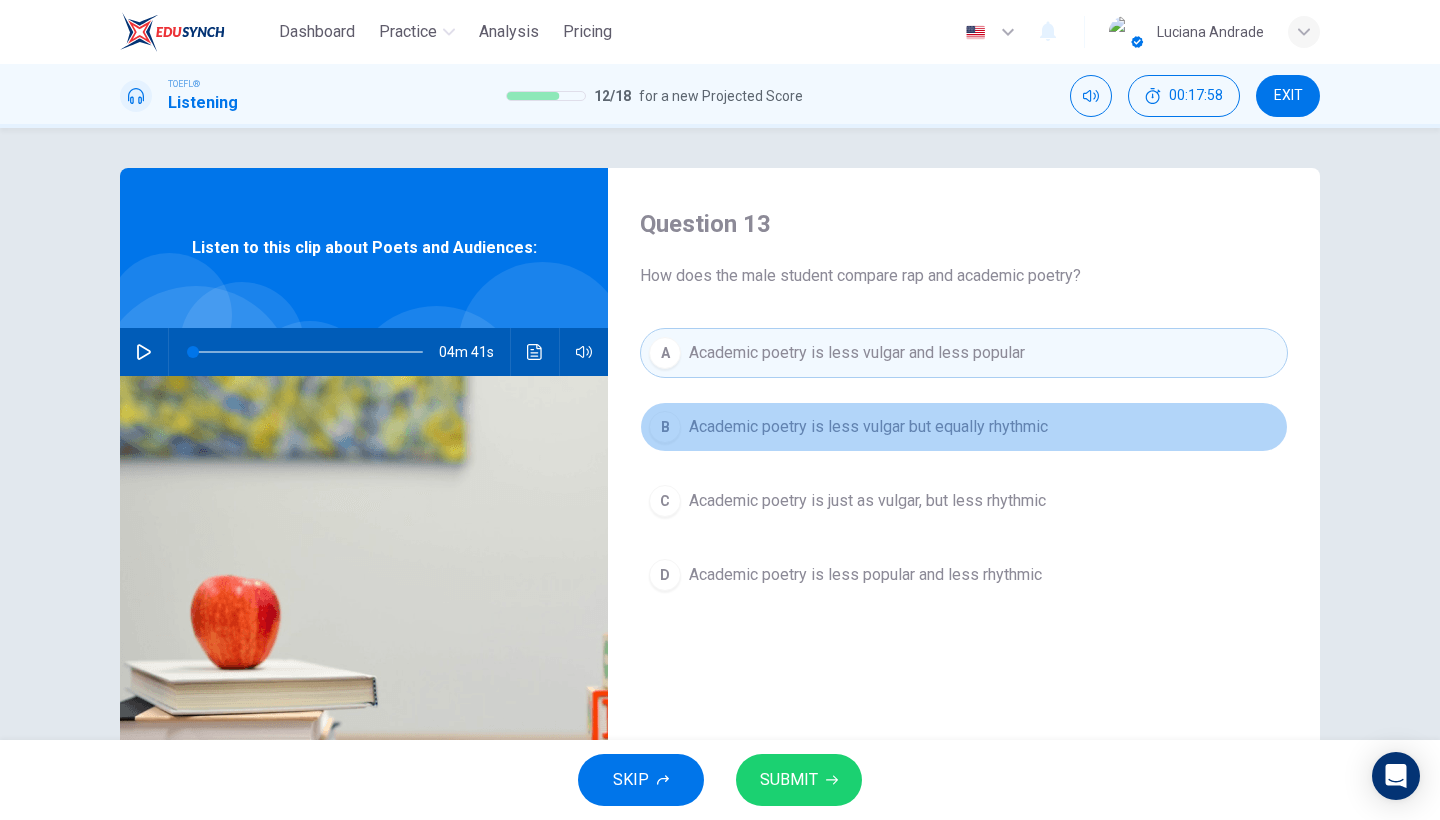 click on "Academic poetry is less vulgar but equally rhythmic" at bounding box center (868, 427) 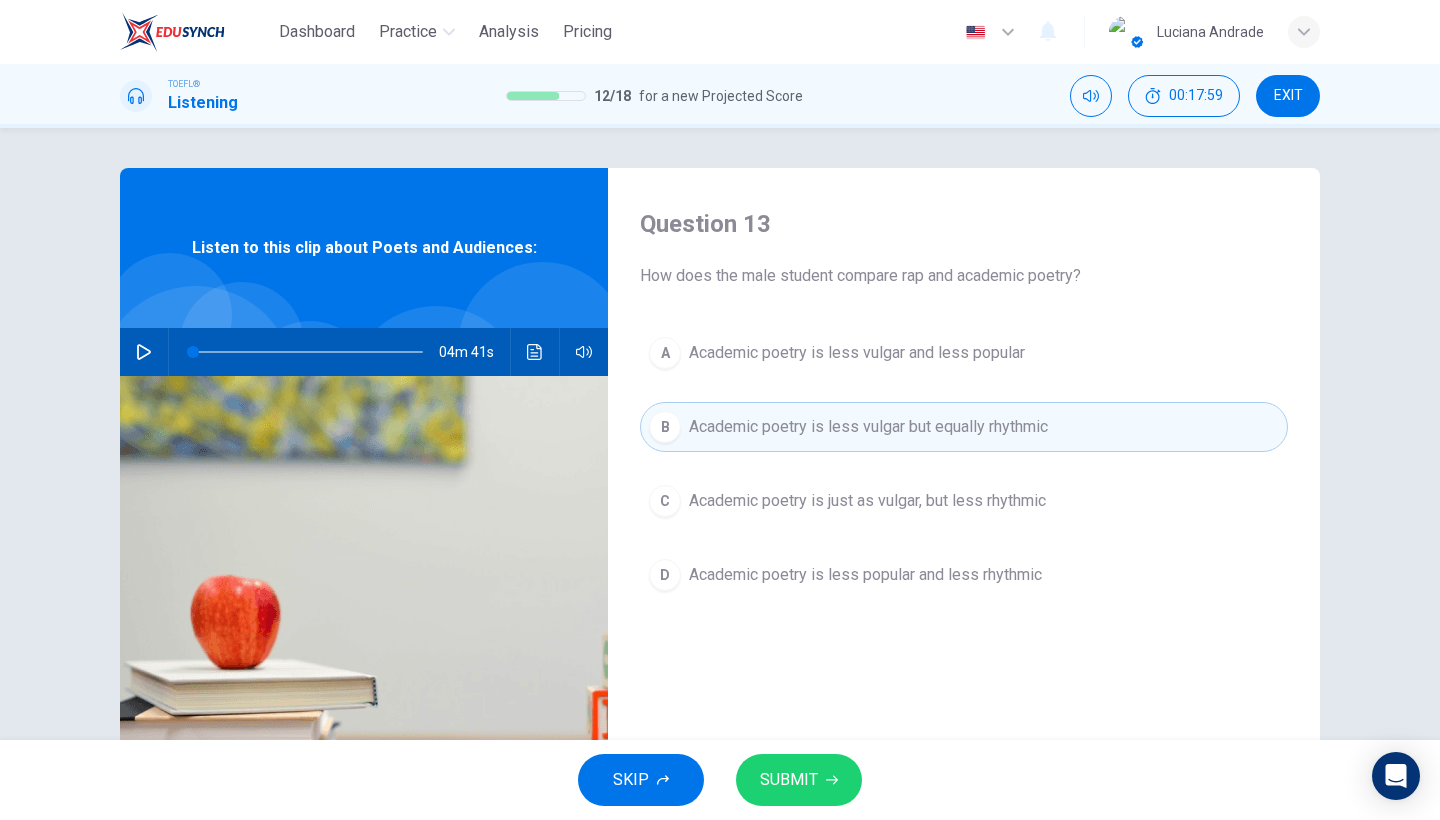 click on "SUBMIT" at bounding box center [799, 780] 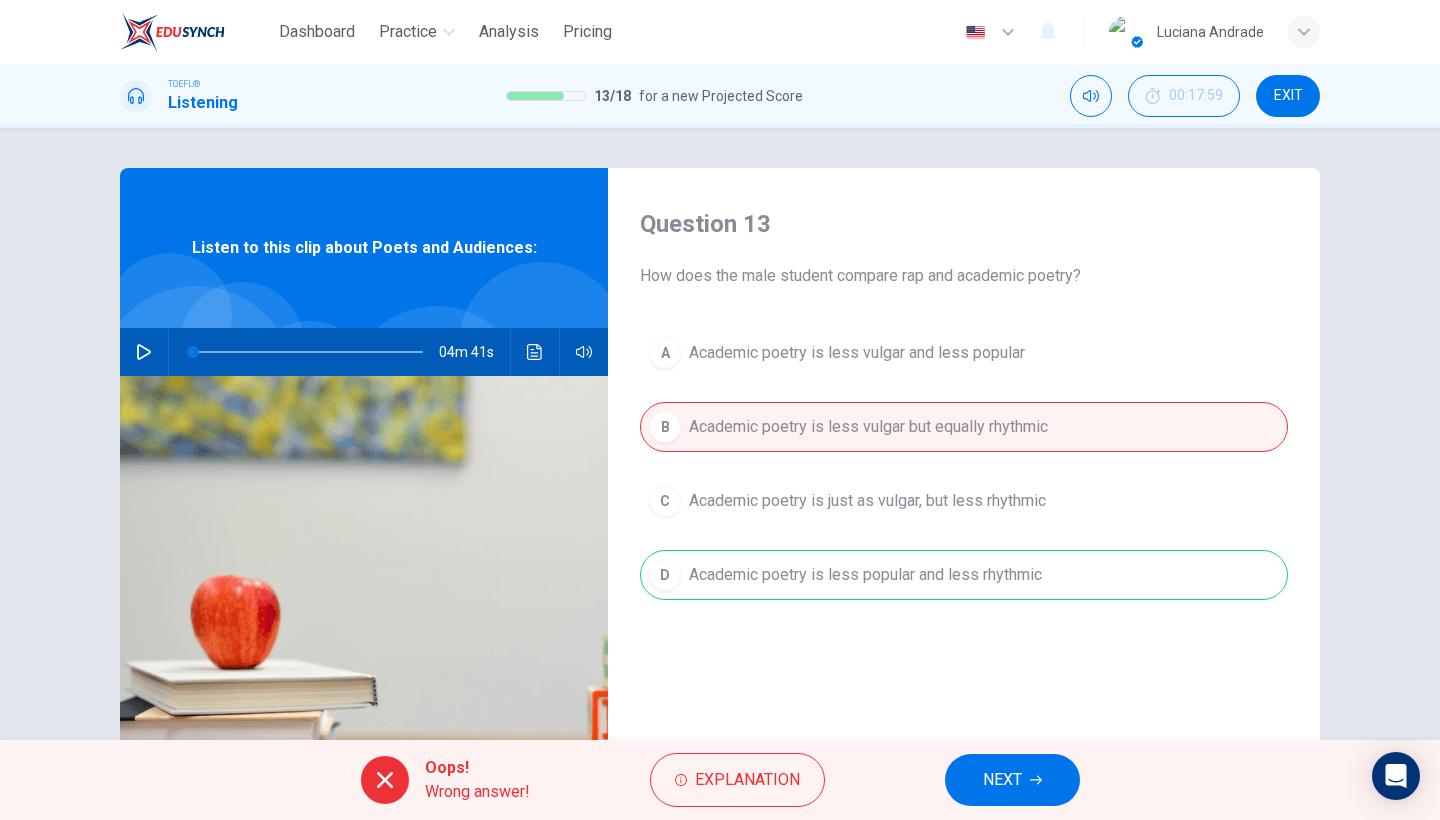 click on "NEXT" at bounding box center (1002, 780) 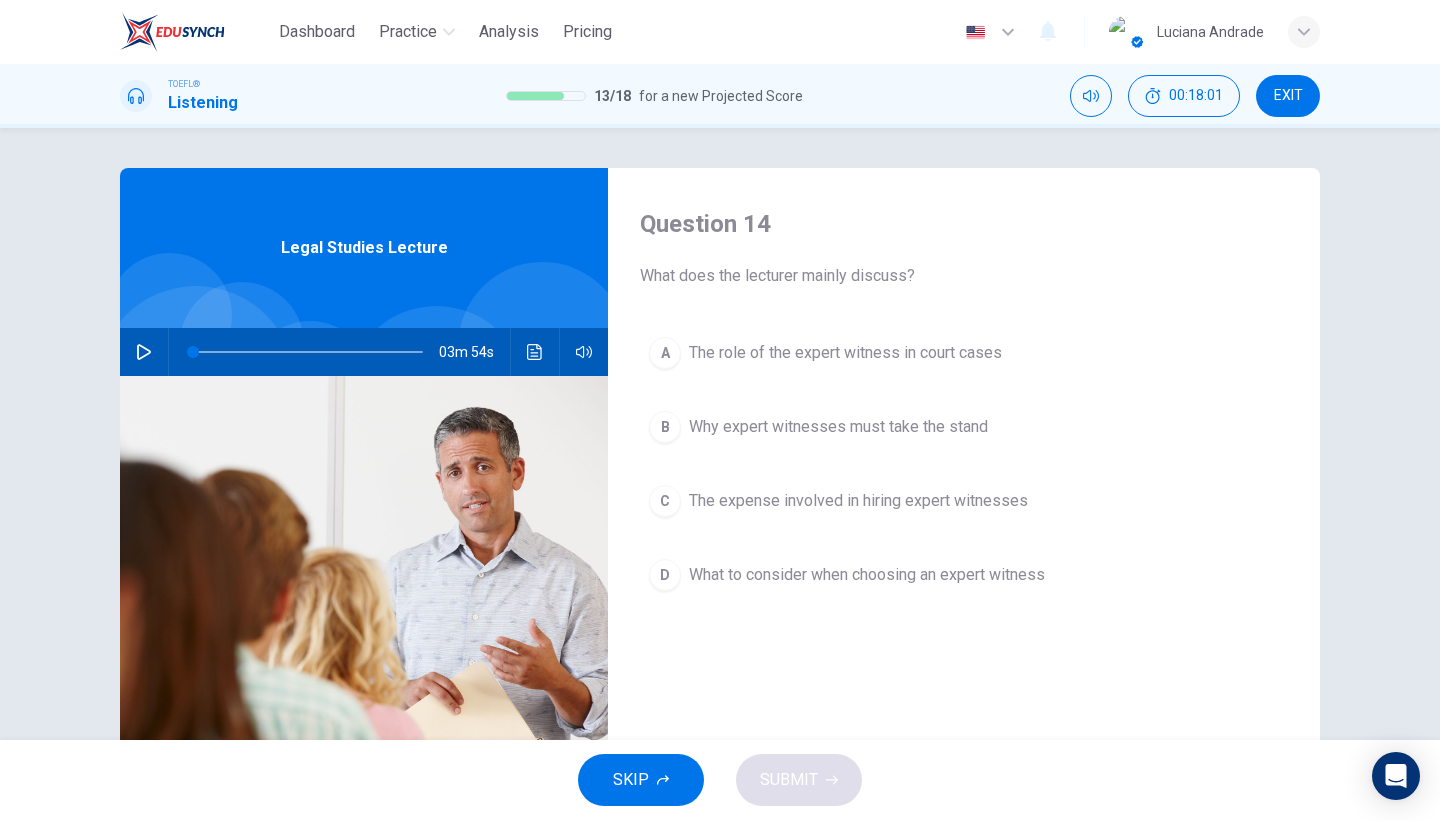 click at bounding box center [144, 352] 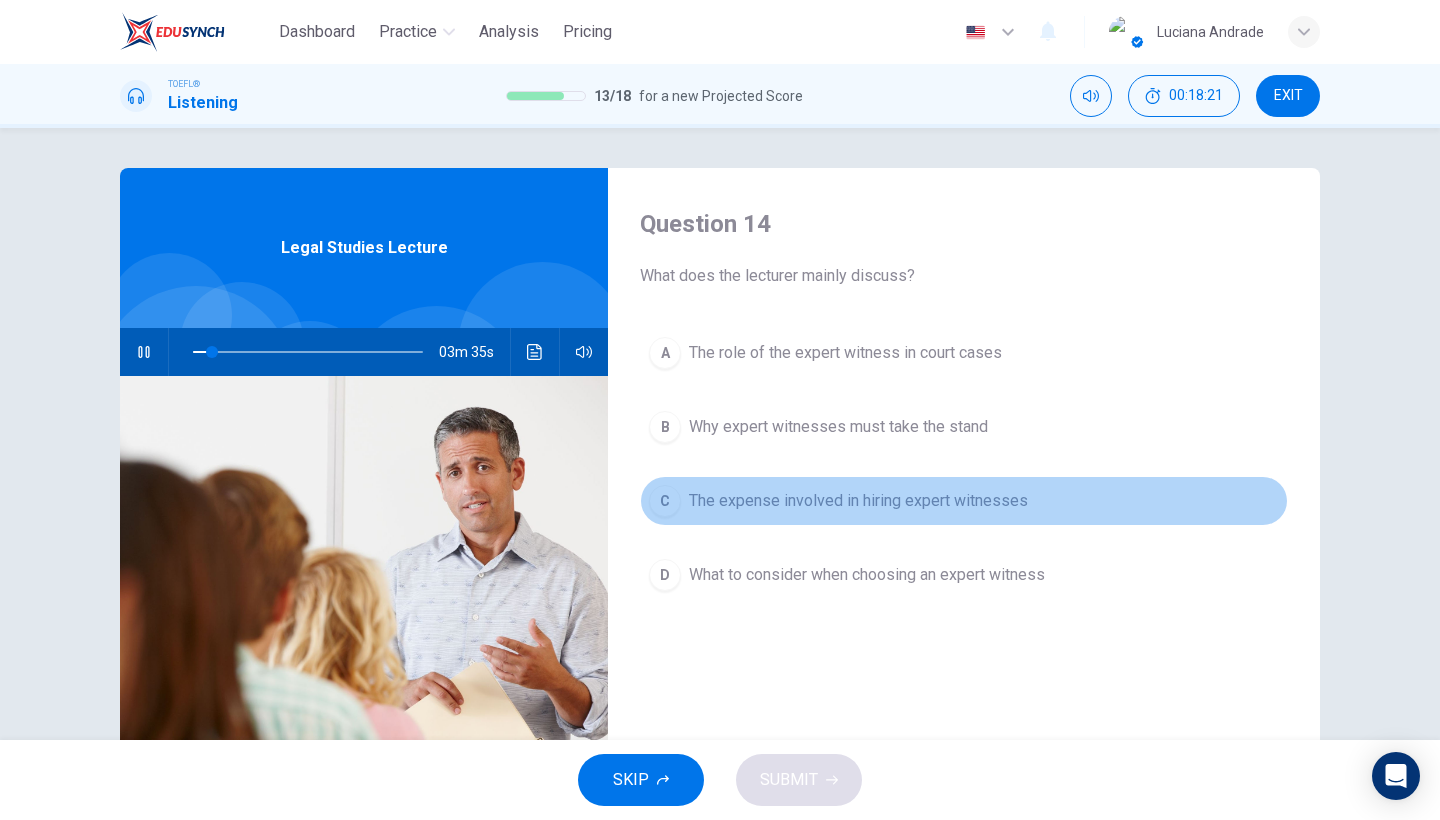 click on "The expense involved in hiring expert witnesses" at bounding box center [845, 353] 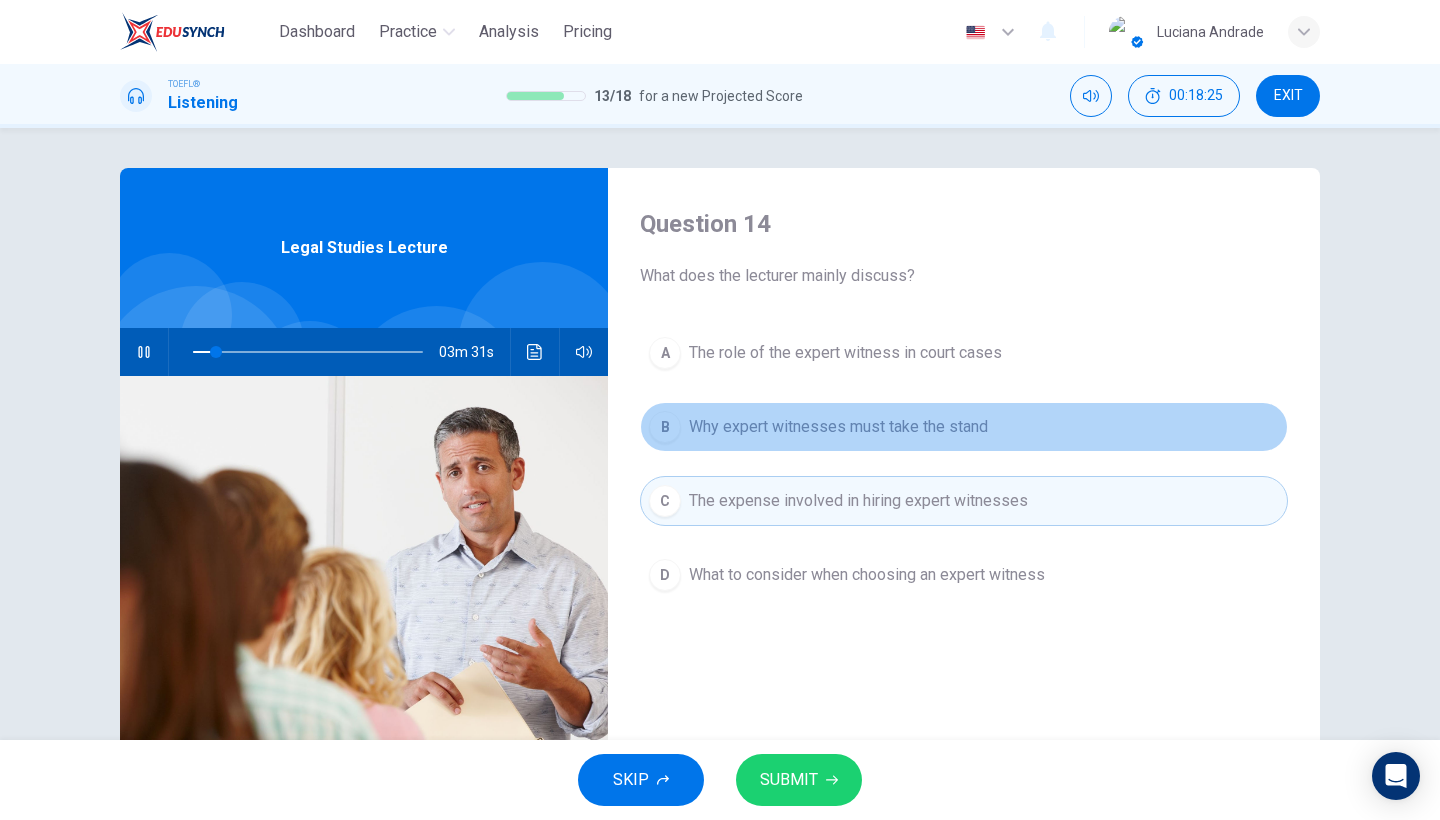 click on "Why expert witnesses must take the stand" at bounding box center [845, 353] 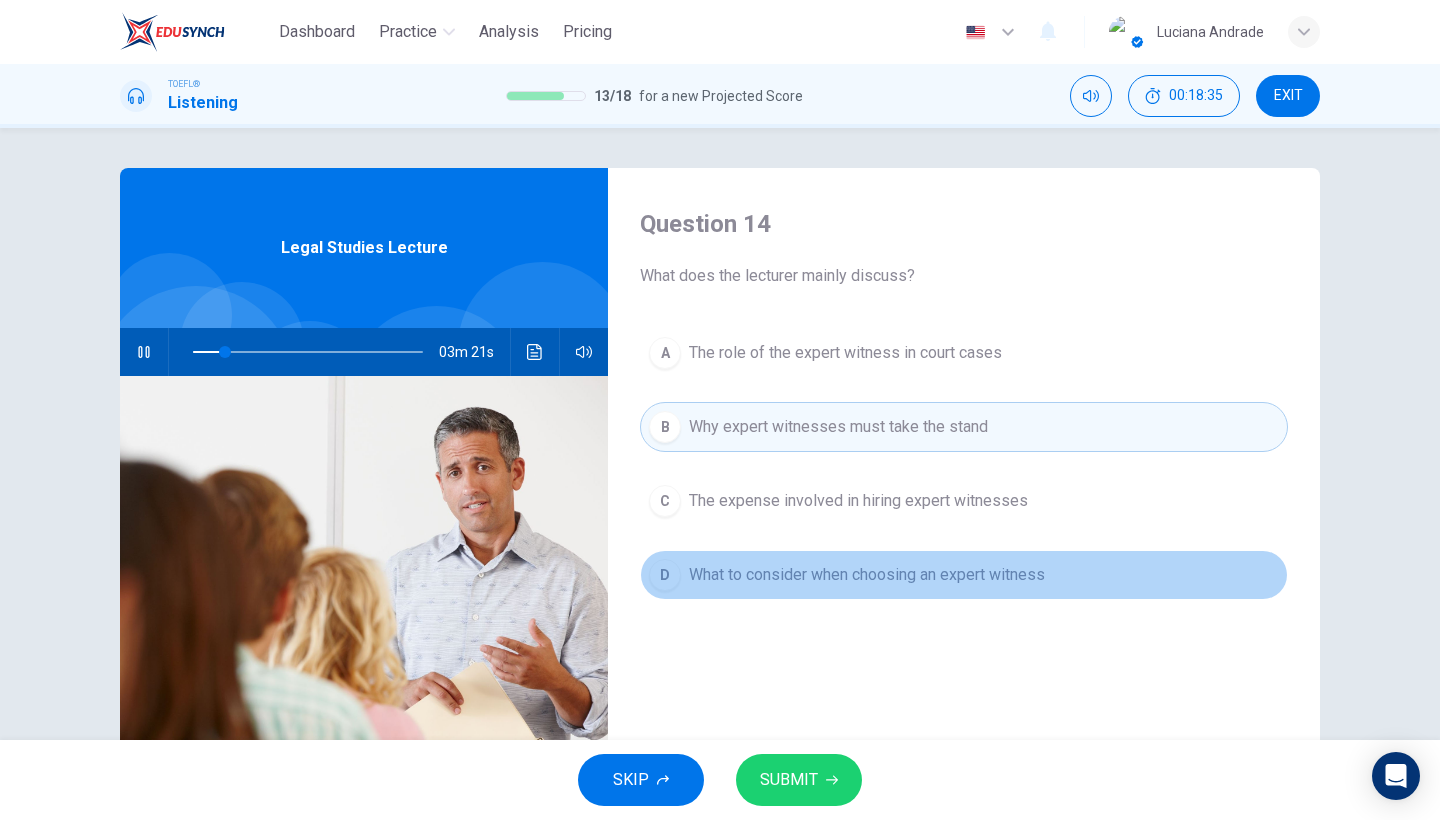 click on "What to consider when choosing an expert witness" at bounding box center [845, 353] 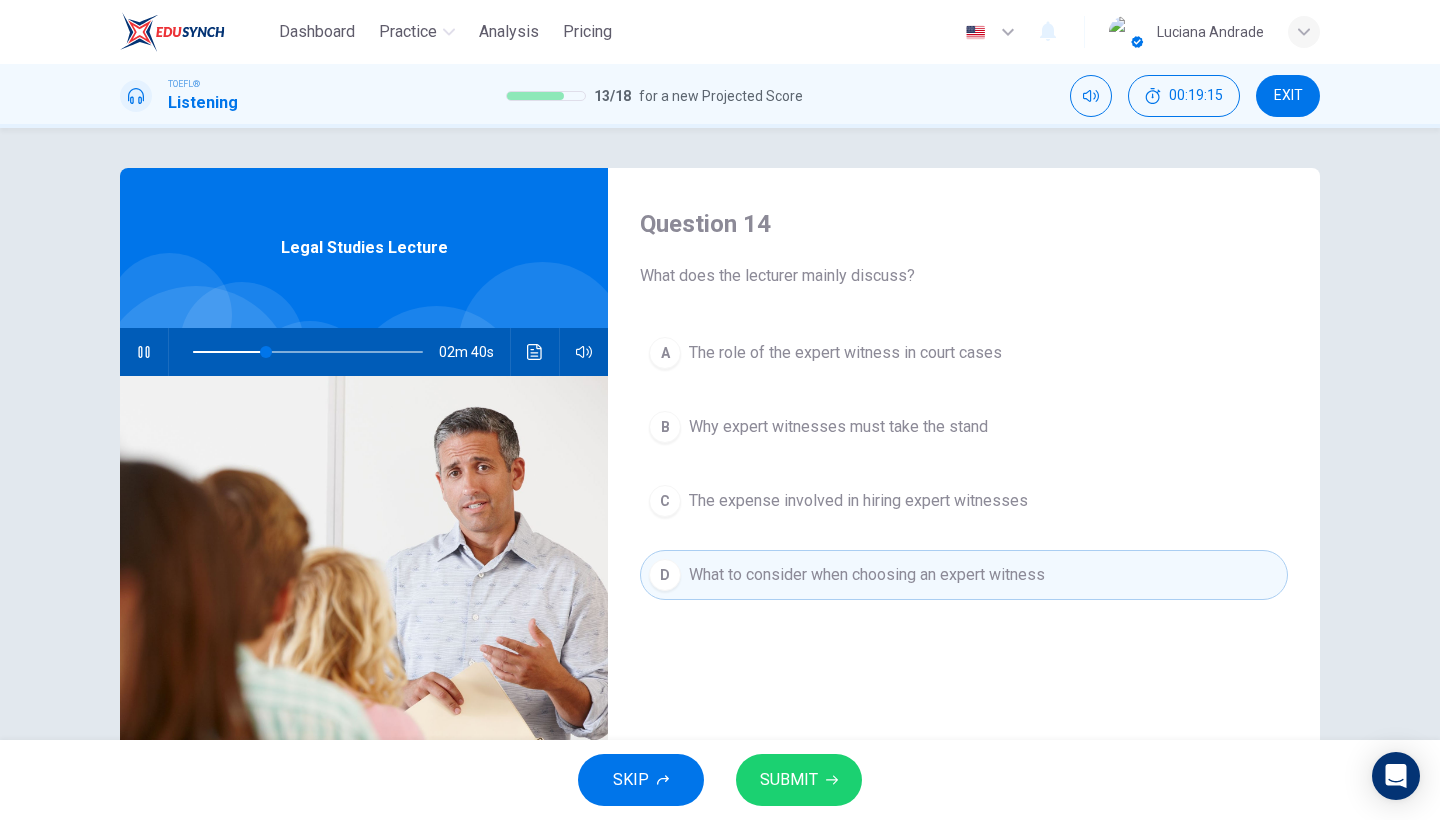 click on "SUBMIT" at bounding box center (789, 780) 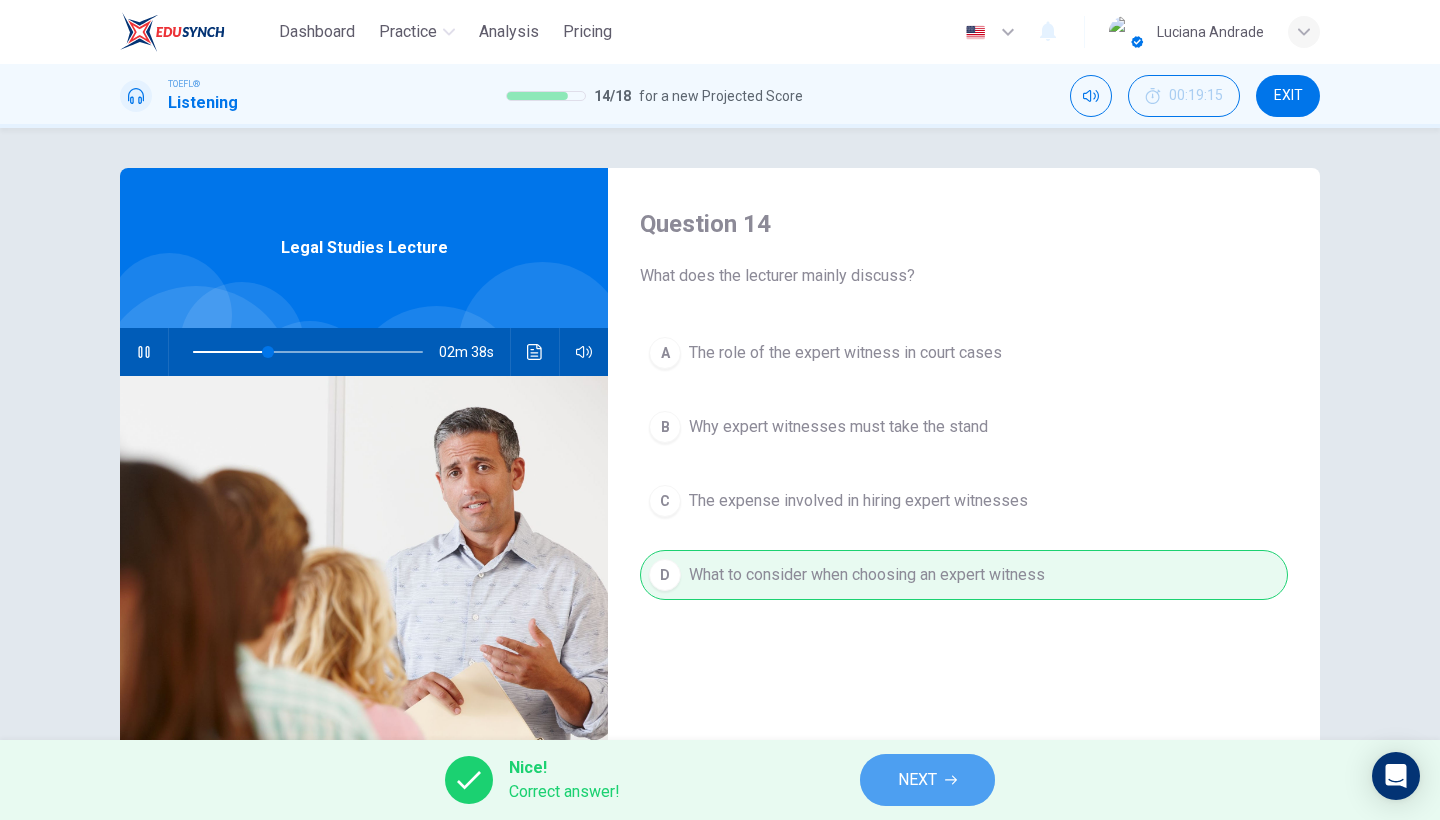 click on "NEXT" at bounding box center [927, 780] 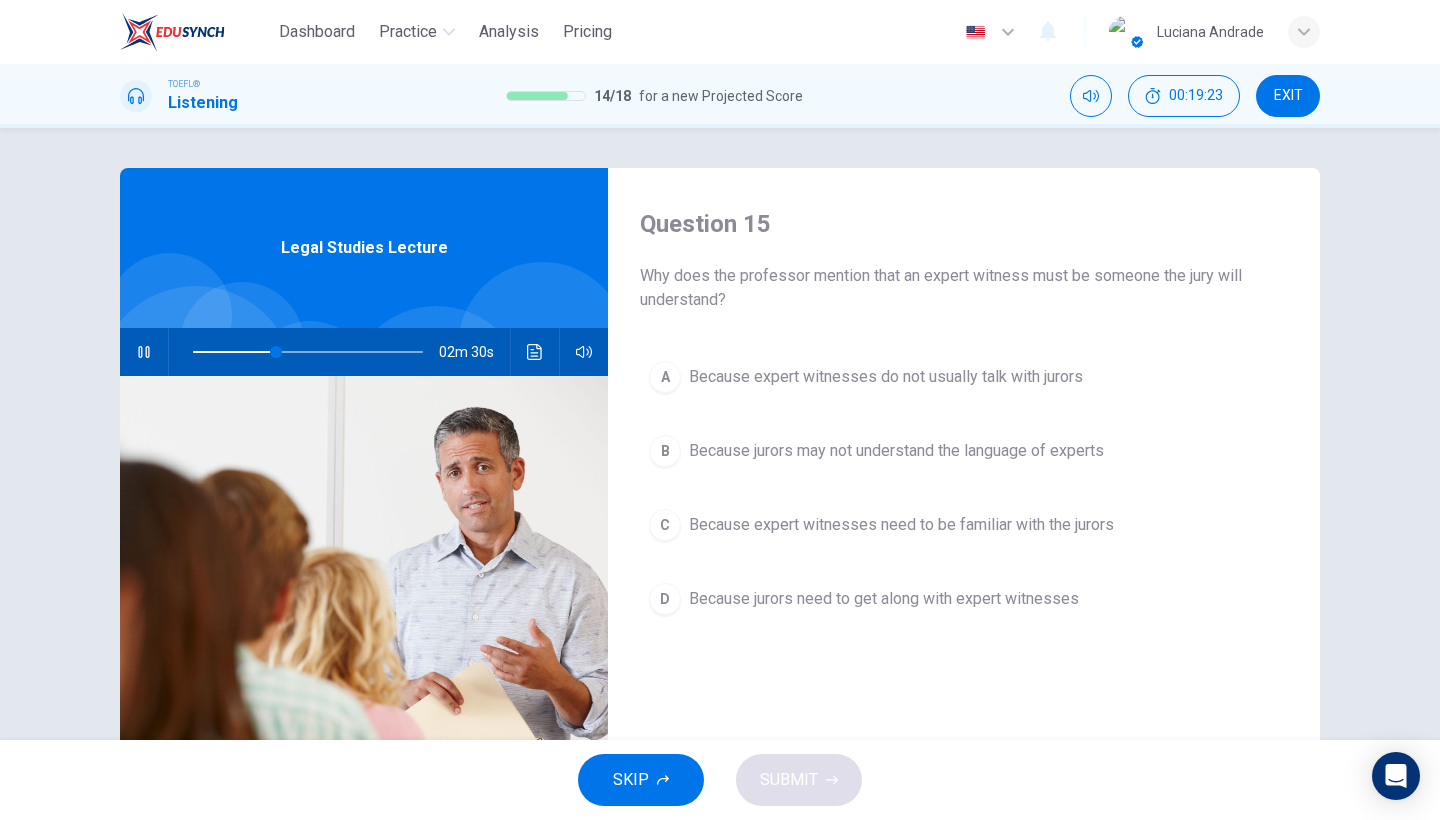 click at bounding box center (143, 352) 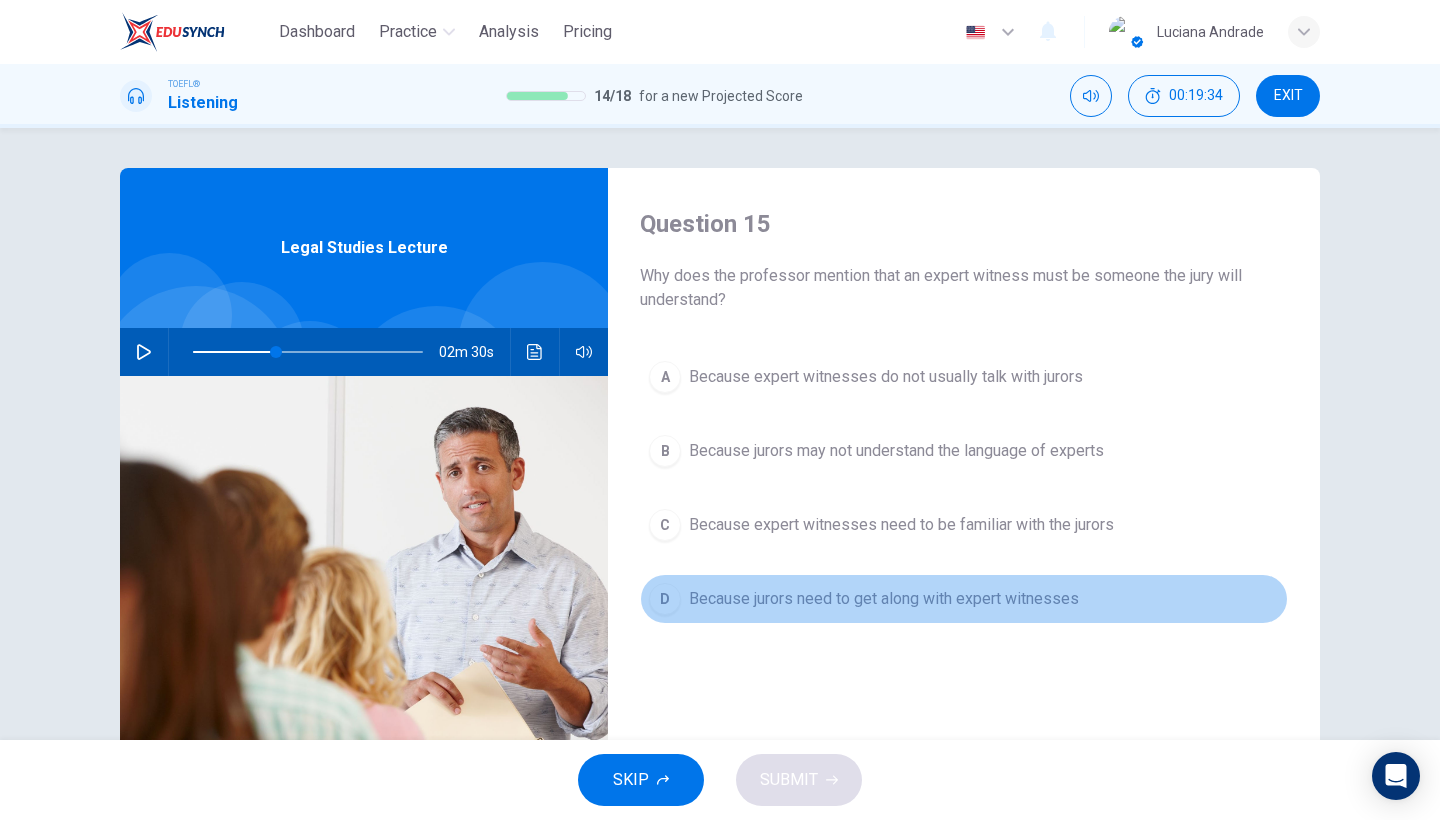 click on "Because jurors need to get along with expert witnesses" at bounding box center [886, 377] 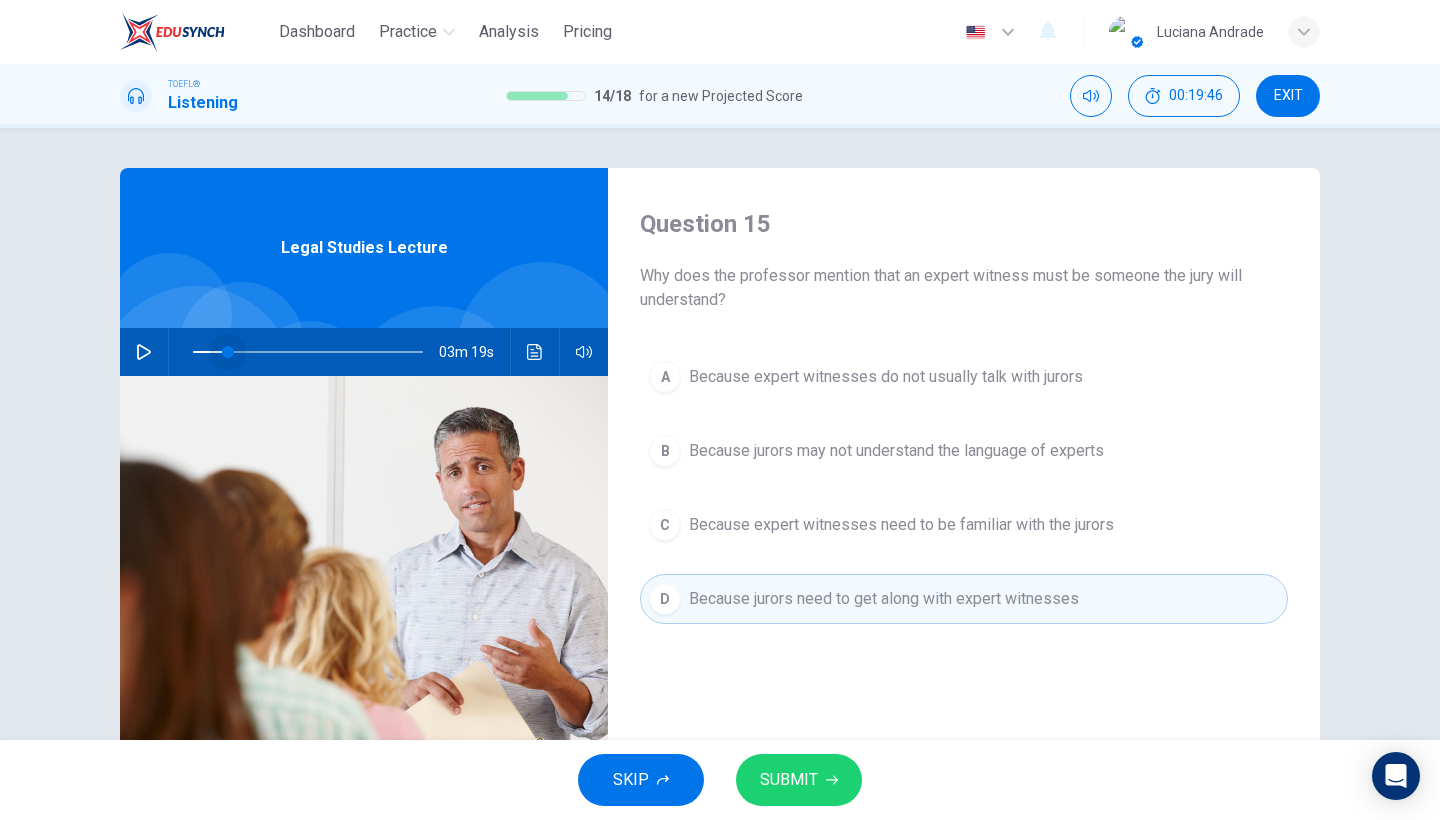 click at bounding box center [308, 352] 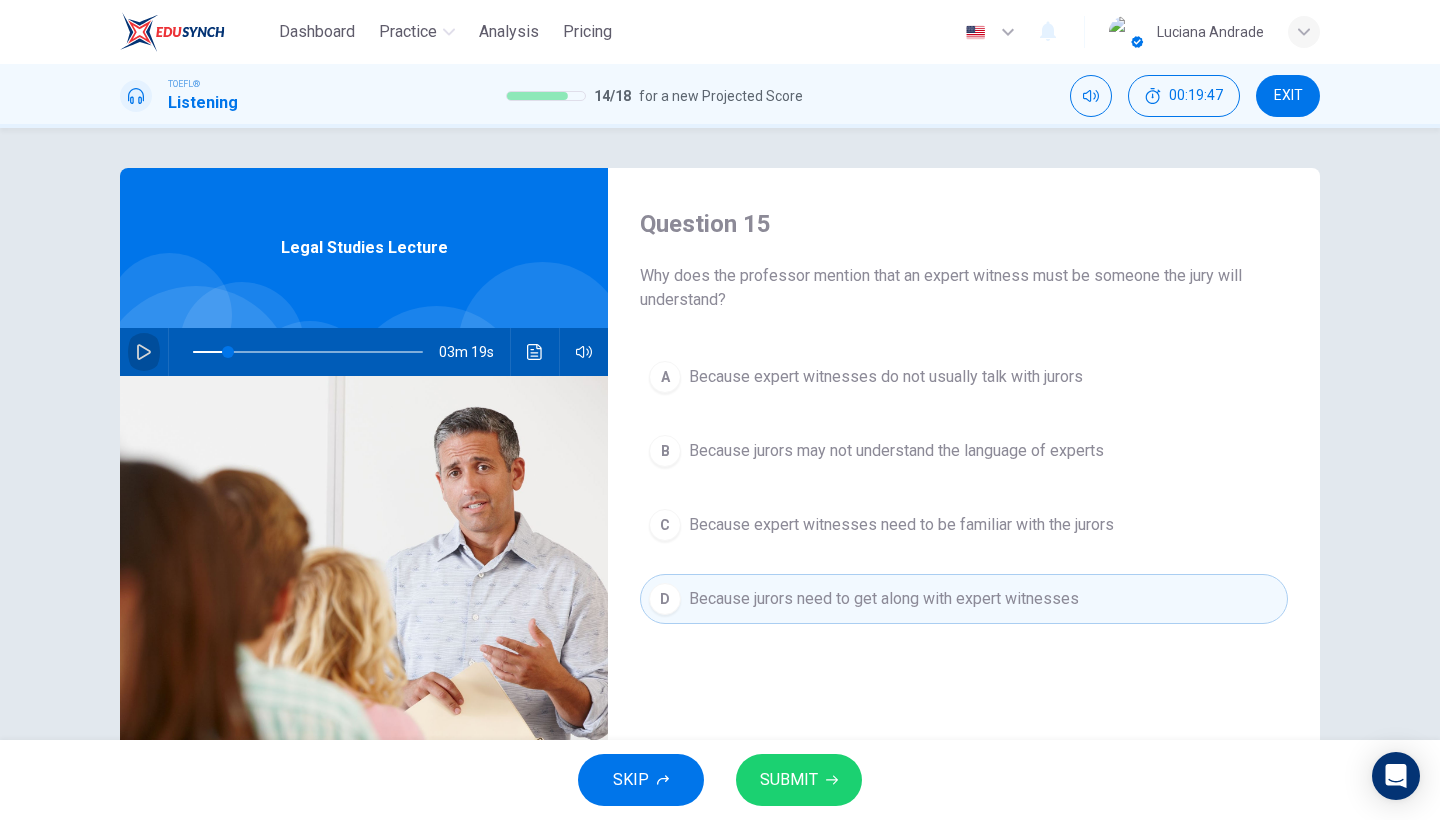 click at bounding box center (144, 352) 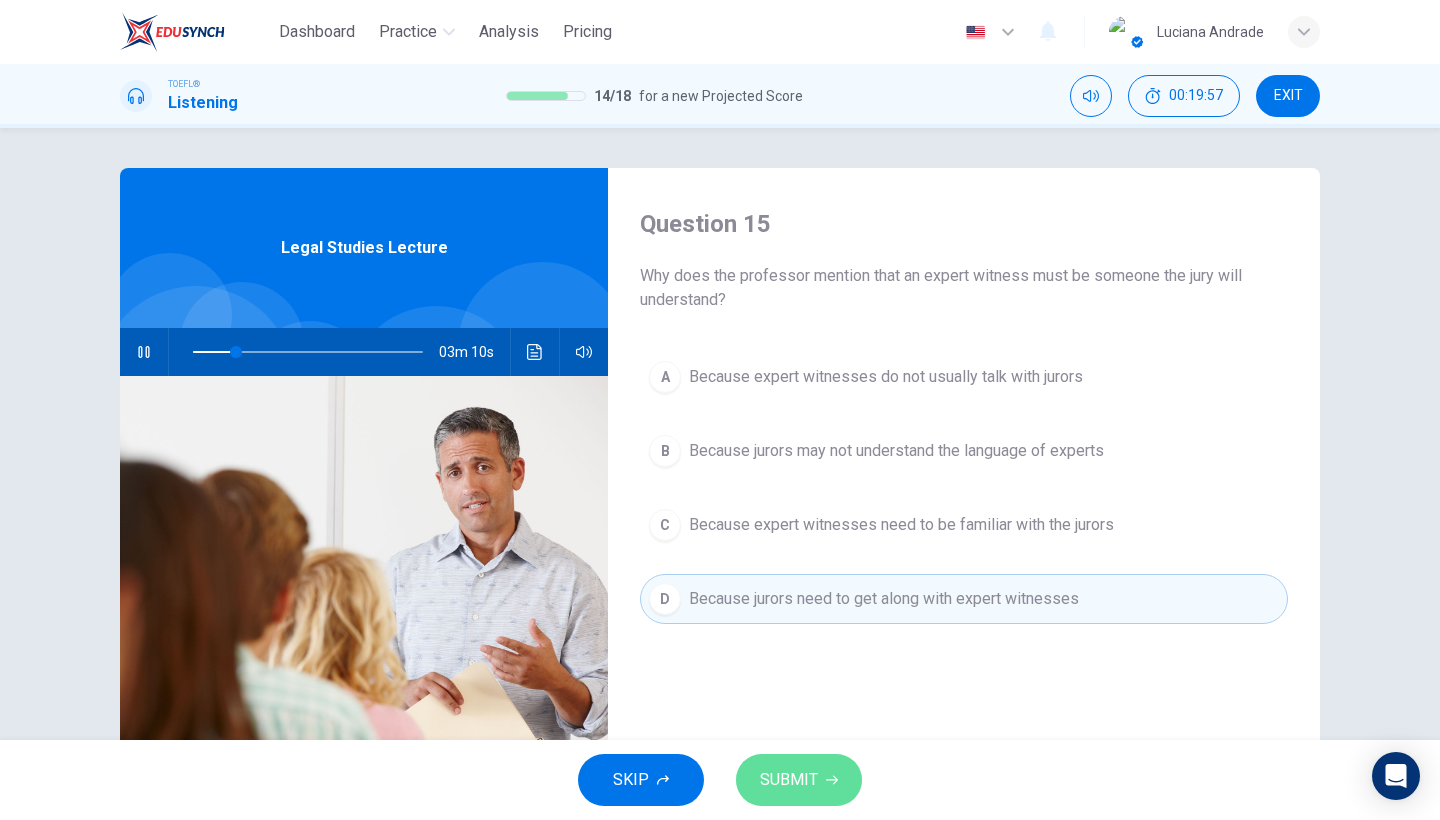 click on "SUBMIT" at bounding box center [789, 780] 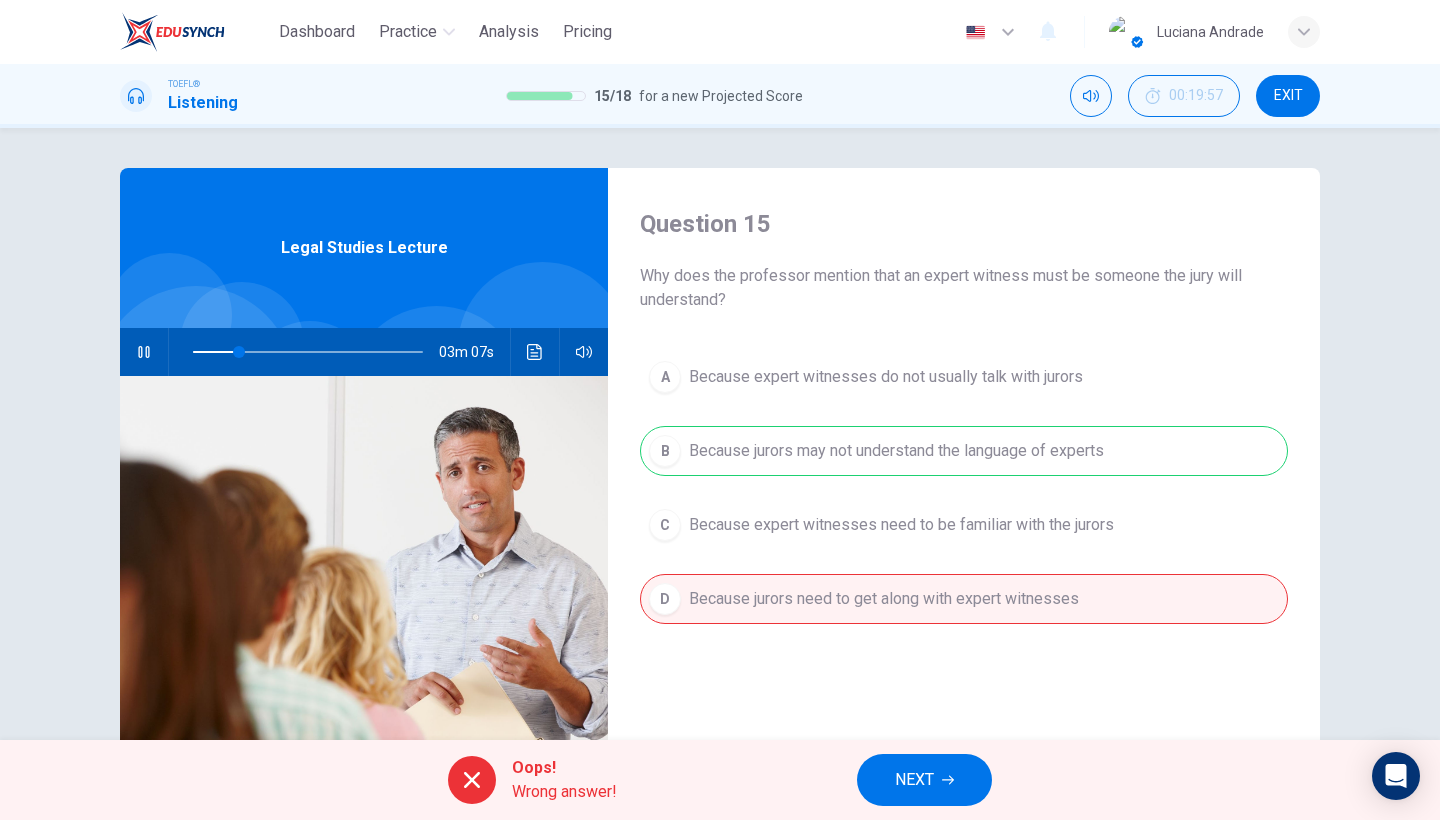 click on "NEXT" at bounding box center [914, 780] 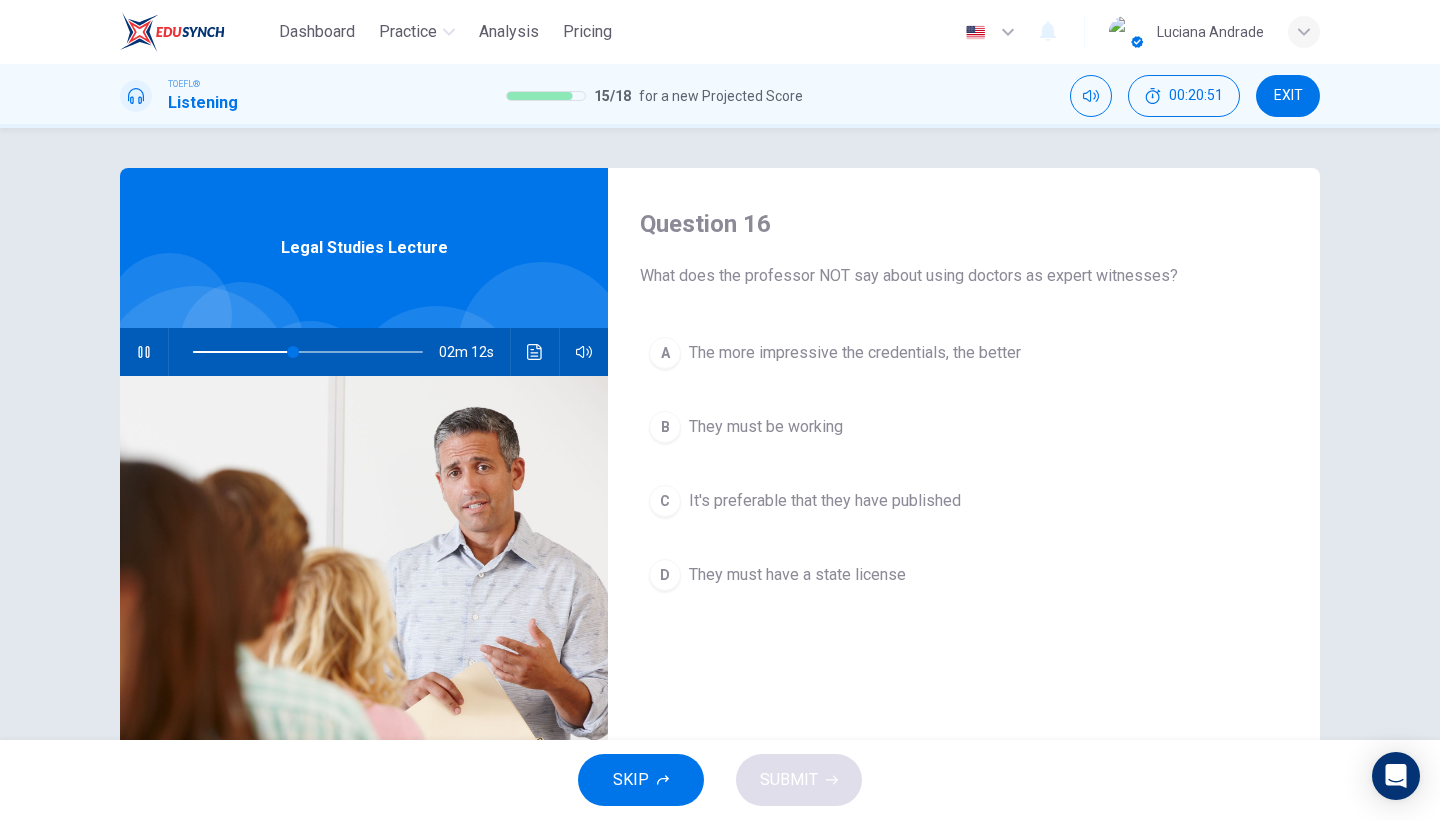 click on "They must be working" at bounding box center (855, 353) 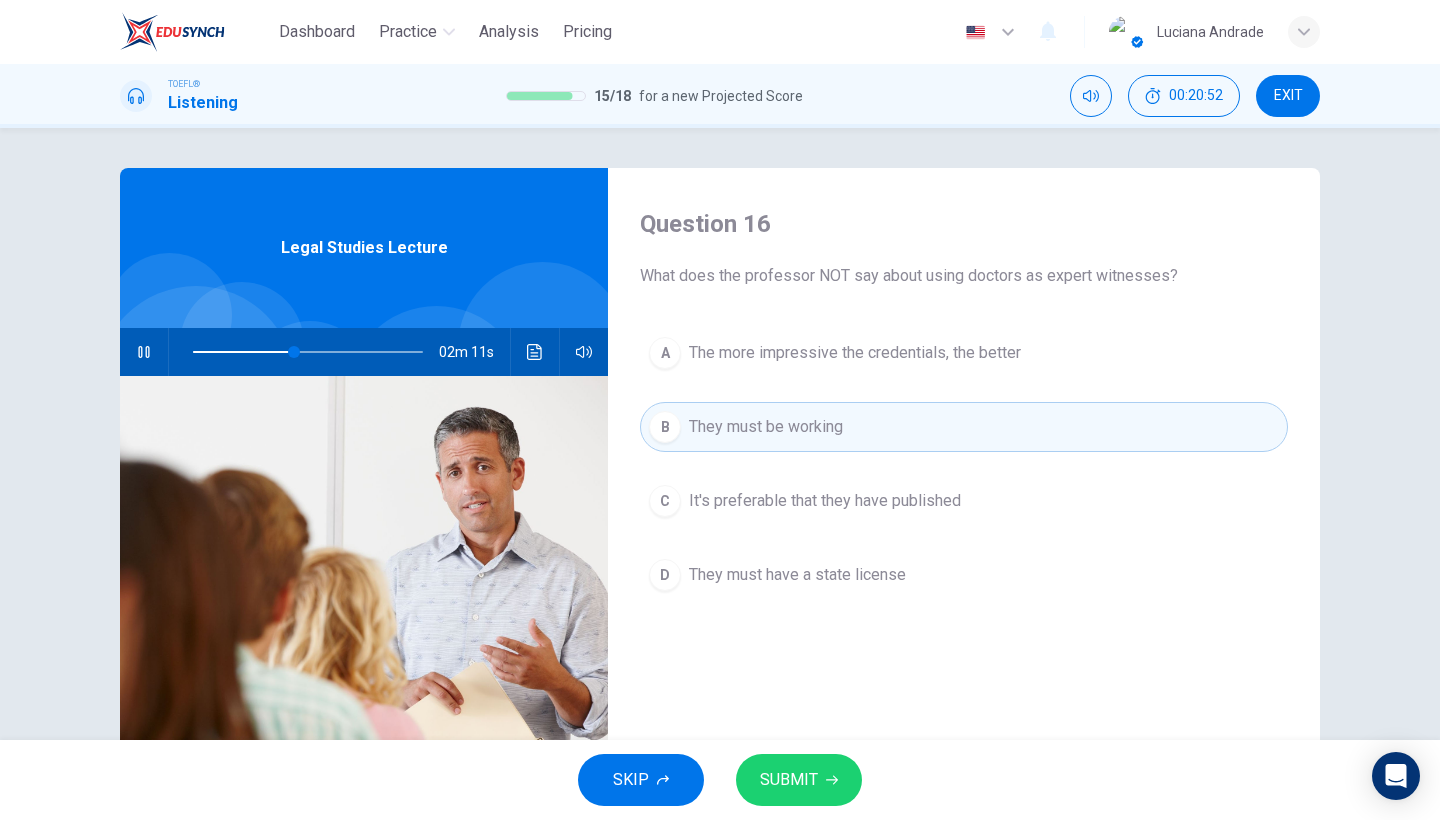 click on "SUBMIT" at bounding box center (789, 780) 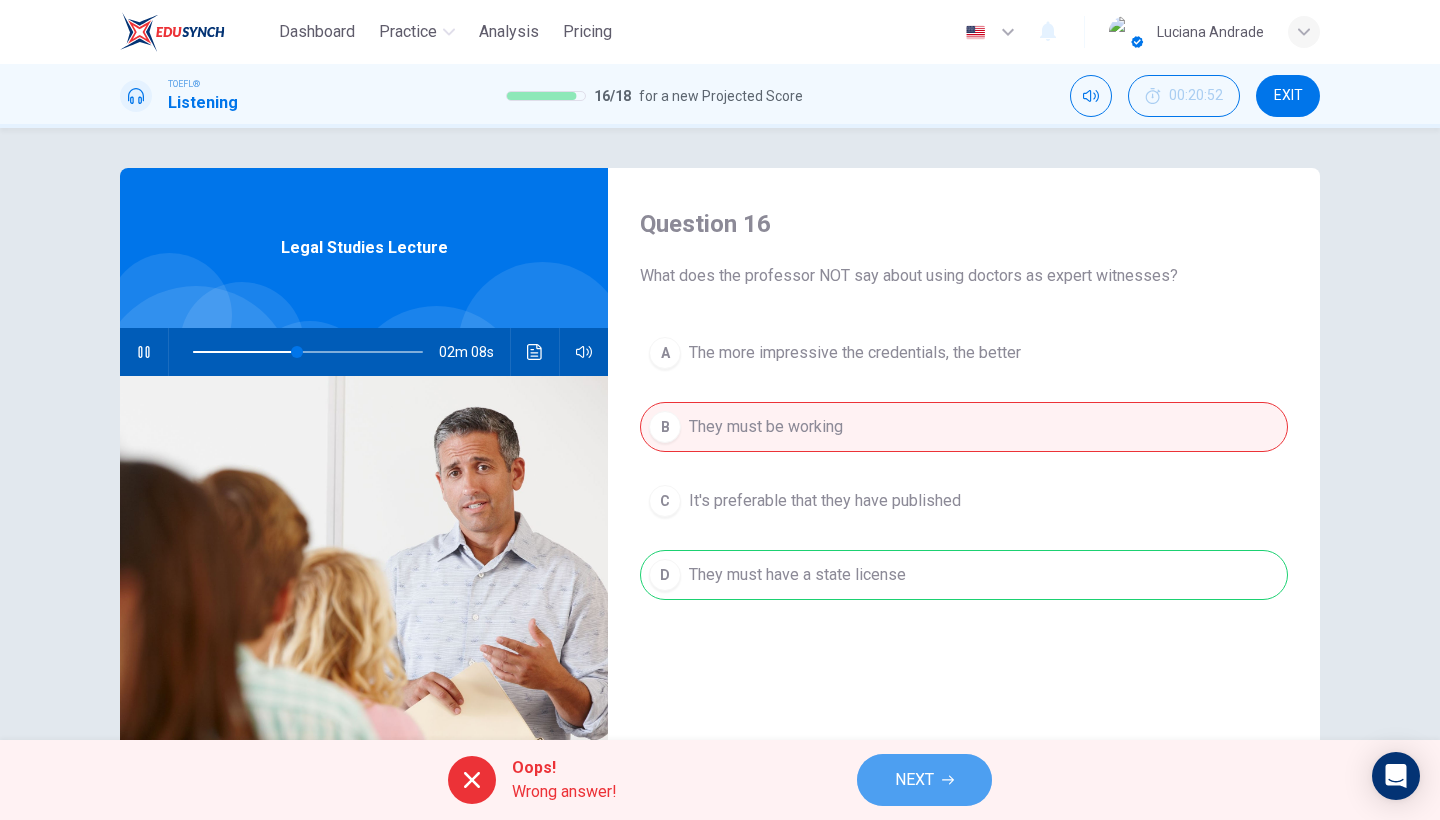 click on "NEXT" at bounding box center [924, 780] 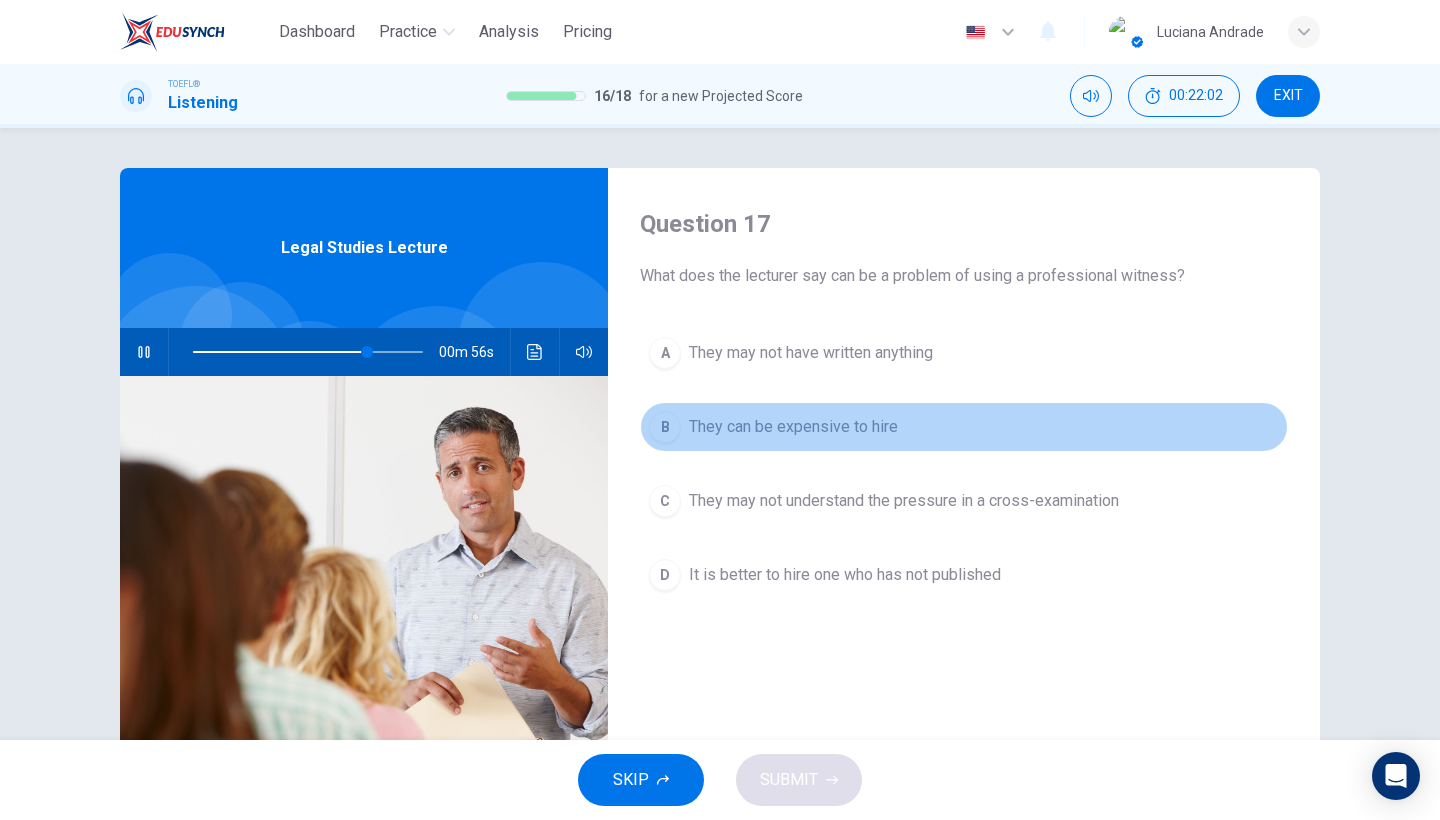 click on "They can be expensive to hire" at bounding box center [811, 353] 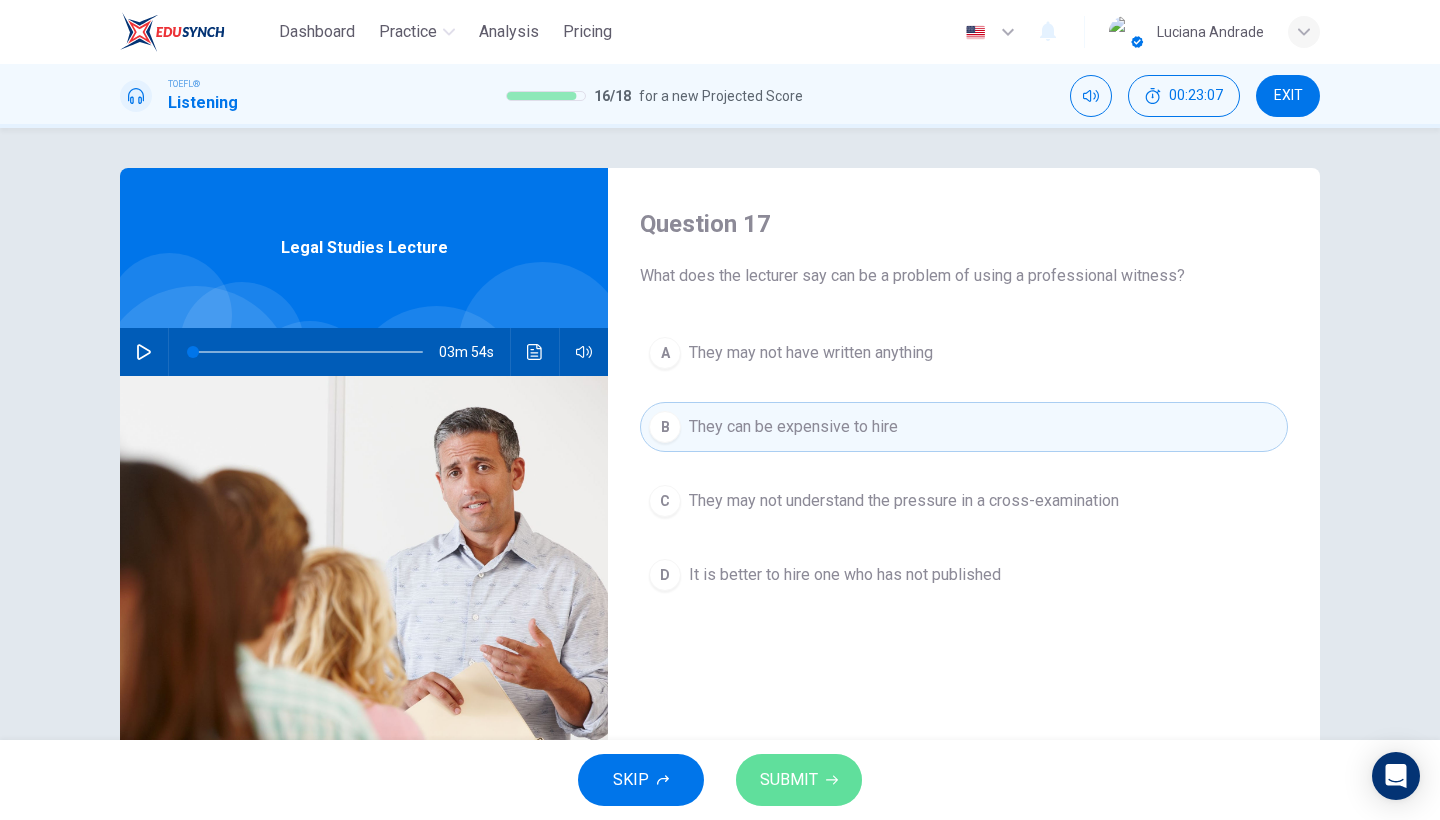 click on "SUBMIT" at bounding box center (789, 780) 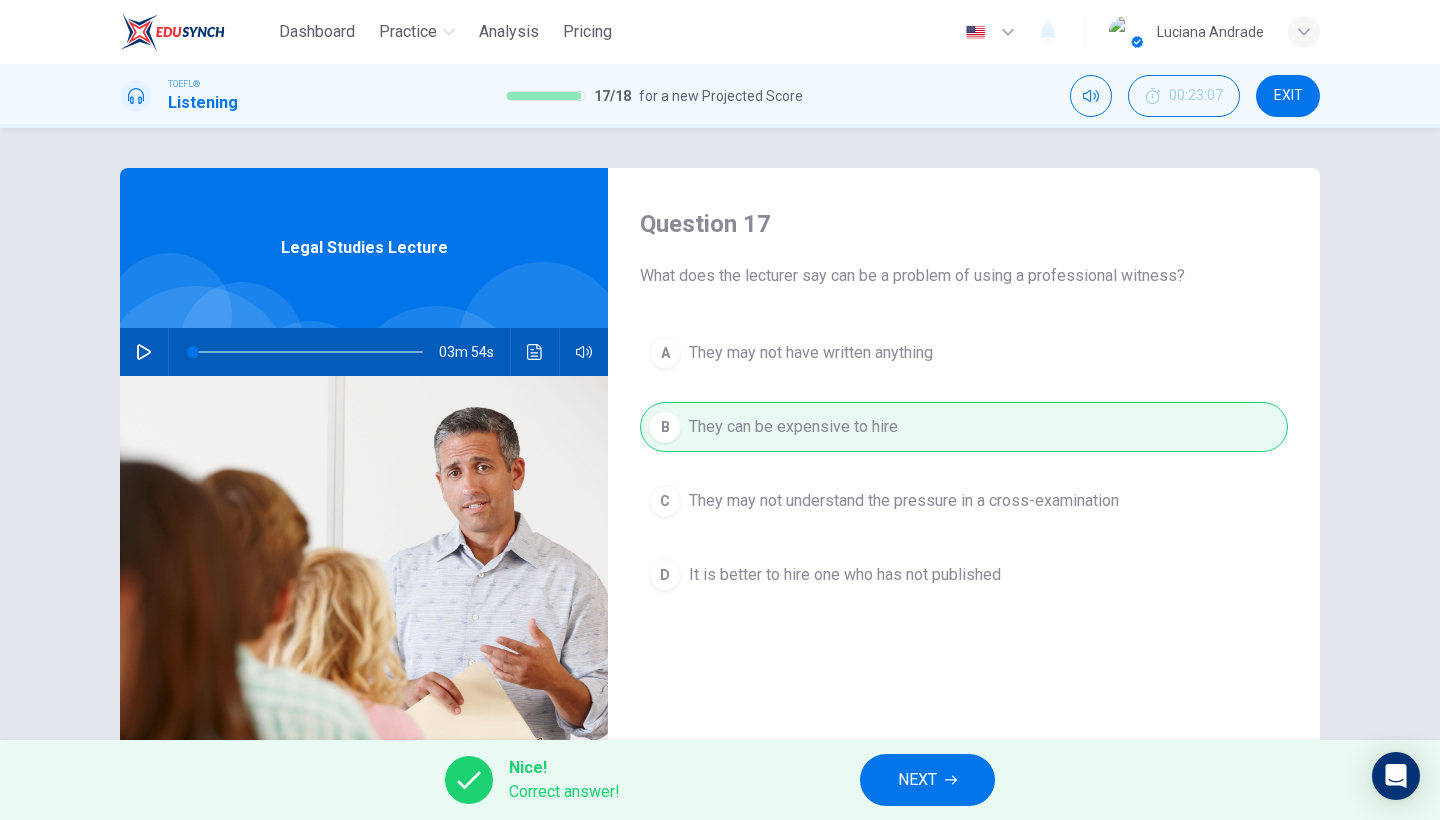 click on "NEXT" at bounding box center [927, 780] 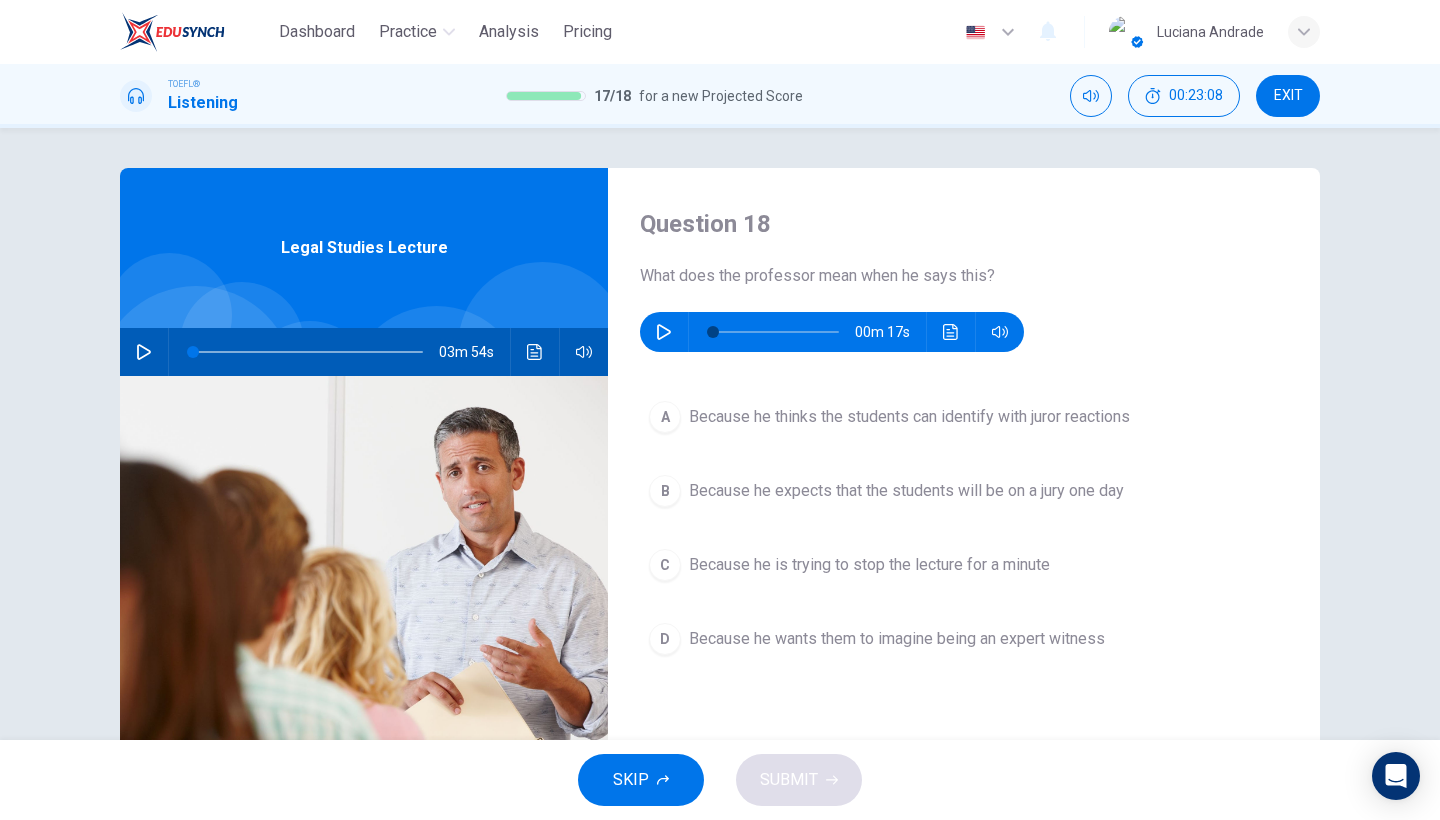 click at bounding box center [664, 332] 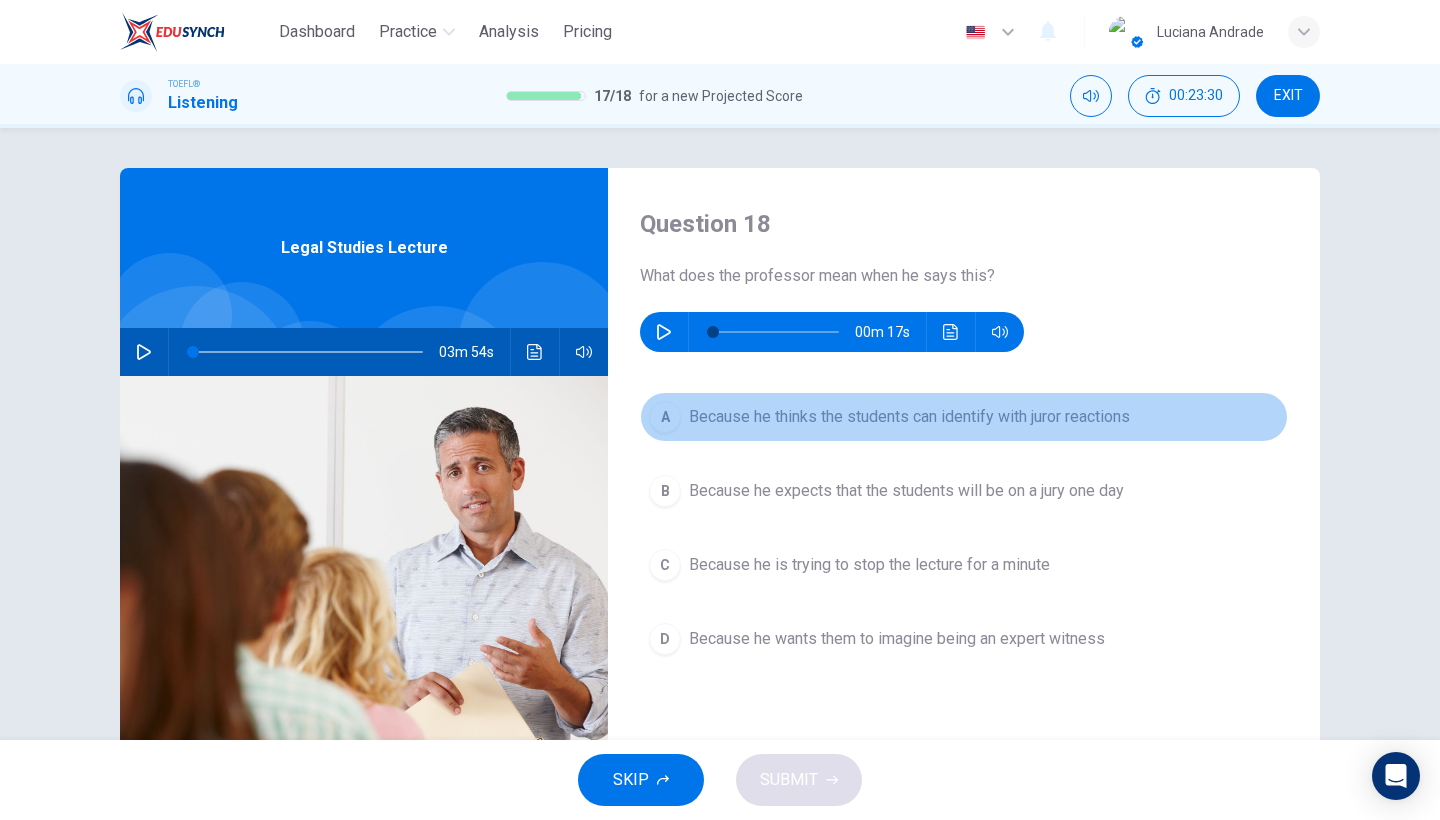 click on "Because he thinks the students can identify with juror reactions" at bounding box center (909, 417) 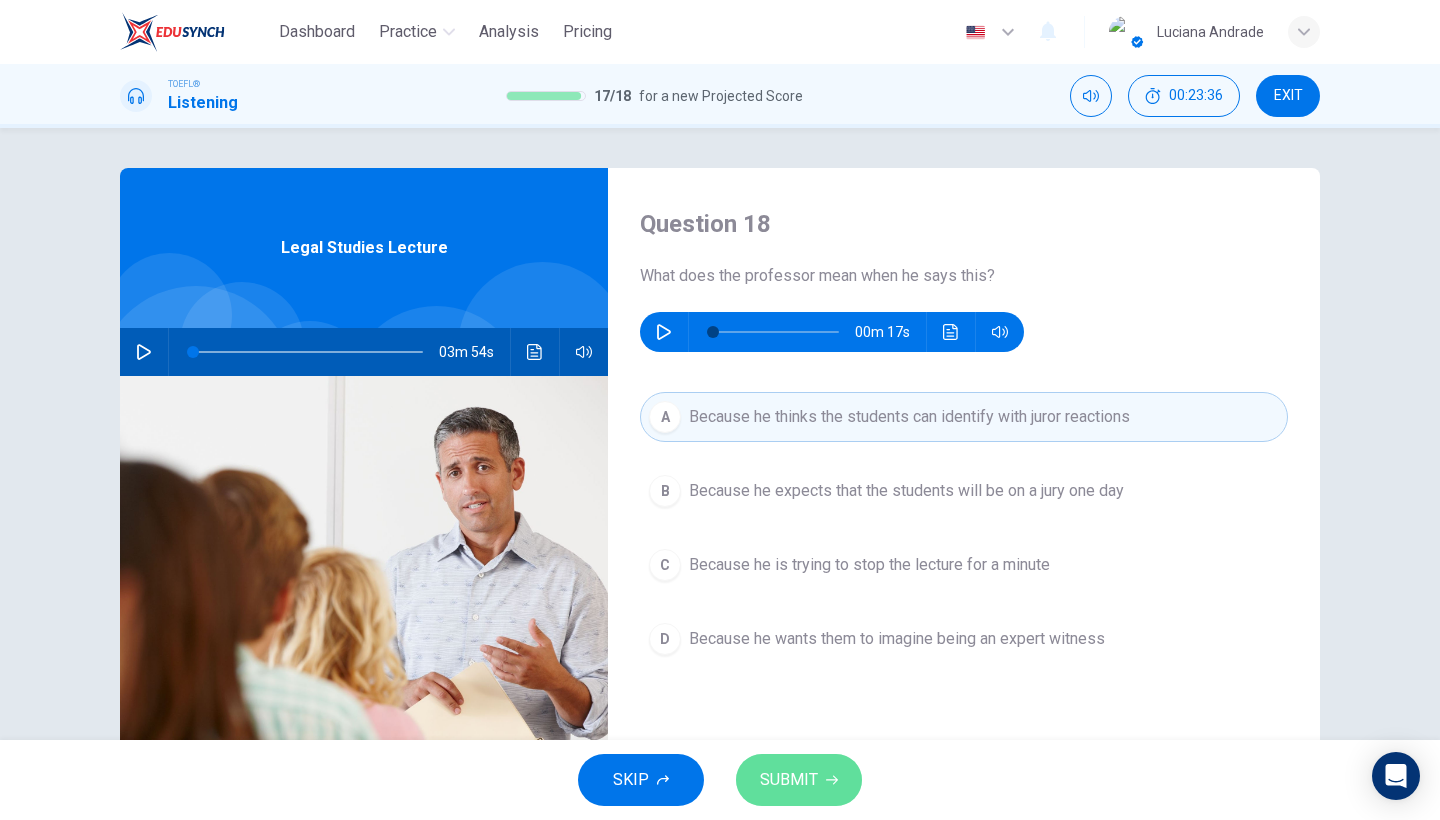 click on "SUBMIT" at bounding box center [789, 780] 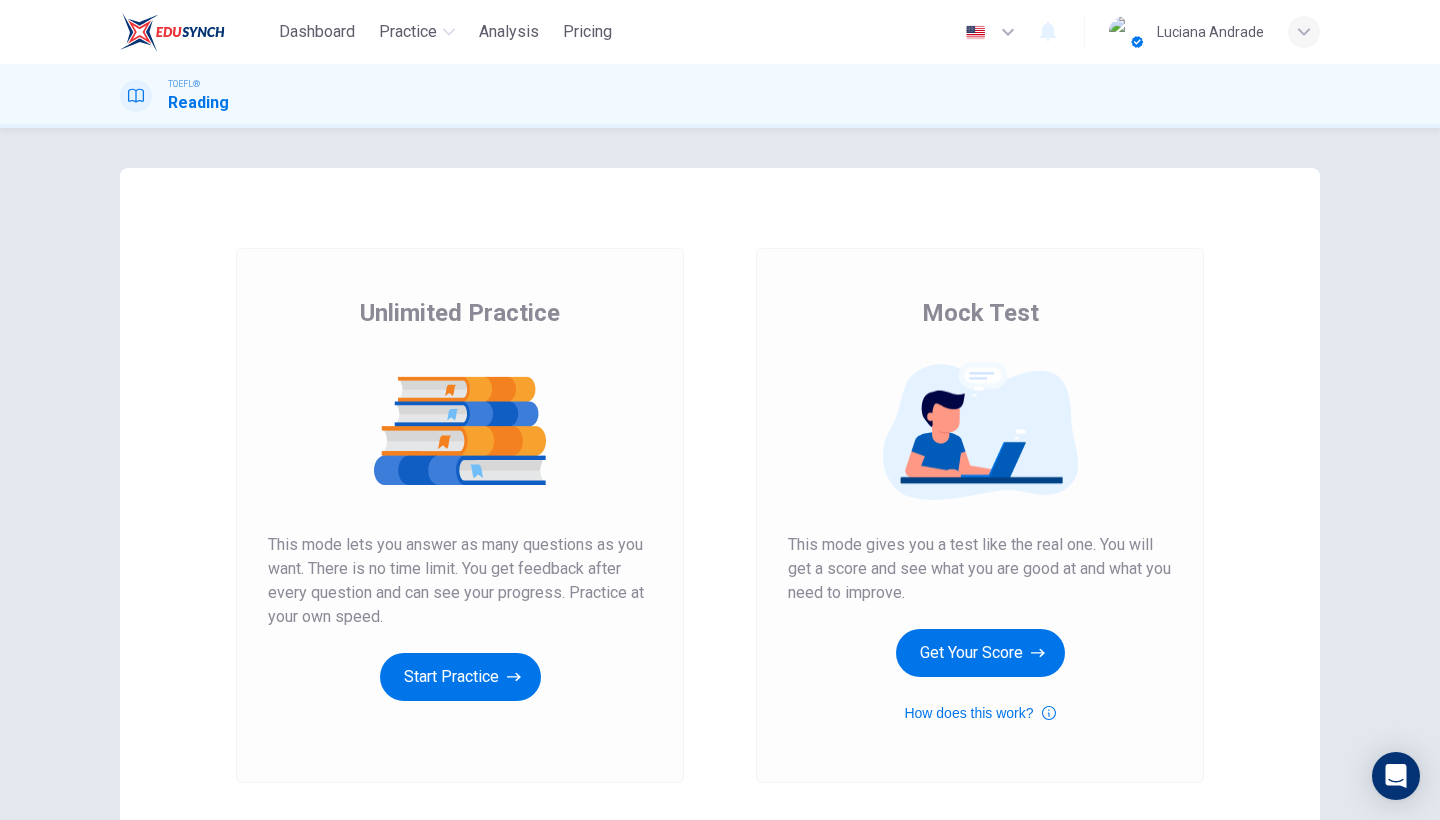 scroll, scrollTop: 0, scrollLeft: 0, axis: both 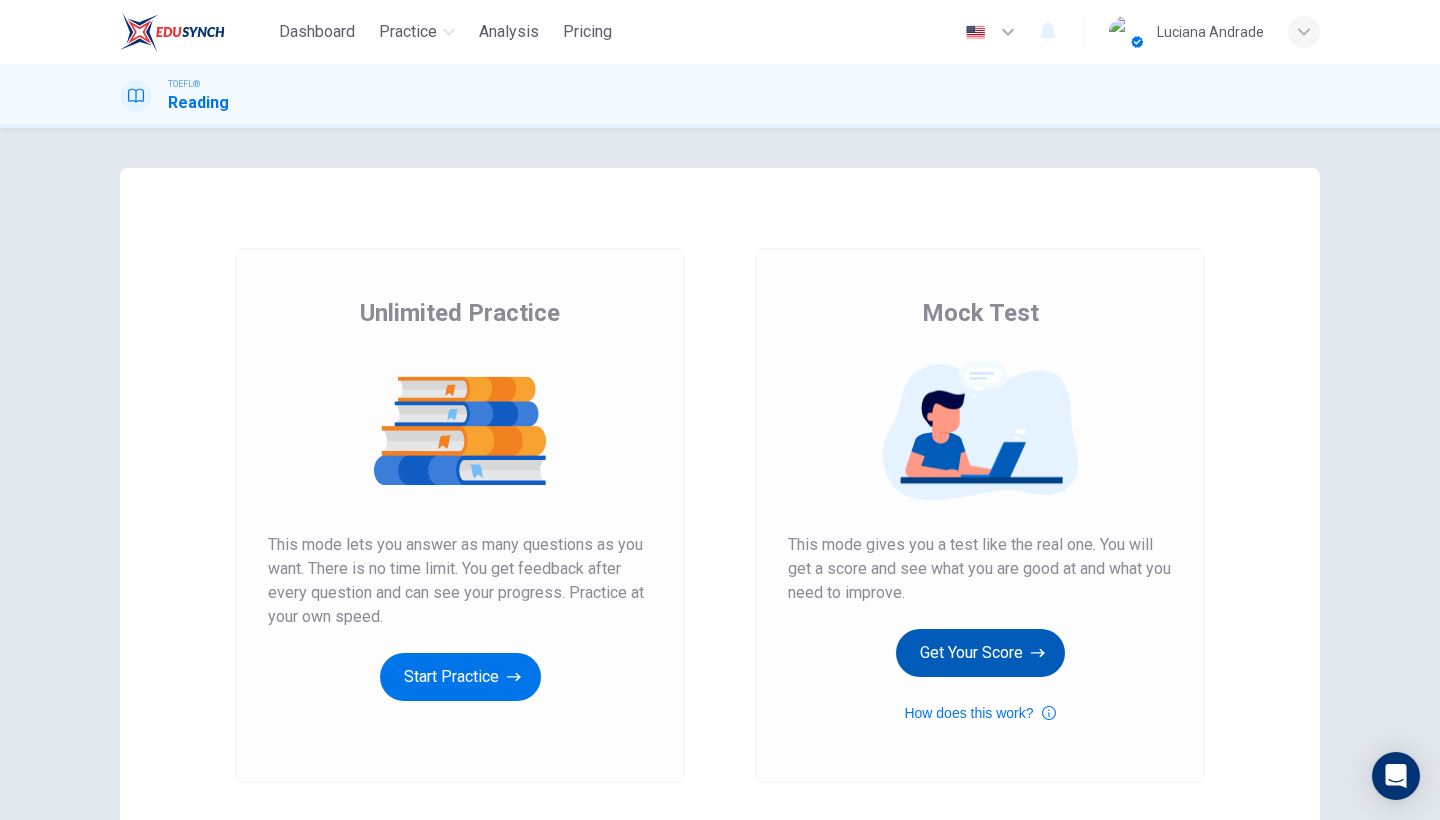 click on "Get Your Score" at bounding box center (460, 677) 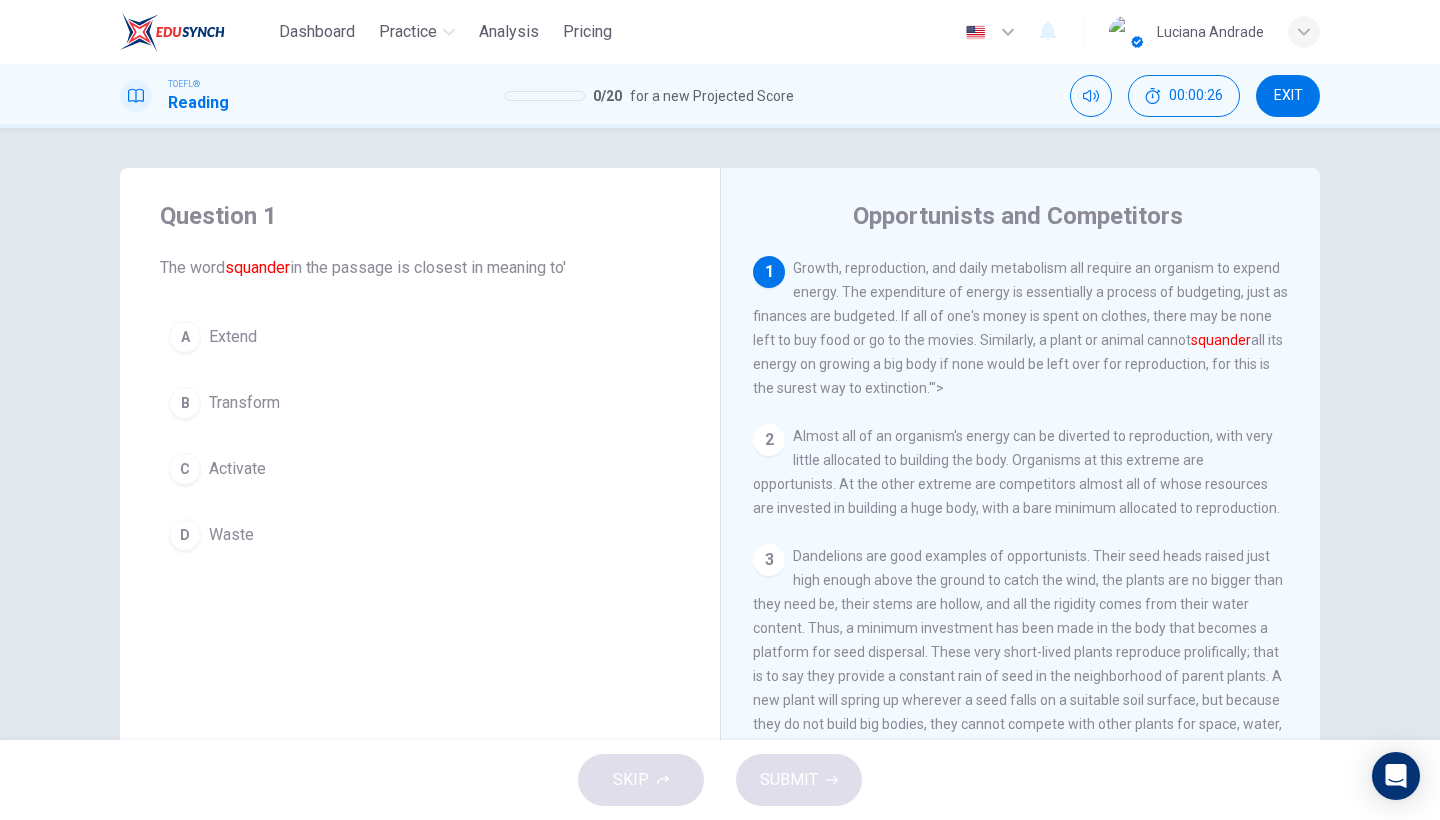 click on "Transform" at bounding box center [233, 337] 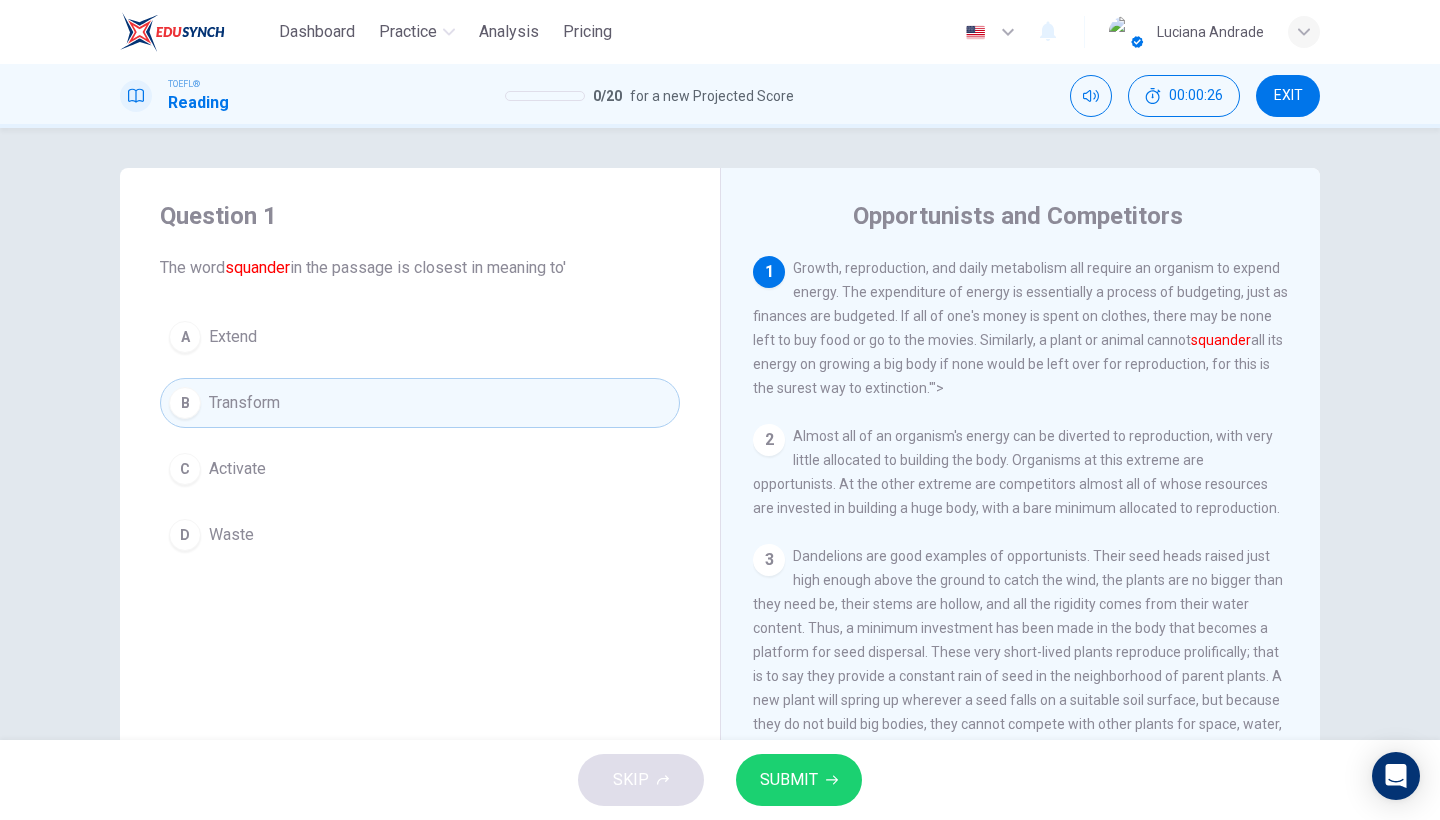click on "A Extend" at bounding box center [420, 337] 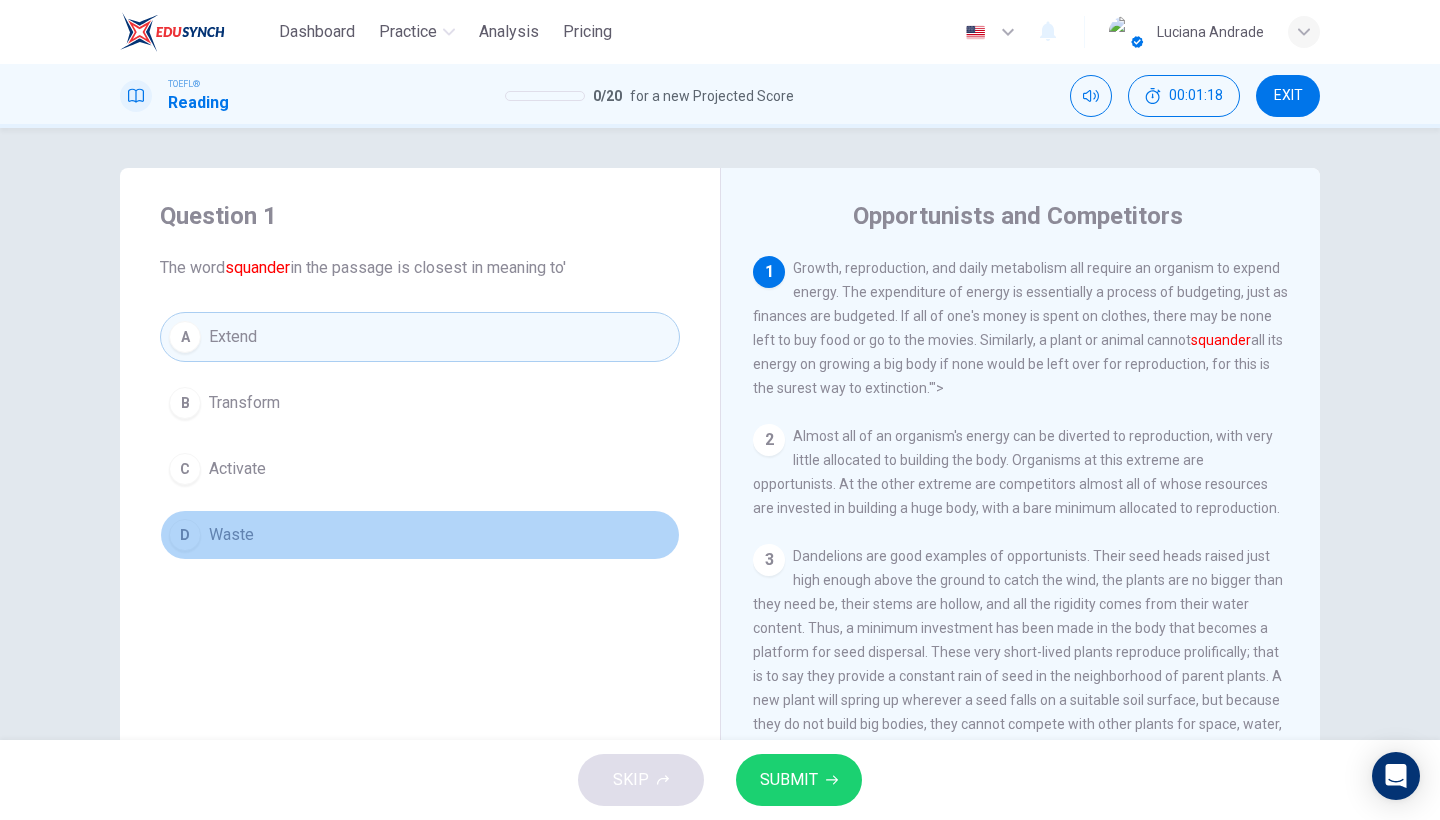 click on "Waste" at bounding box center [244, 403] 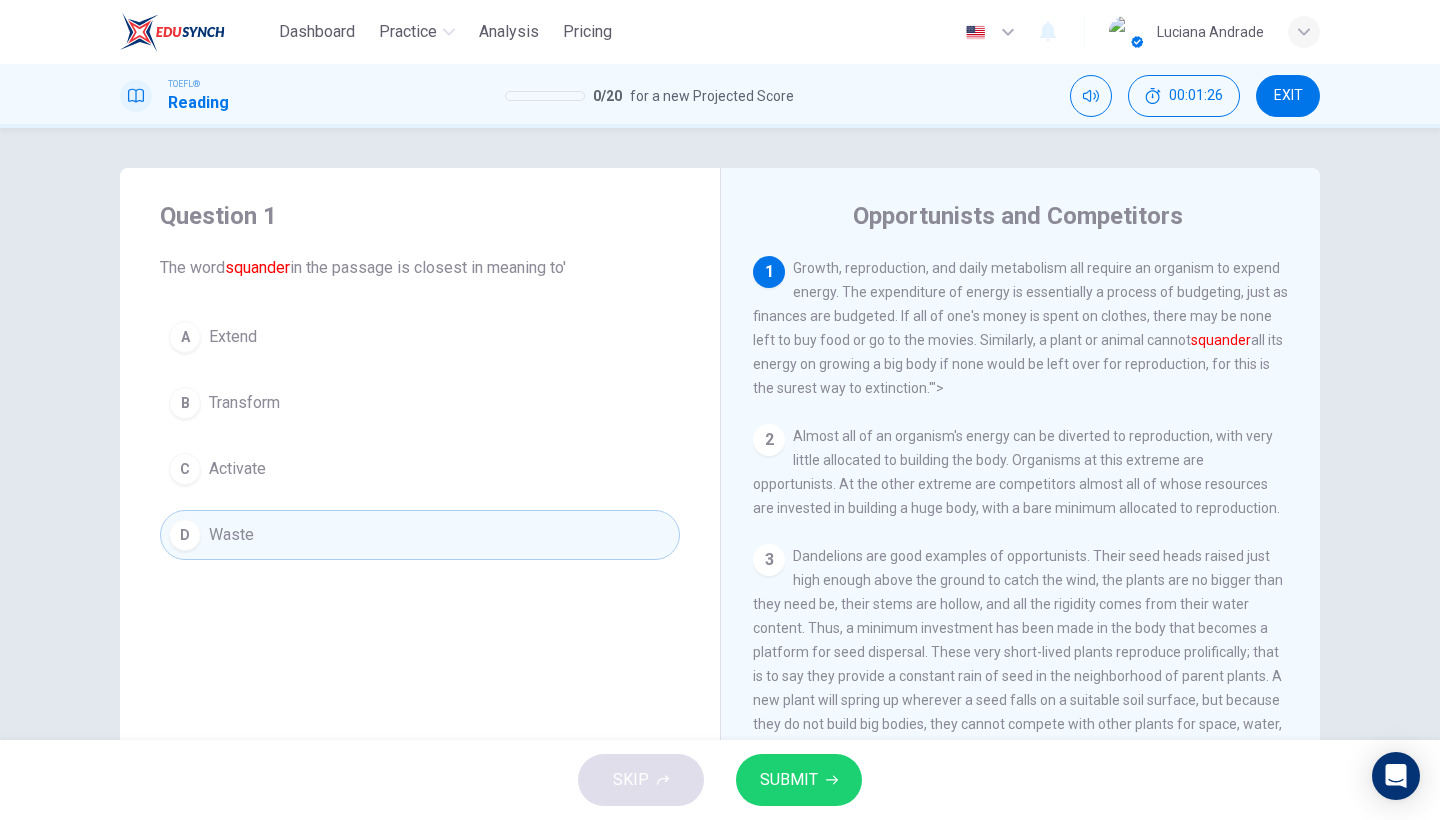 click on "SUBMIT" at bounding box center [789, 780] 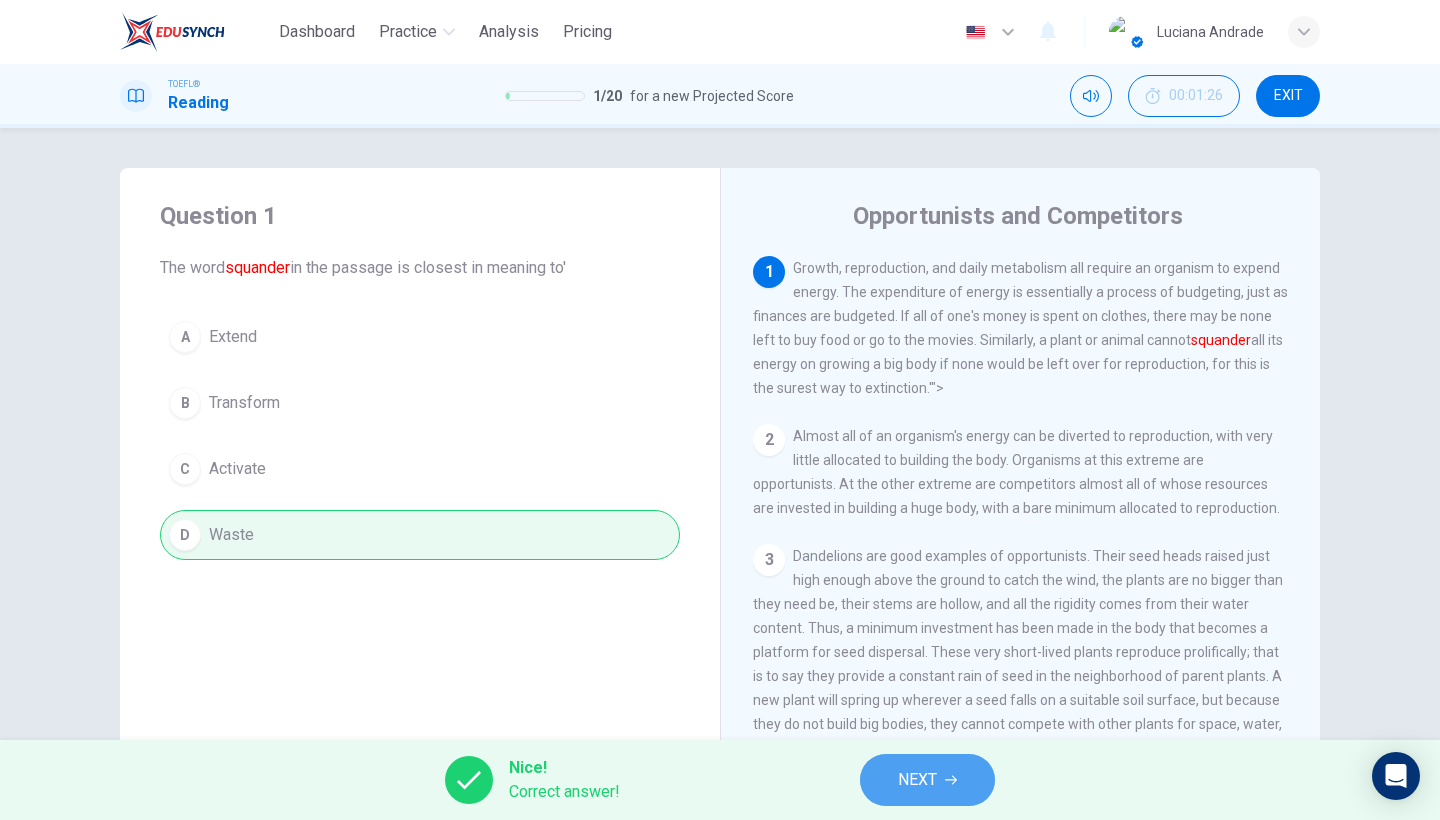 click on "NEXT" at bounding box center [927, 780] 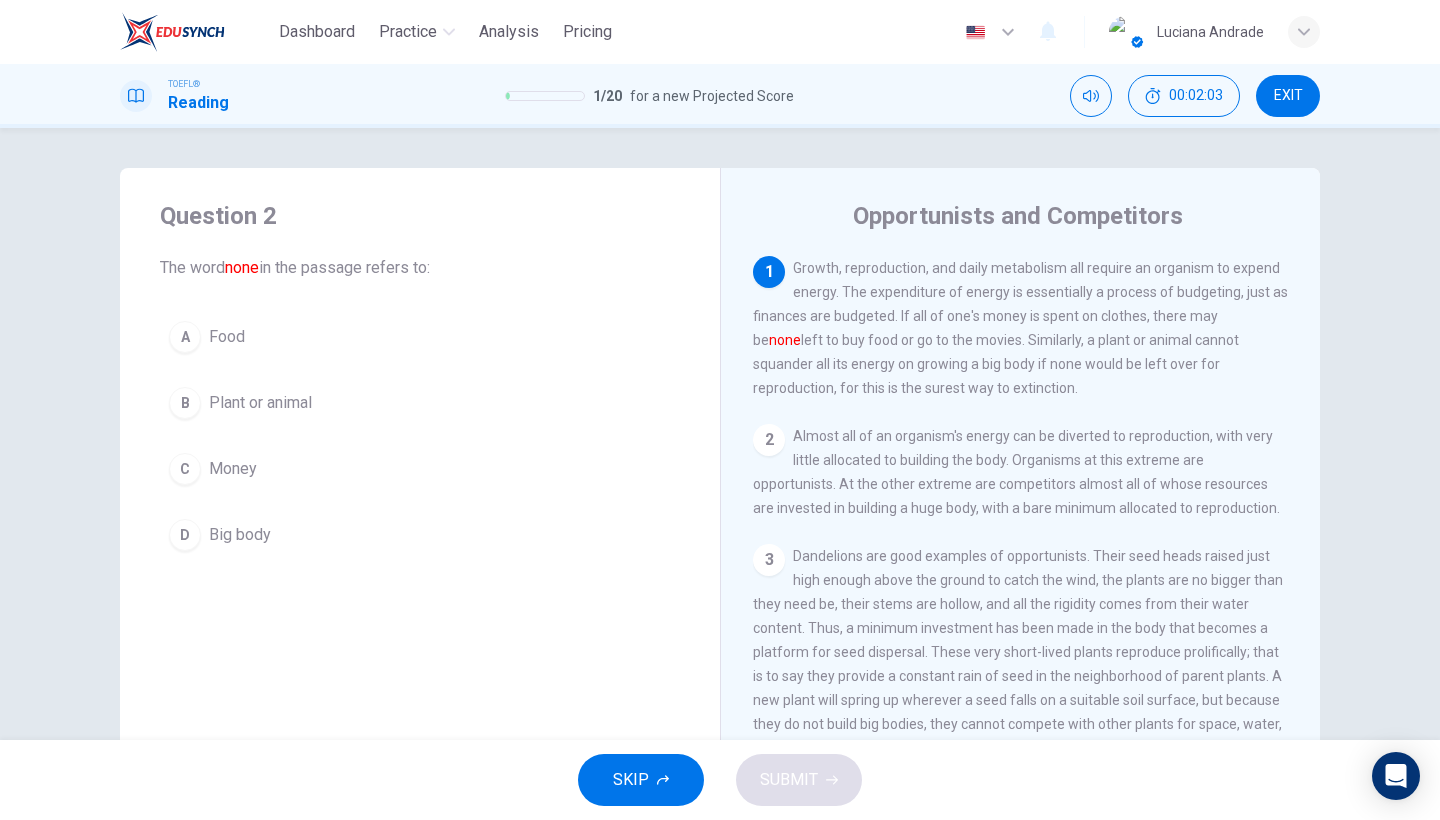 click on "Money" at bounding box center [227, 337] 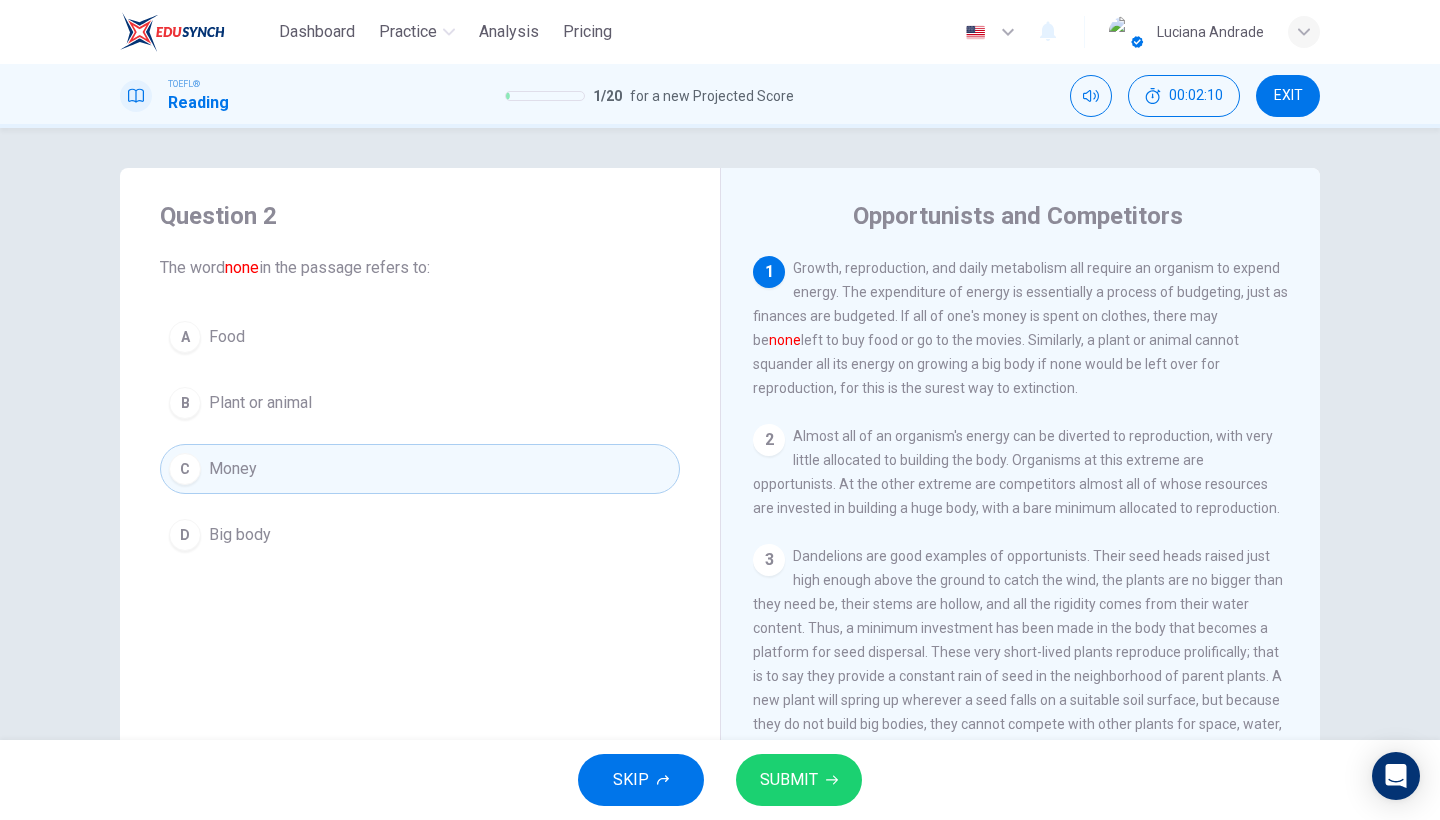 click on "SUBMIT" at bounding box center [789, 780] 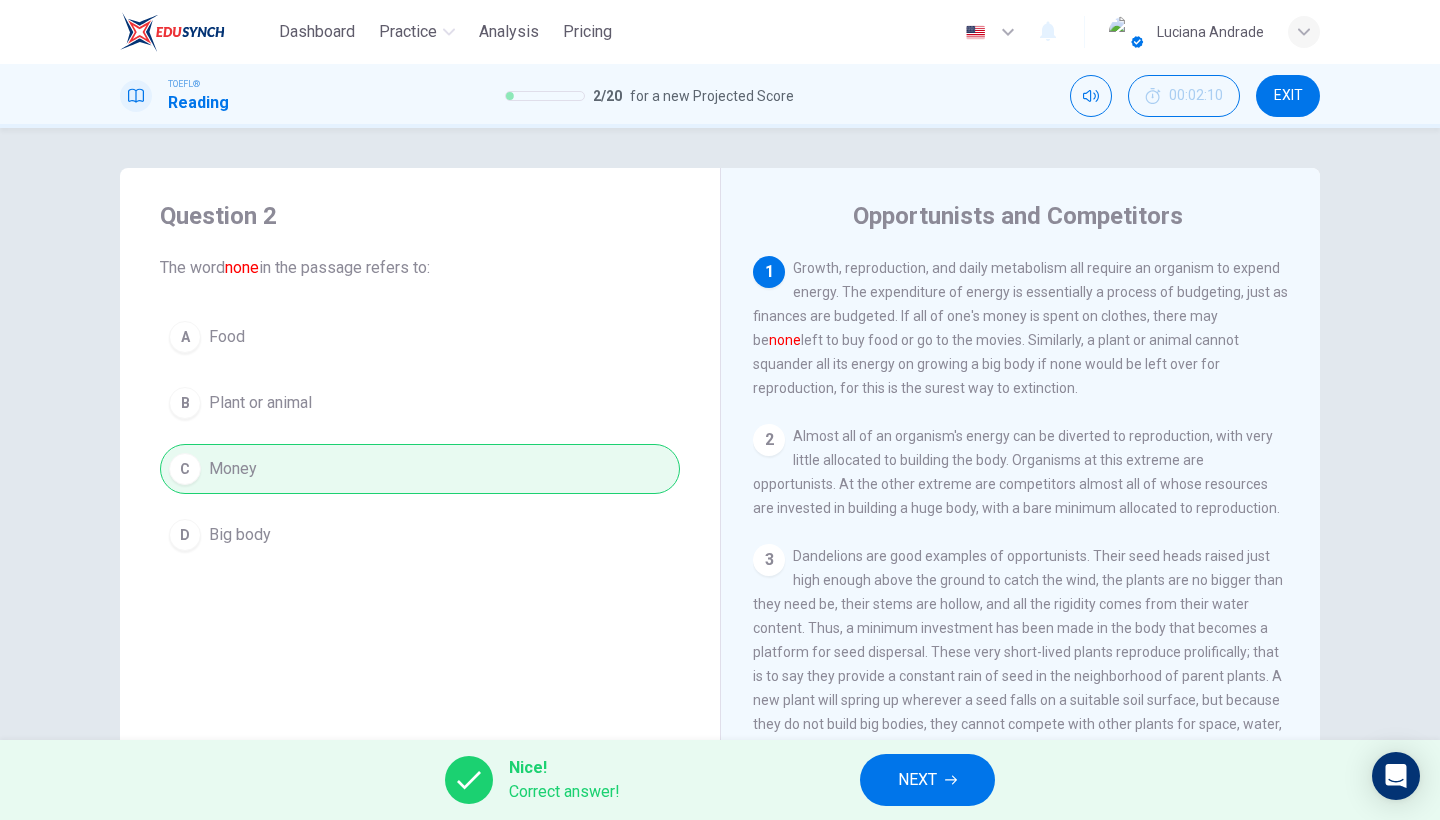 click on "NEXT" at bounding box center [917, 780] 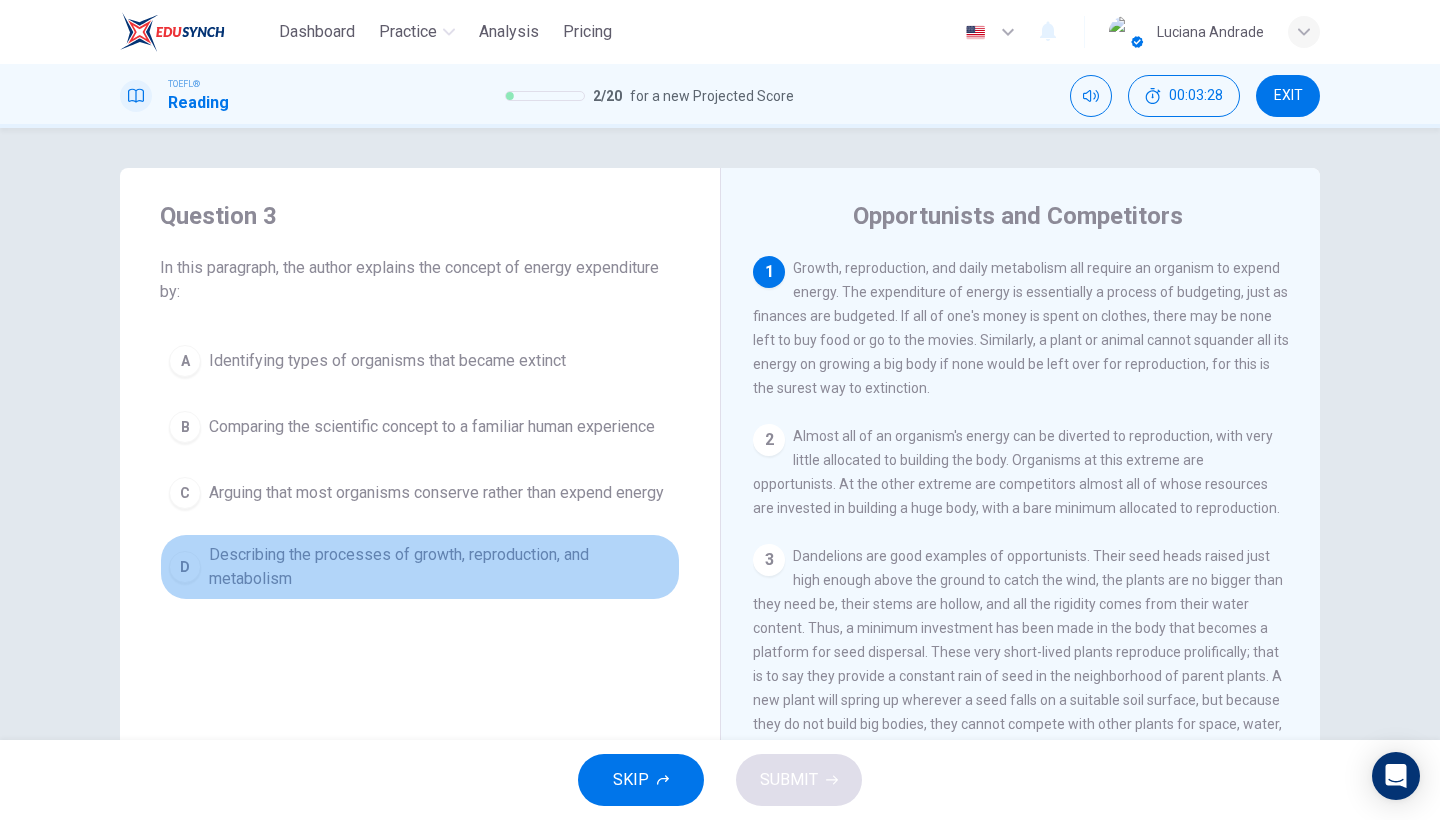 click on "Describing the processes of growth, reproduction, and metabolism" at bounding box center [387, 361] 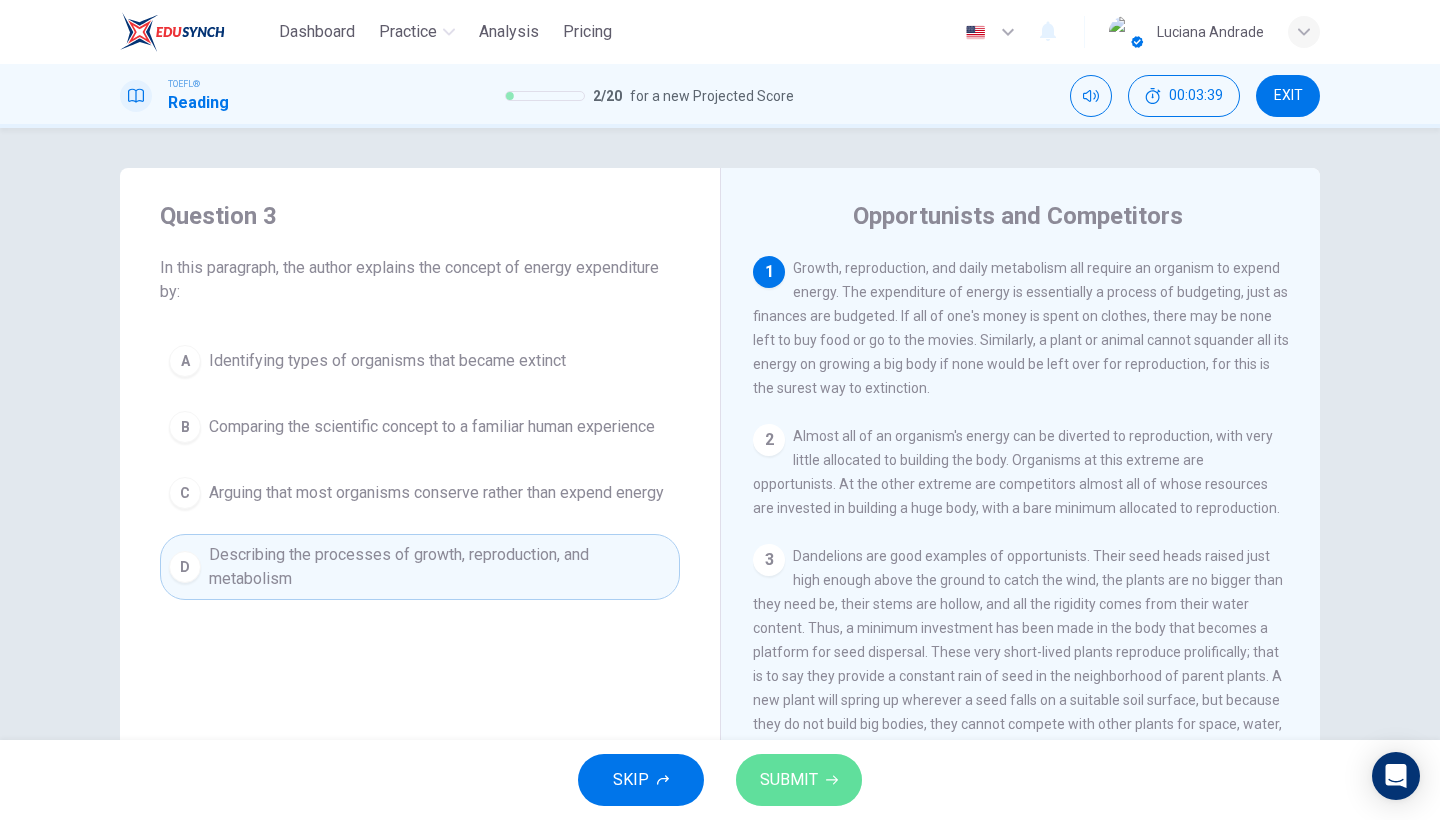 click on "SUBMIT" at bounding box center (789, 780) 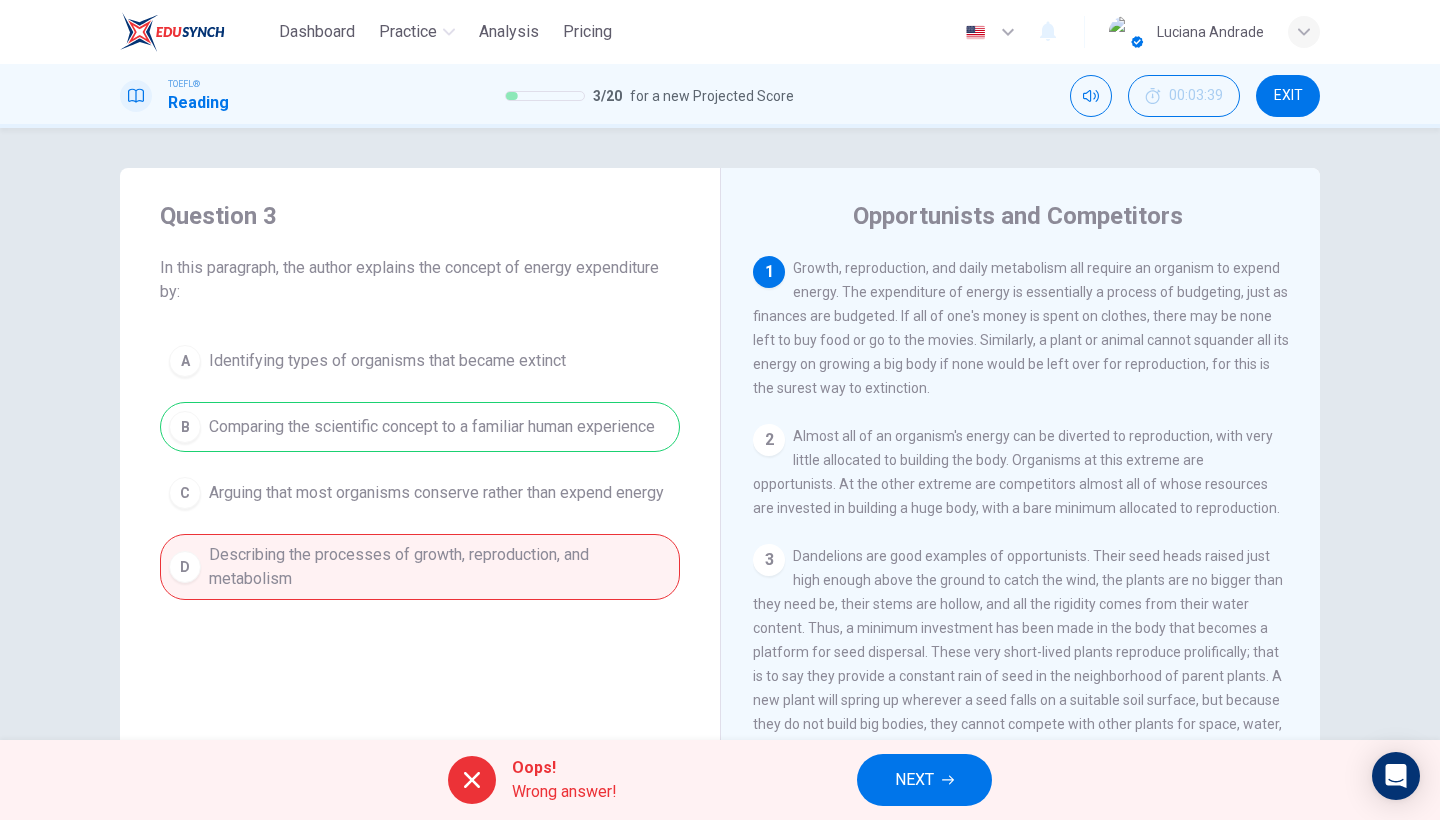 click on "NEXT" at bounding box center [914, 780] 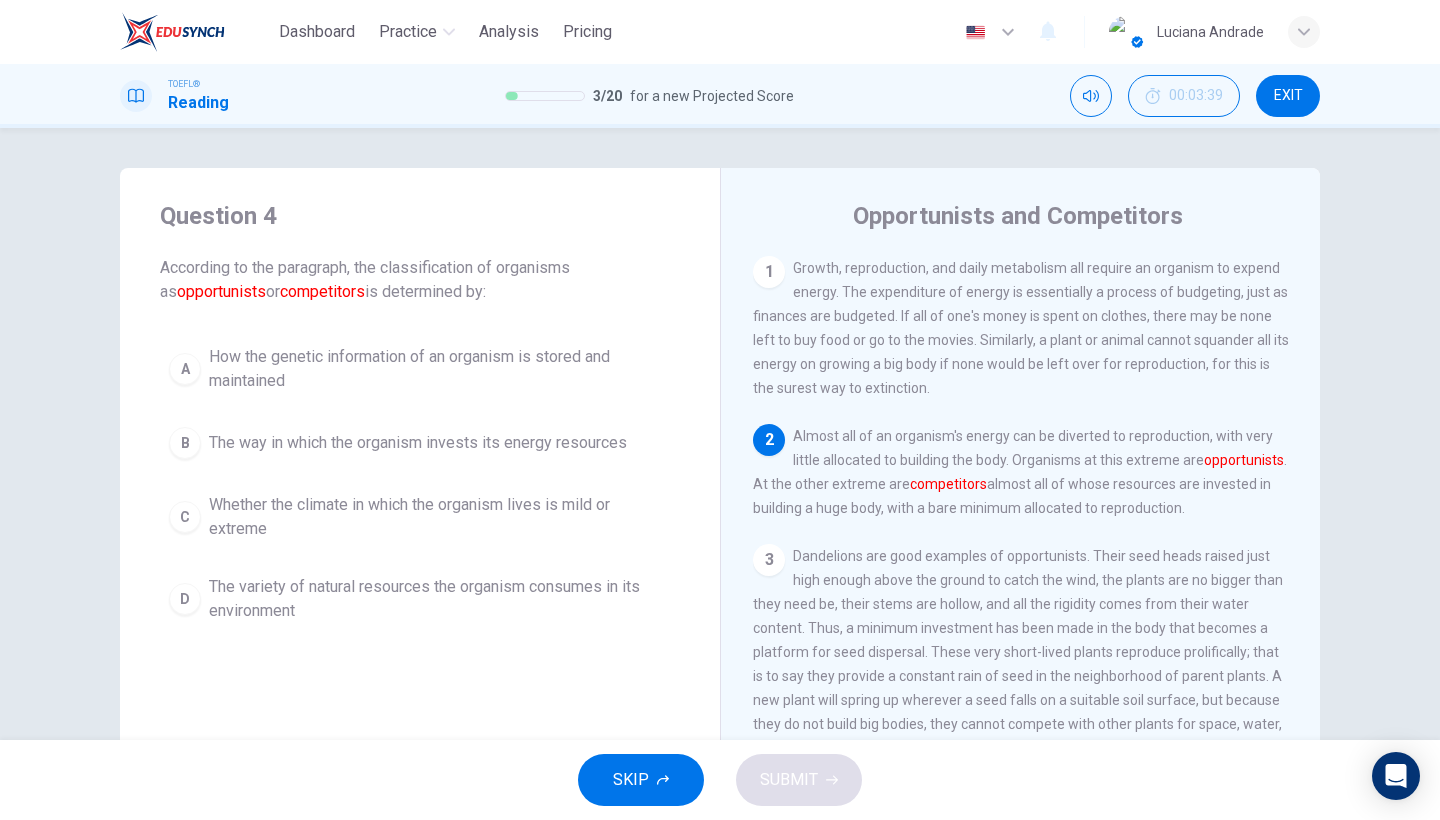 scroll, scrollTop: 168, scrollLeft: 0, axis: vertical 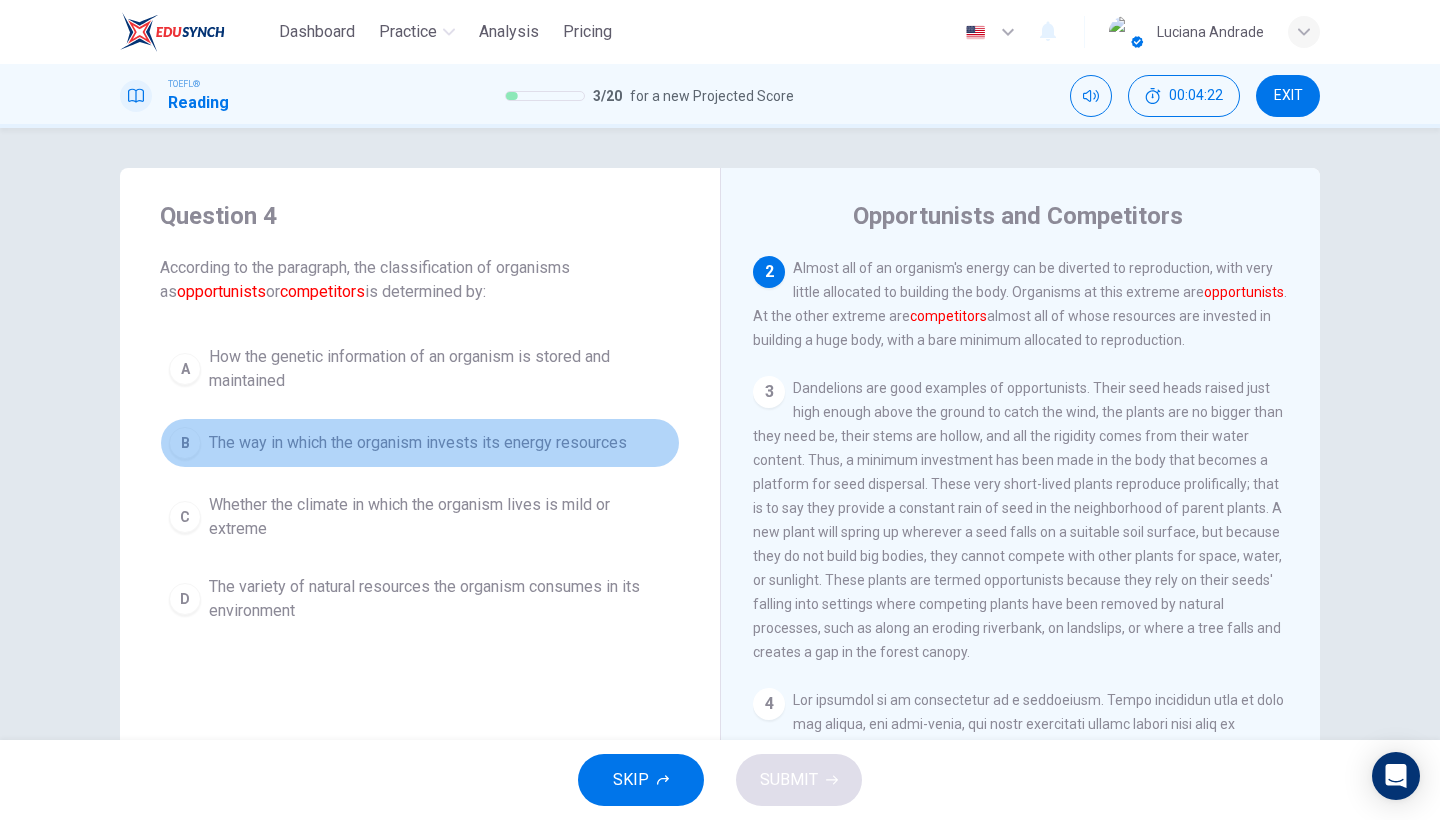 click on "The way in which the organism invests its energy resources" at bounding box center (440, 369) 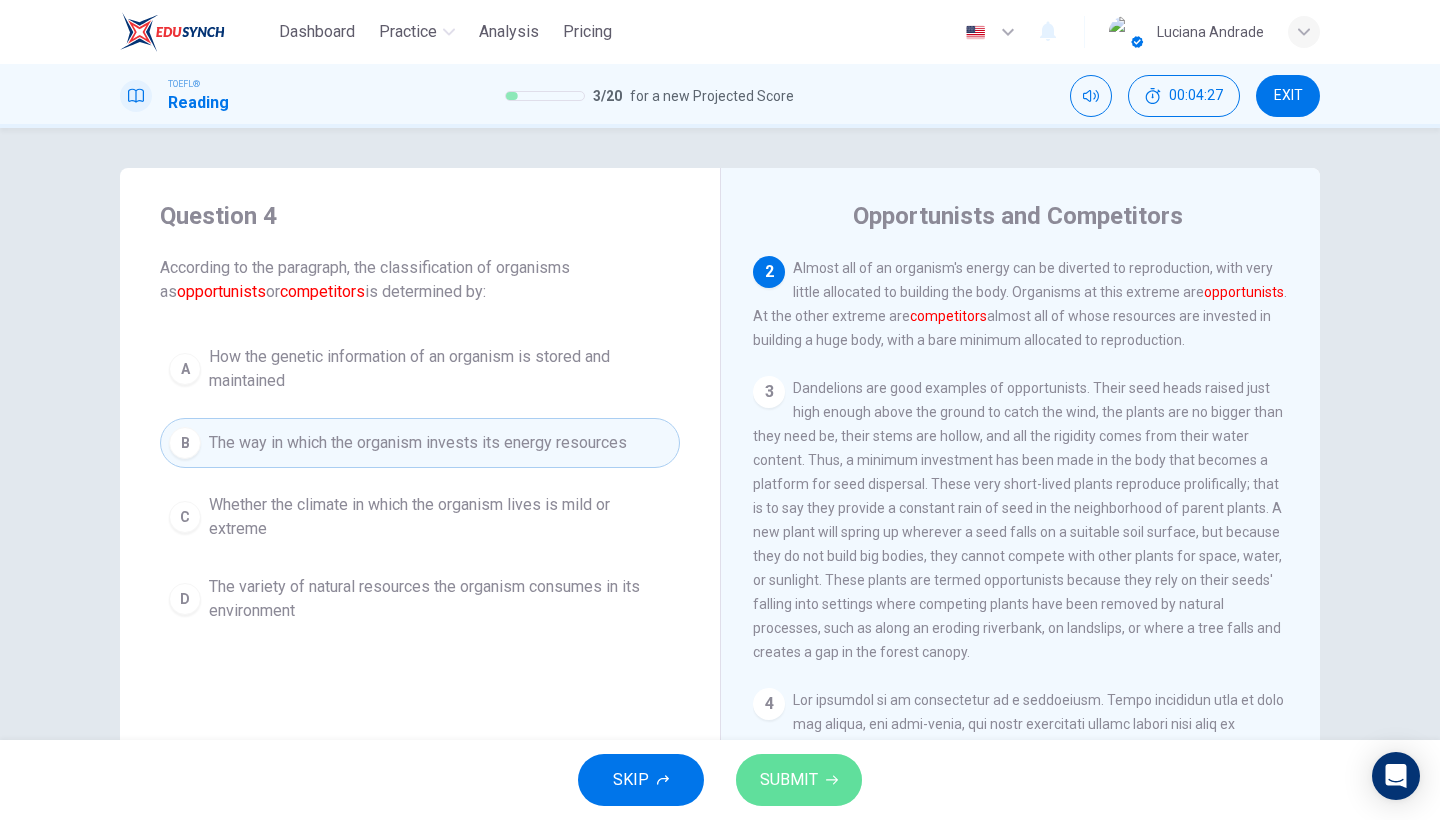 click on "SUBMIT" at bounding box center (789, 780) 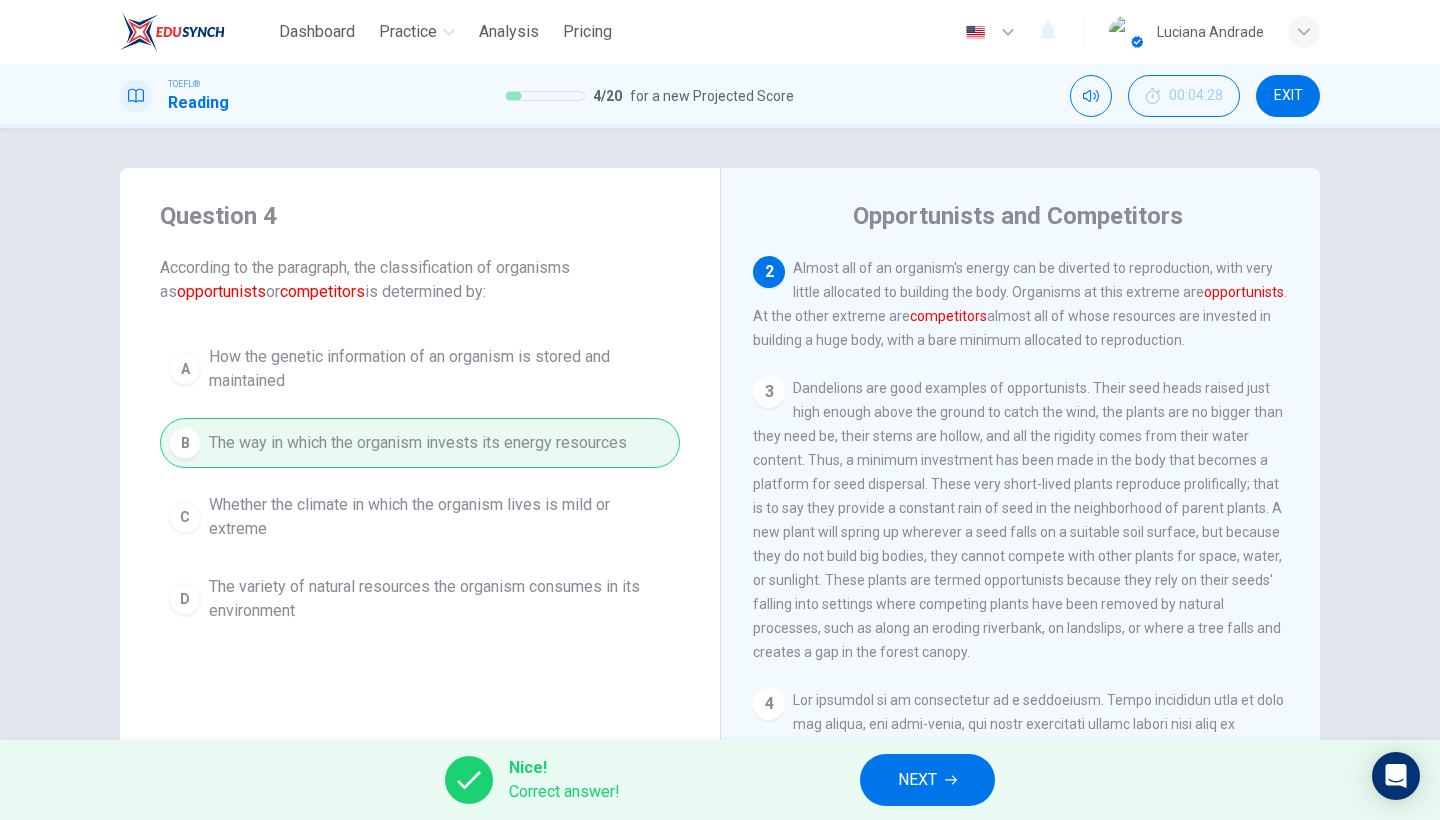 click on "NEXT" at bounding box center [917, 780] 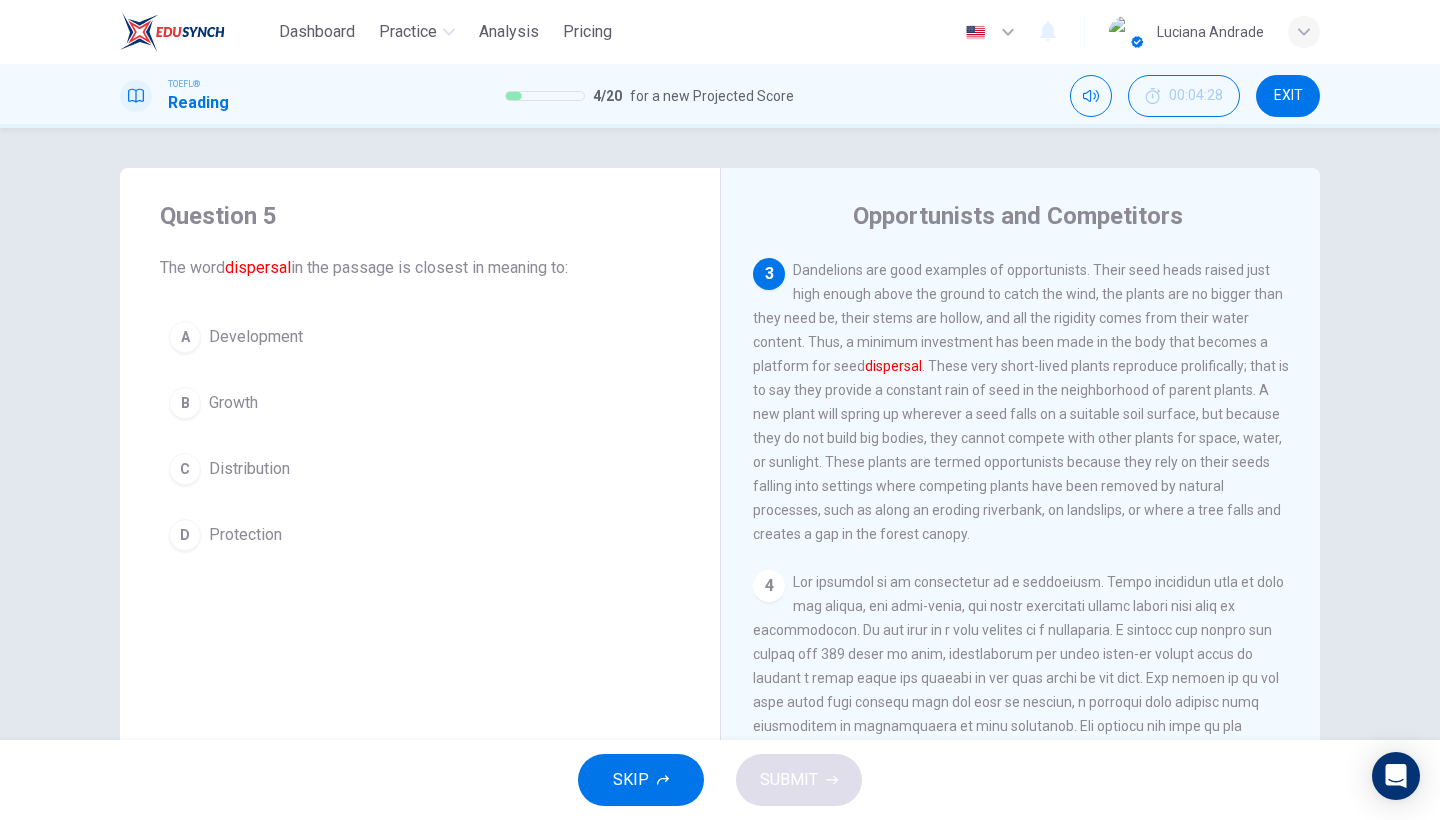 scroll, scrollTop: 288, scrollLeft: 0, axis: vertical 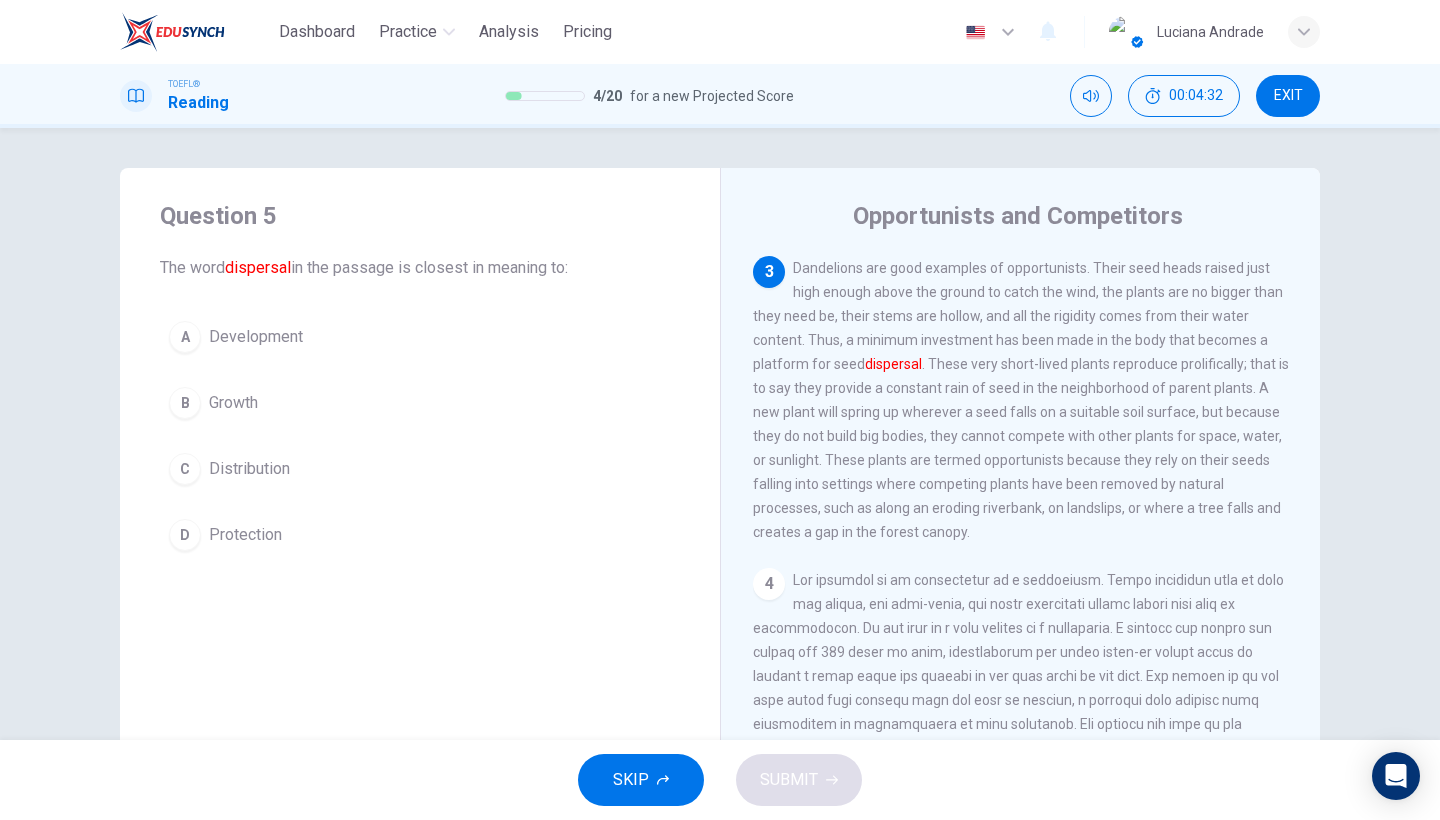 click on "Distribution" at bounding box center (256, 337) 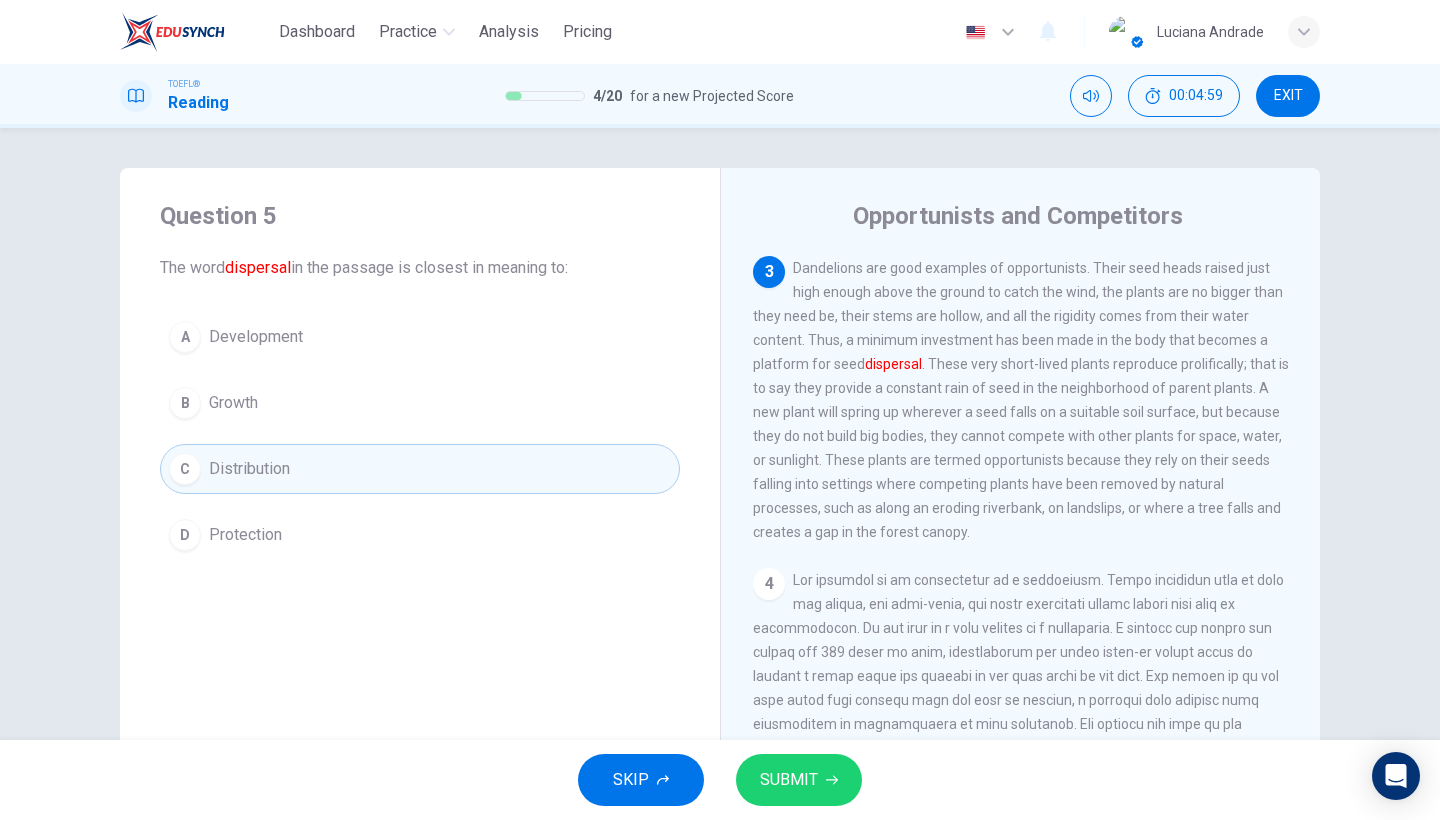 click on "SUBMIT" at bounding box center [789, 780] 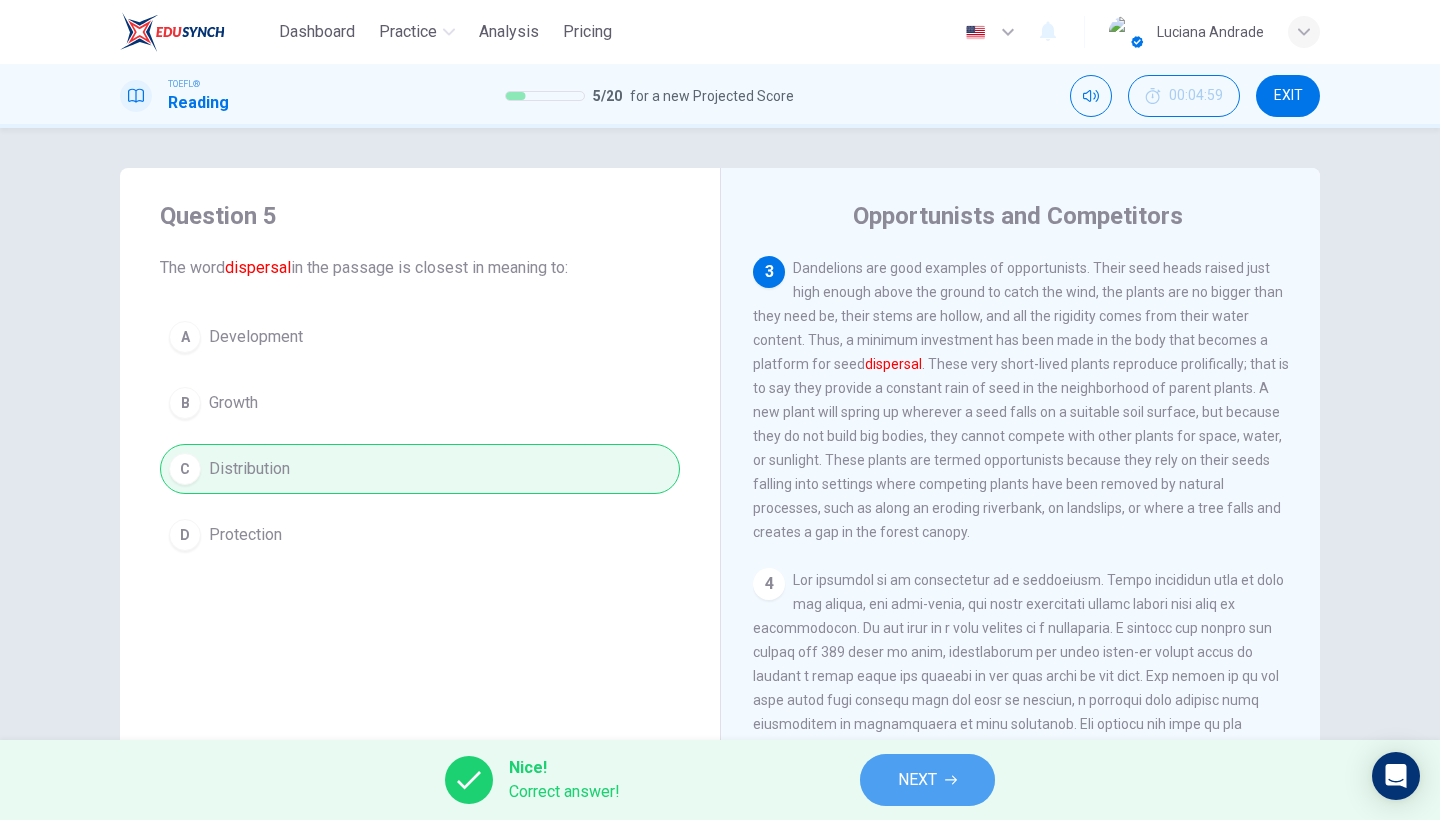 click on "NEXT" at bounding box center [927, 780] 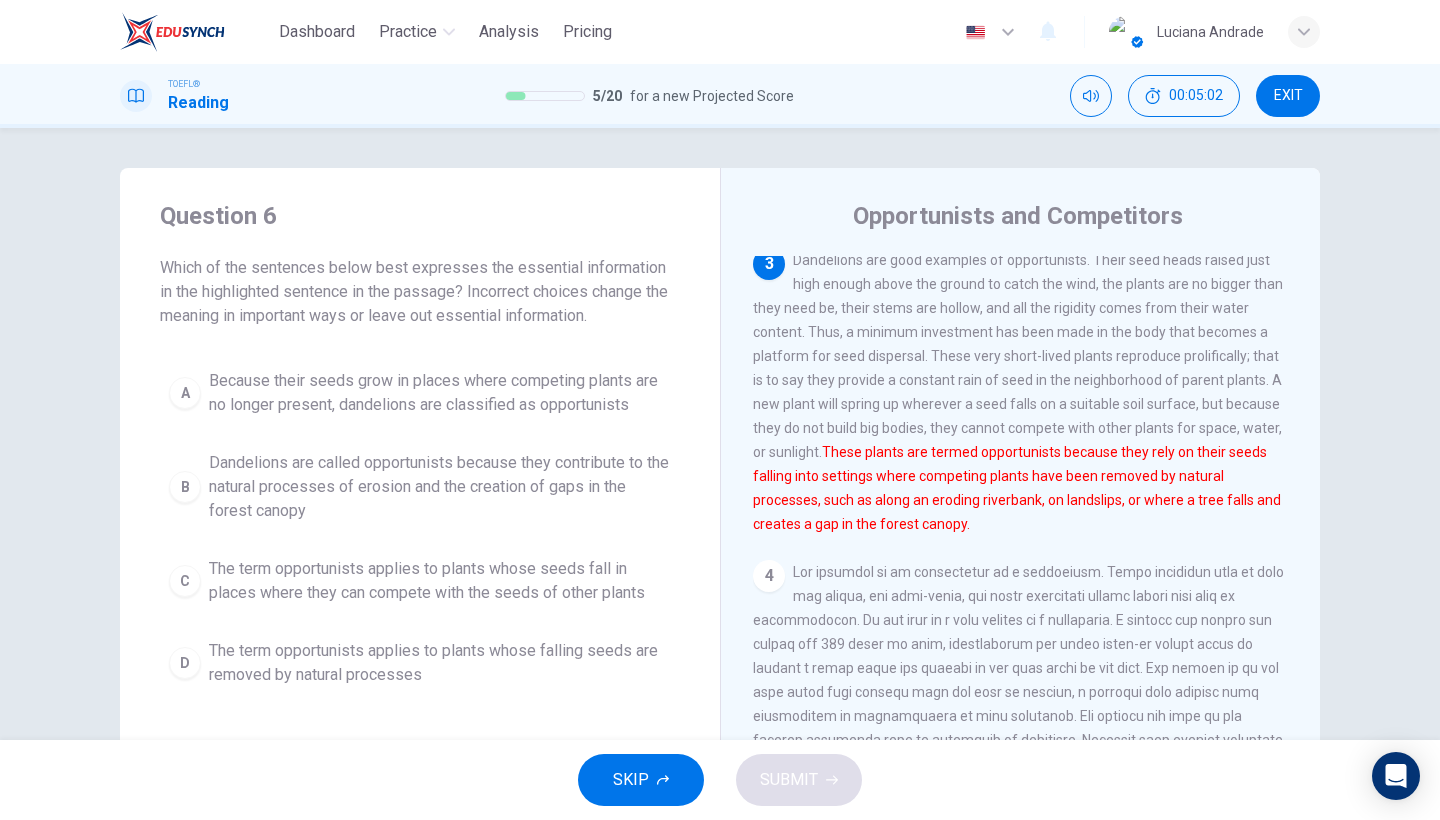 scroll, scrollTop: 258, scrollLeft: 0, axis: vertical 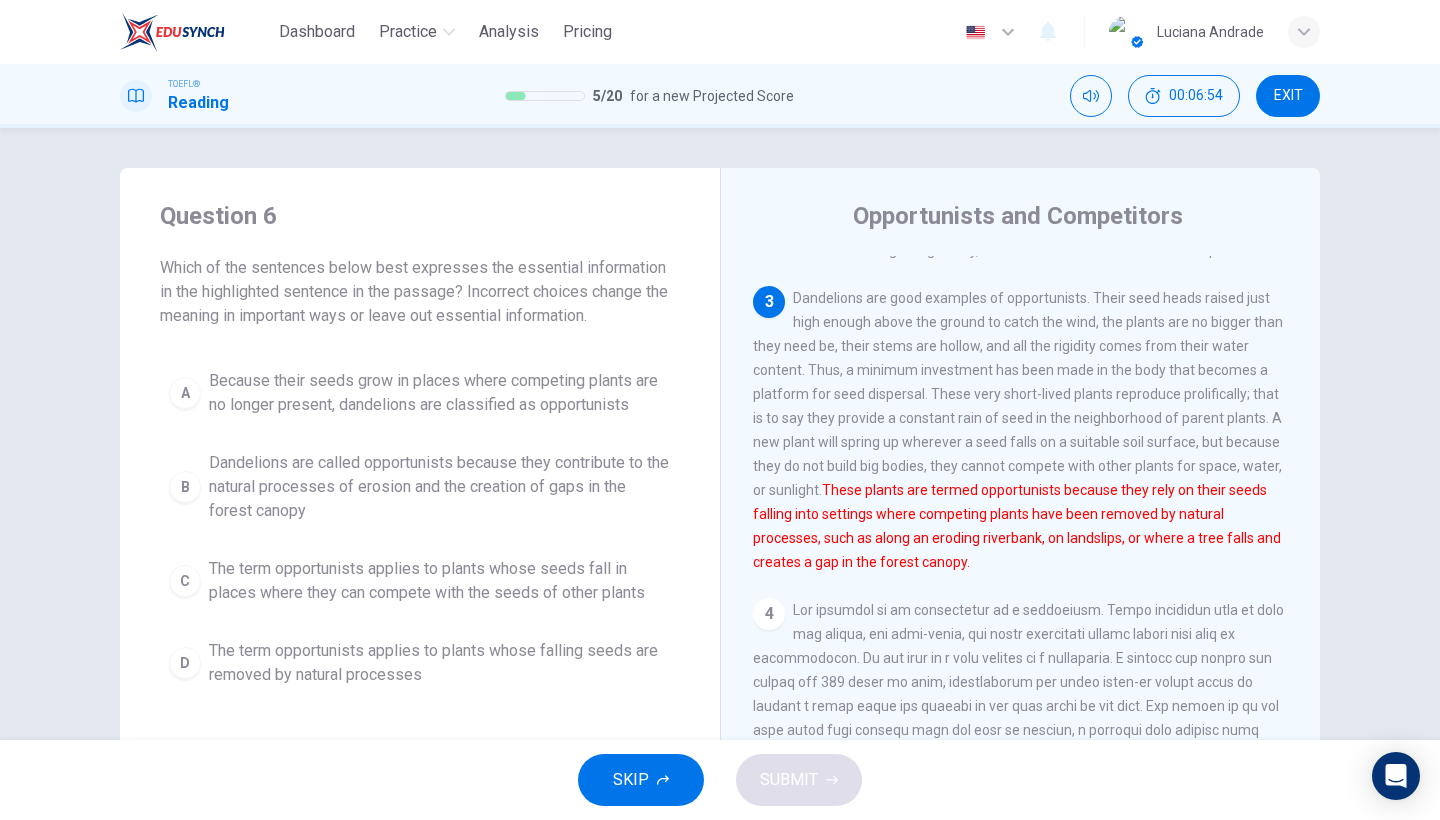click on "A Because their seeds grow in places where competing plants are no longer present, dandelions are classified as opportunists B Dandelions are called opportunists because they contribute to the natural processes of erosion and the creation of gaps in the forest canopy C The term opportunists applies to plants whose seeds fall in places where they can compete with the seeds of other plants D The term opportunists applies to plants whose falling seeds are removed by natural processes" at bounding box center [420, 528] 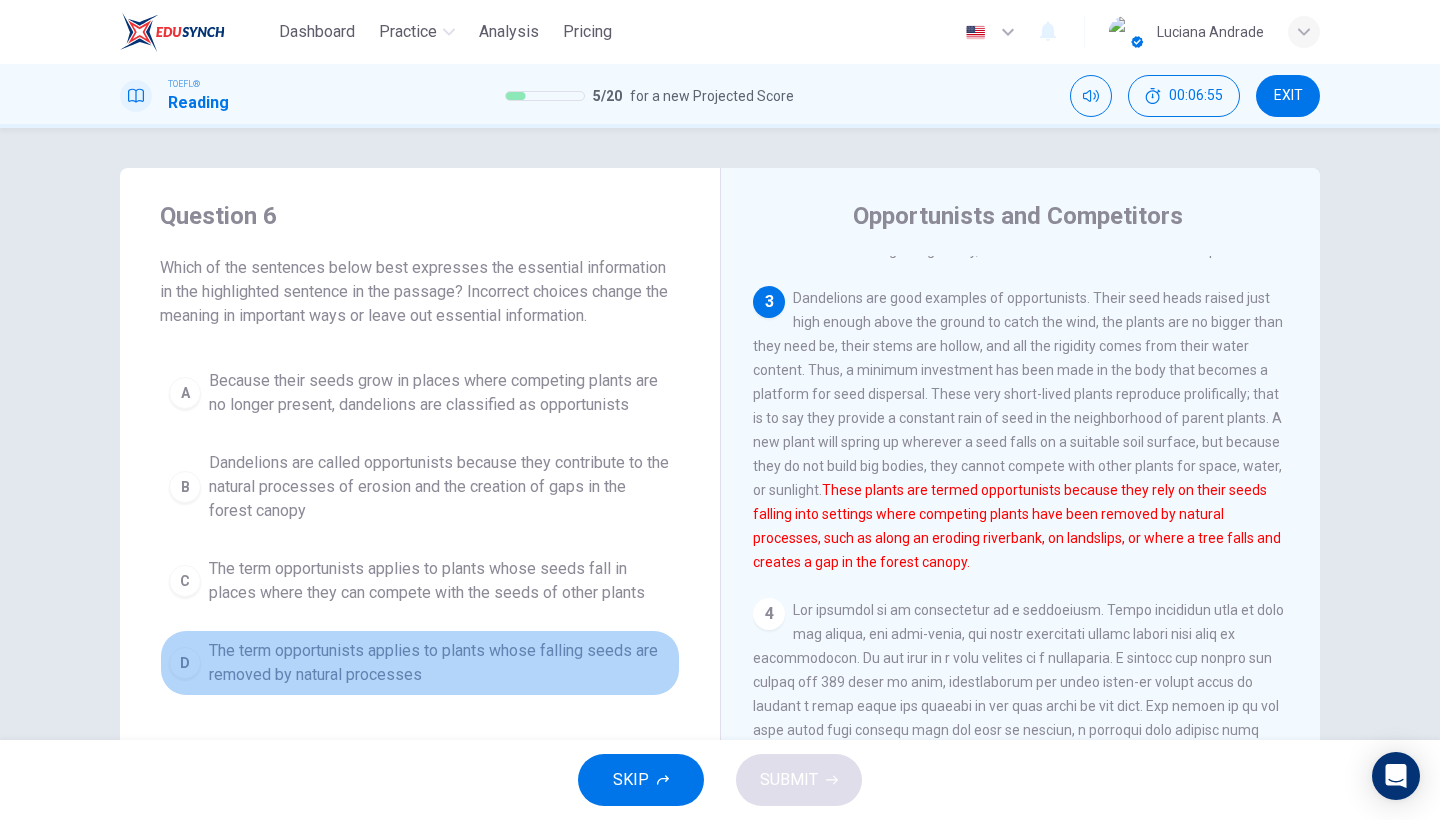 click on "The term opportunists applies to plants whose falling seeds are removed by natural processes" at bounding box center [440, 393] 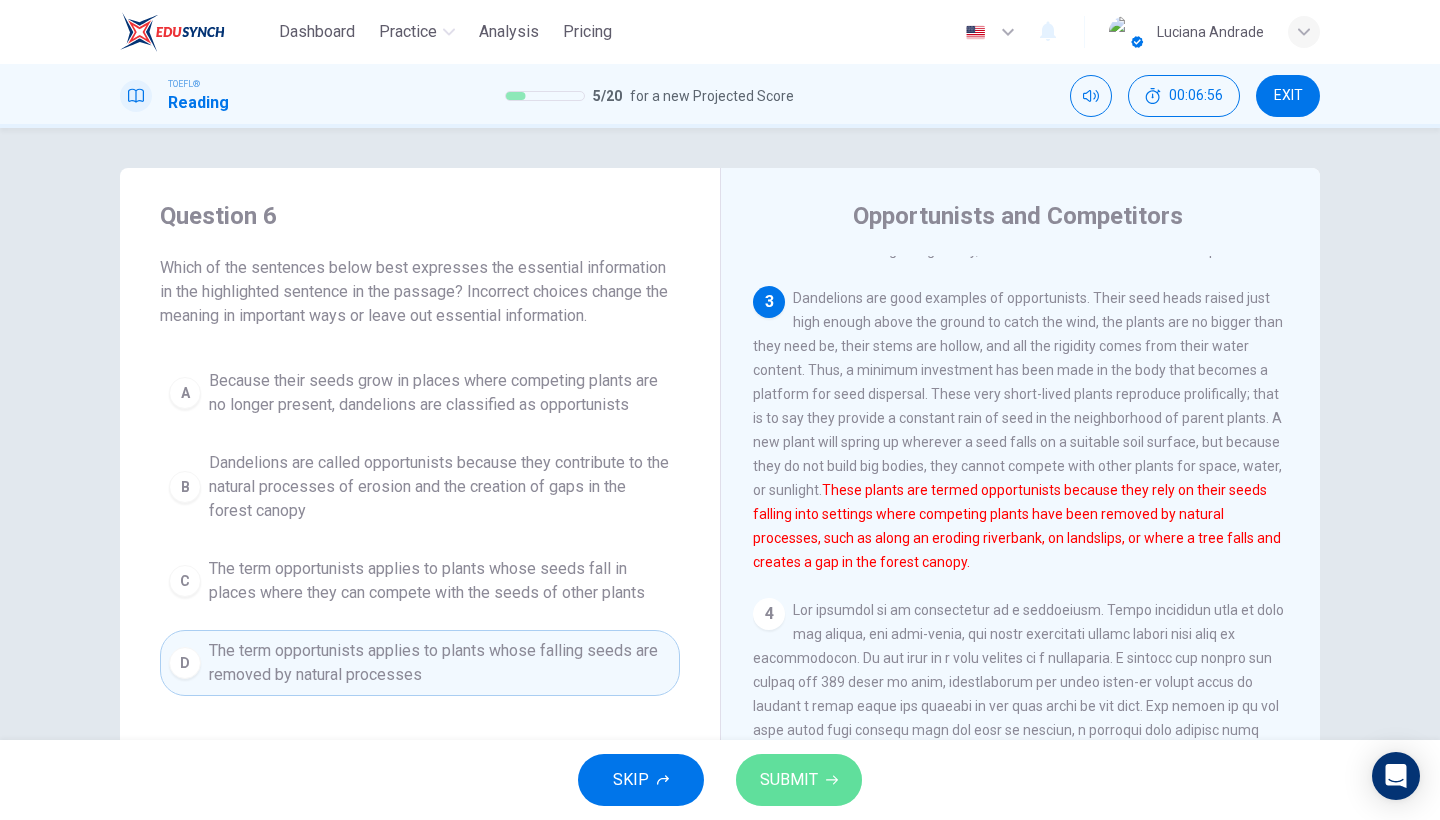 click on "SUBMIT" at bounding box center (789, 780) 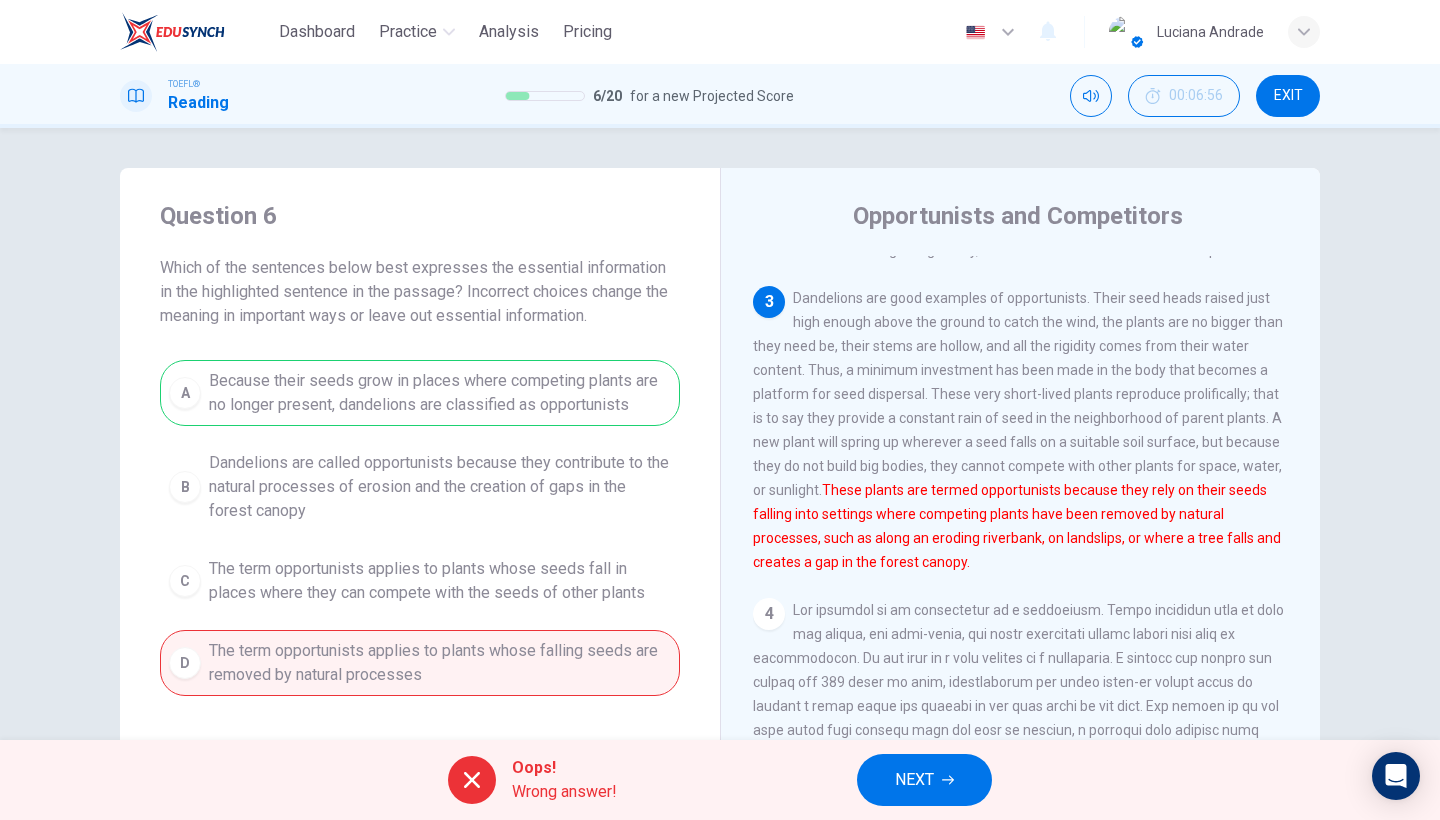 click on "NEXT" at bounding box center [924, 780] 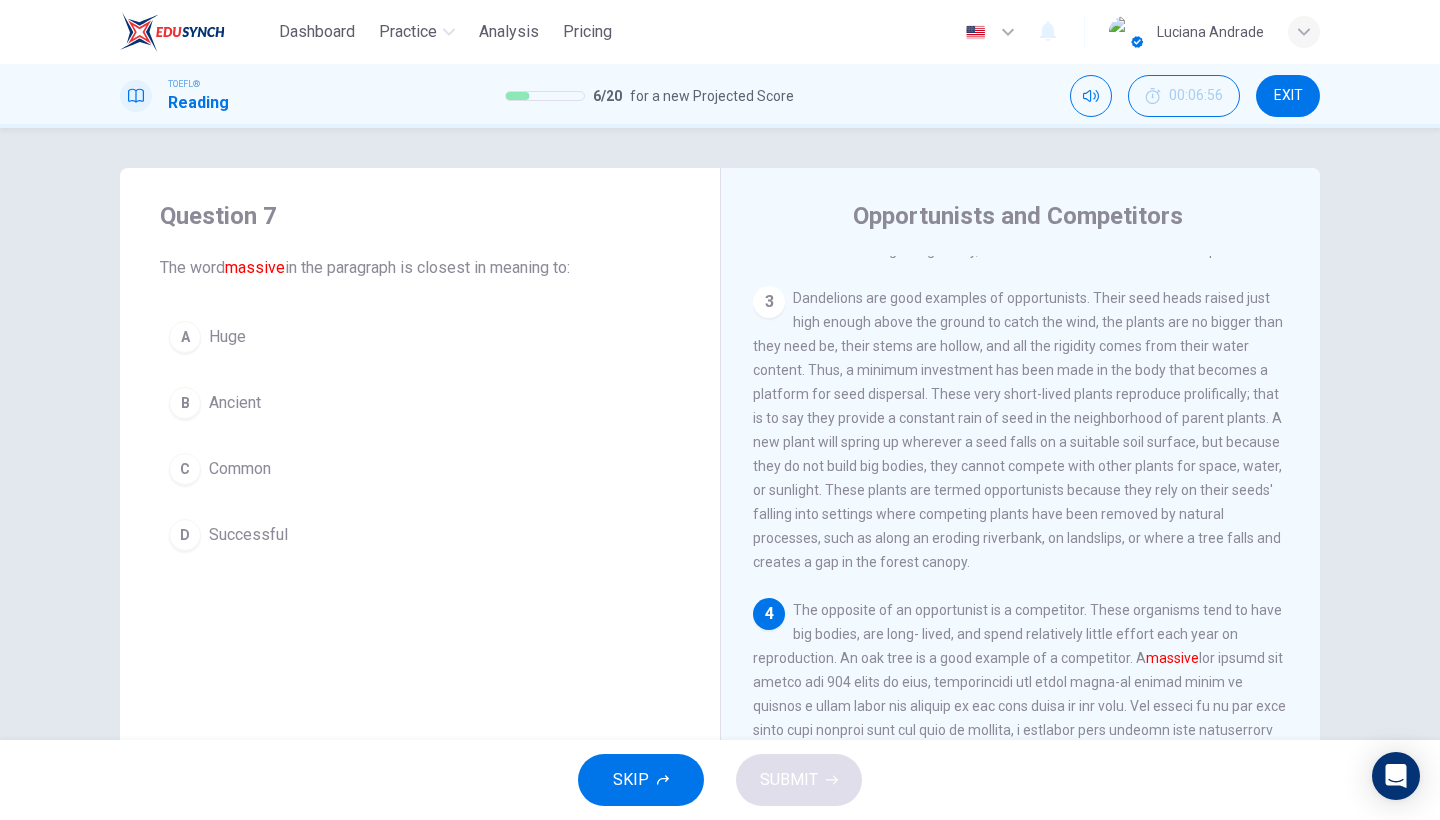 scroll, scrollTop: 633, scrollLeft: 0, axis: vertical 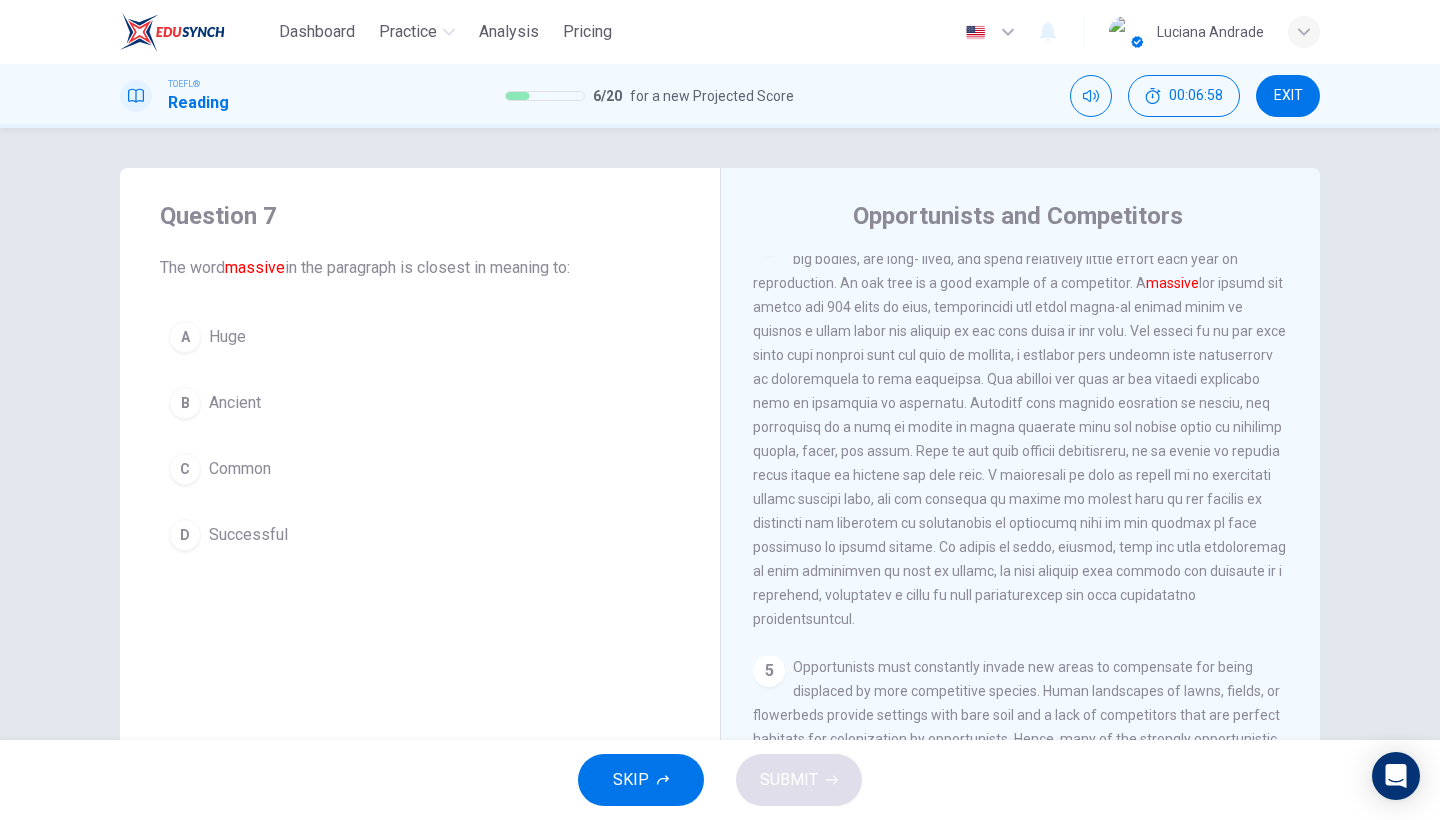 click on "Huge" at bounding box center (227, 337) 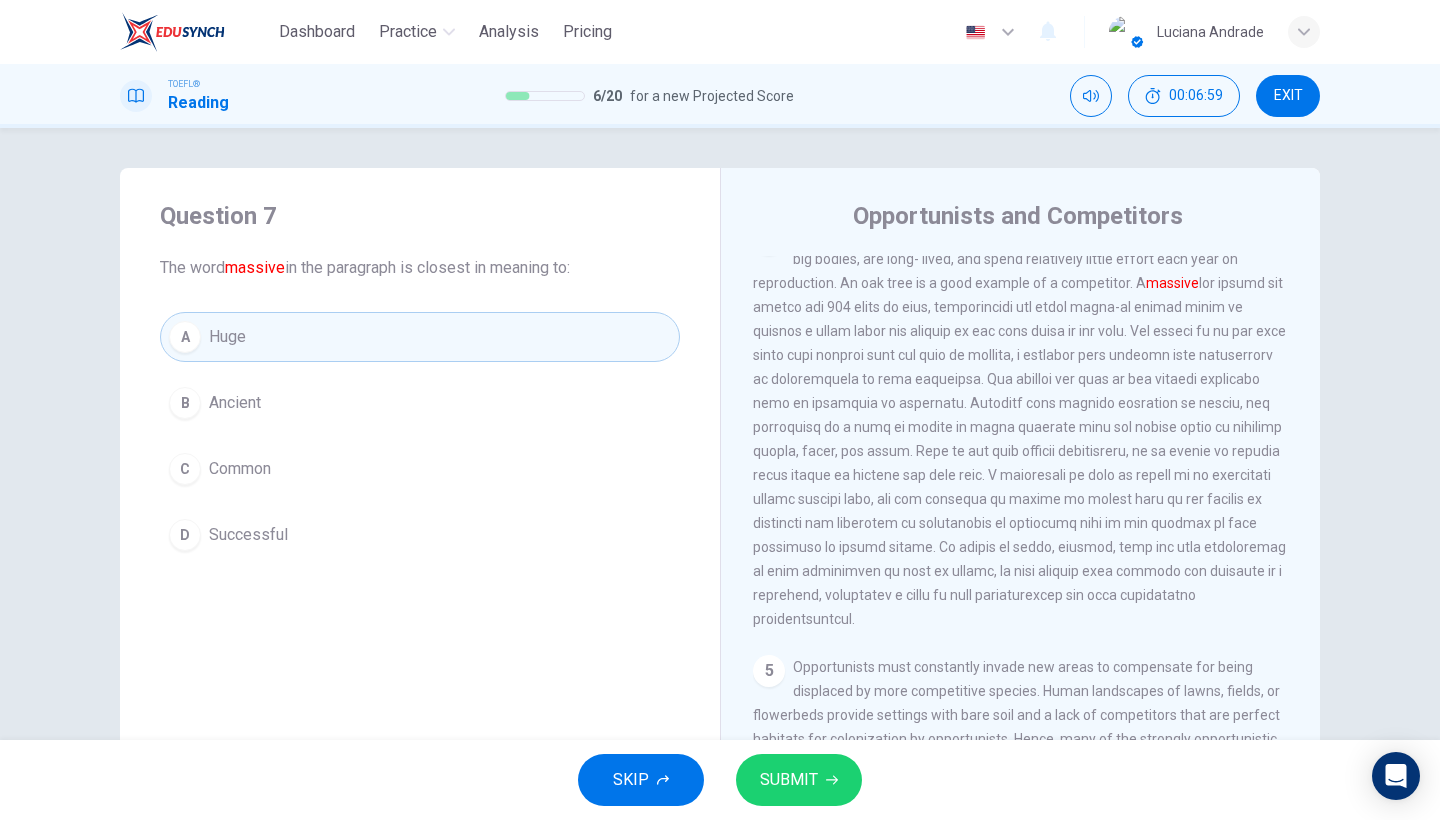 click on "SUBMIT" at bounding box center [789, 780] 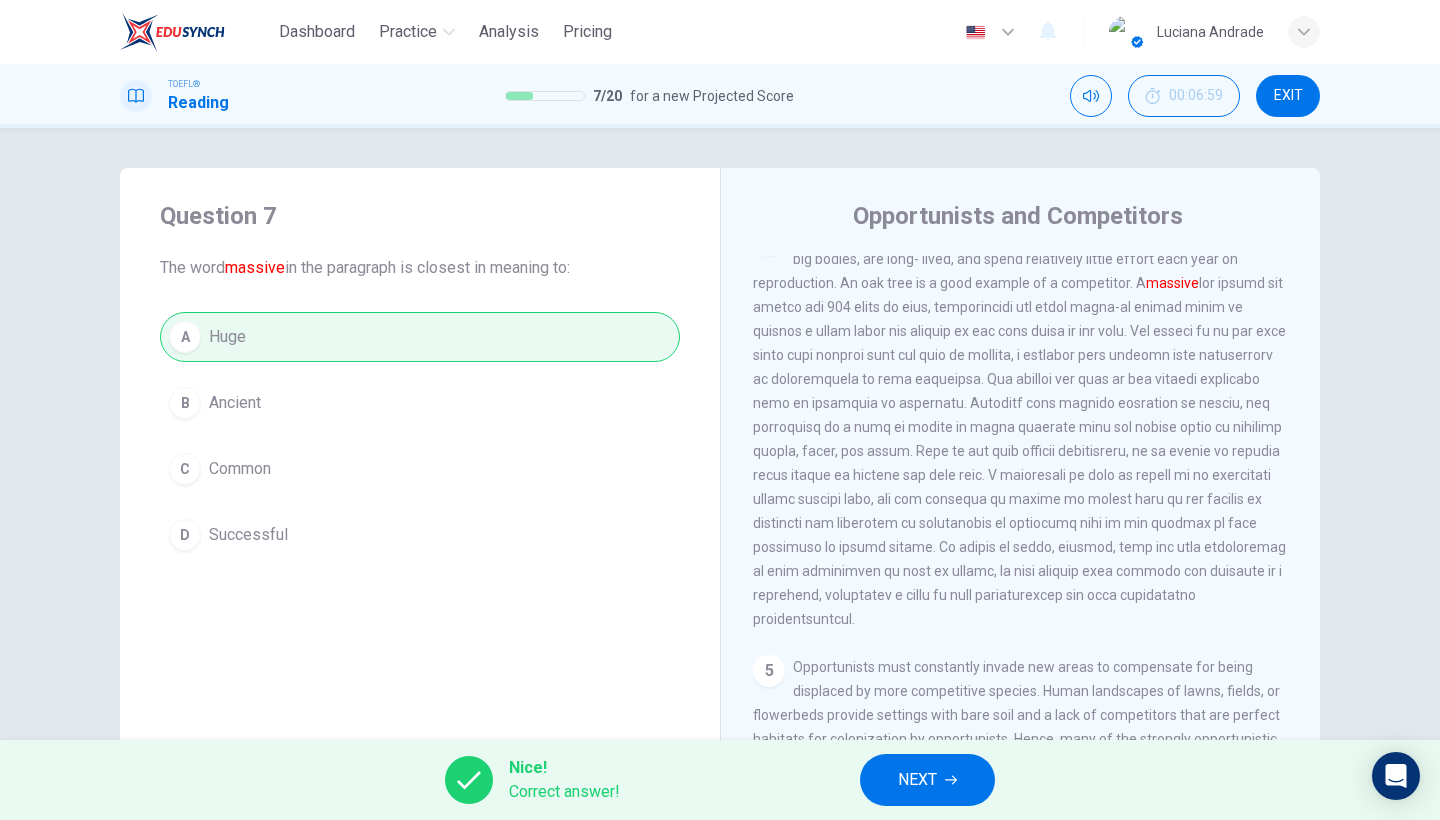 click on "NEXT" at bounding box center [917, 780] 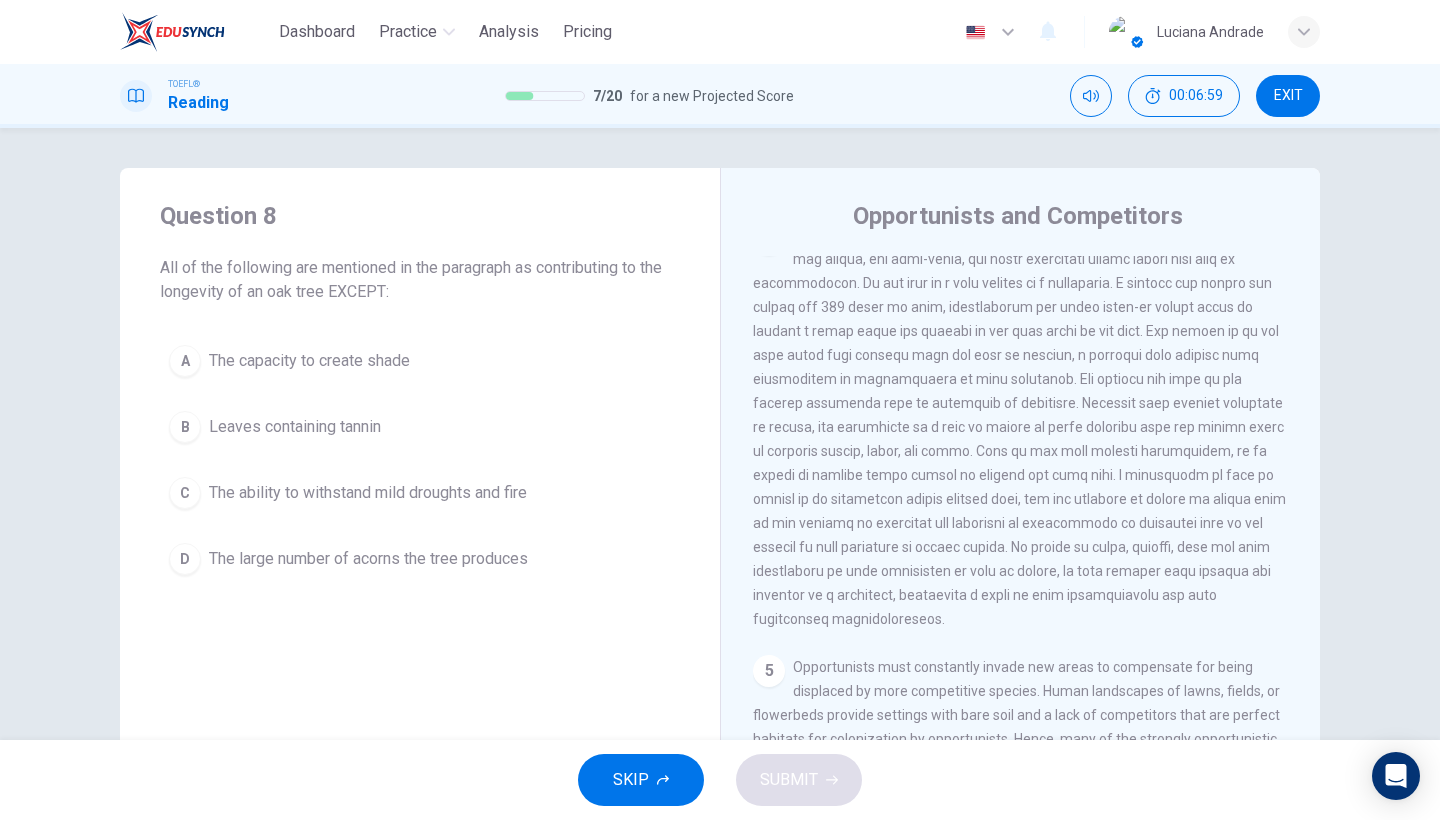 scroll, scrollTop: 600, scrollLeft: 0, axis: vertical 